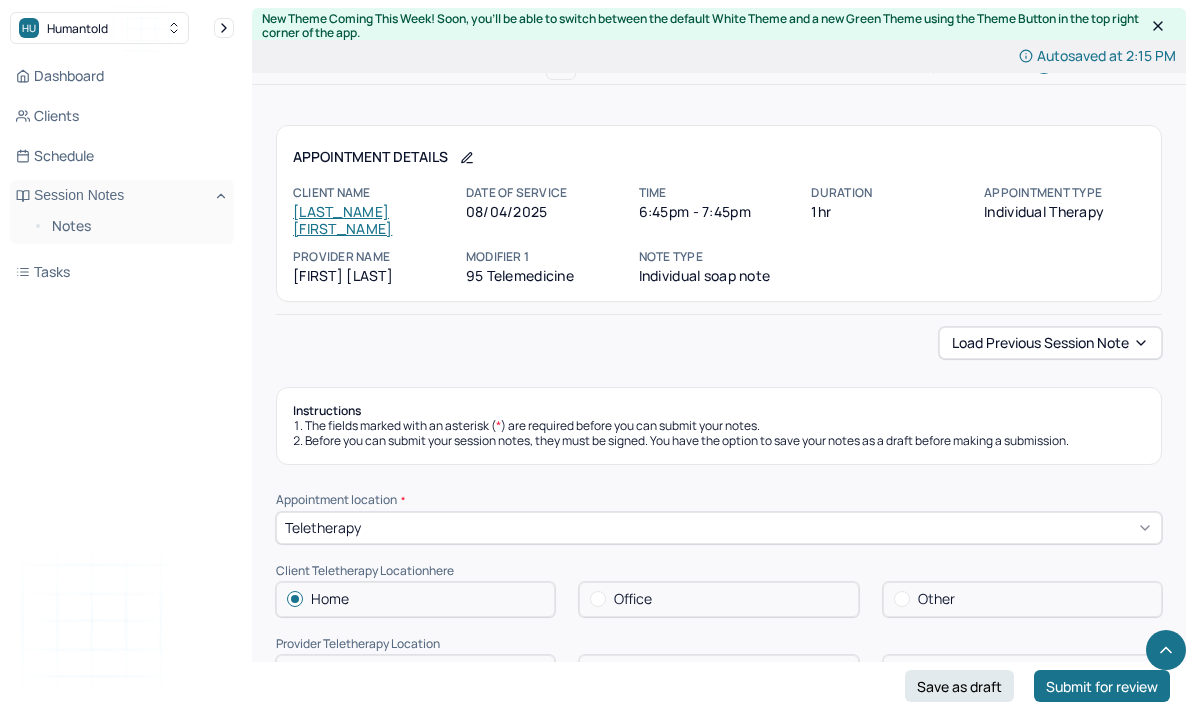 scroll, scrollTop: 1180, scrollLeft: 0, axis: vertical 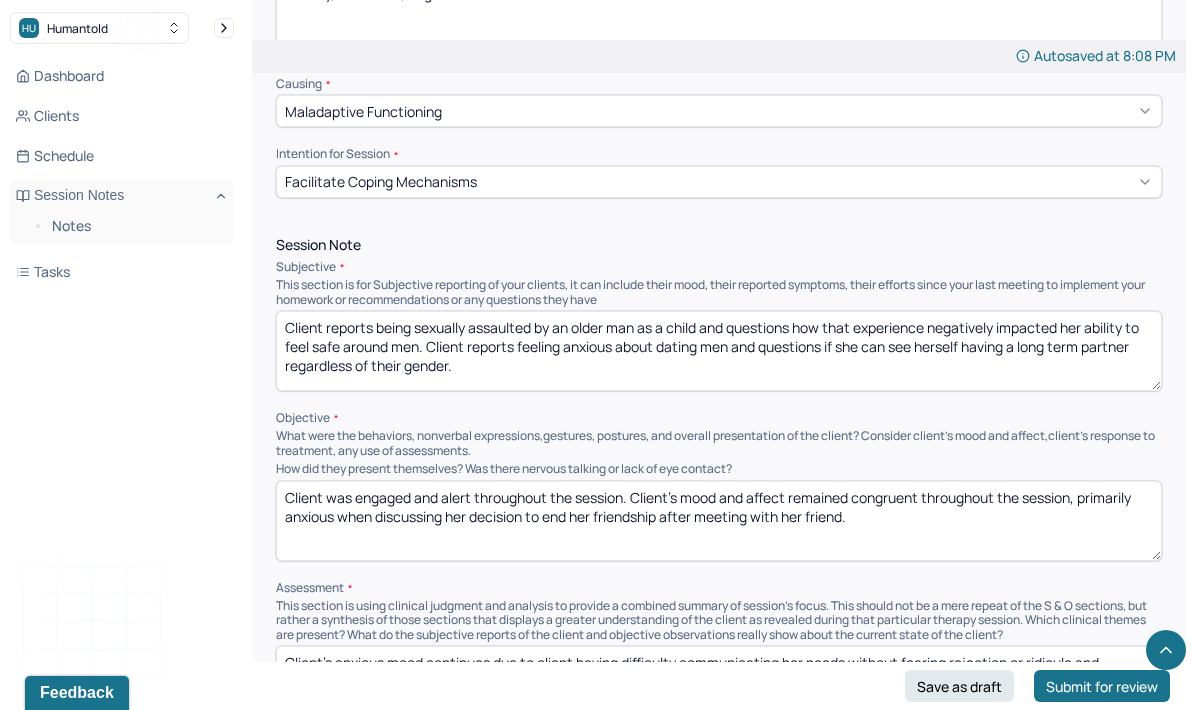 click on "Client reports being sexually assaulted by an older man as a child and questions how that experience negatively impacted her ability to feel safe around men. Client reports feeling anxious about dating men and questions if she can see herself having a long term partner regardless of their gender." at bounding box center (719, 351) 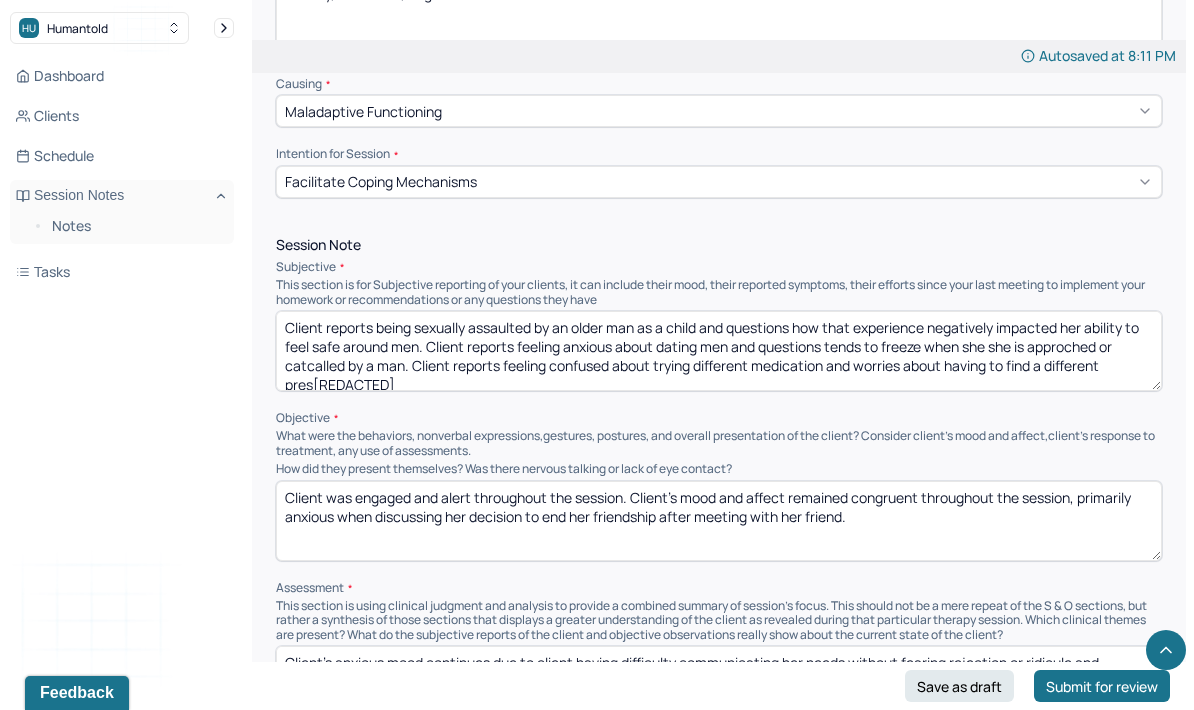 scroll, scrollTop: 8, scrollLeft: 0, axis: vertical 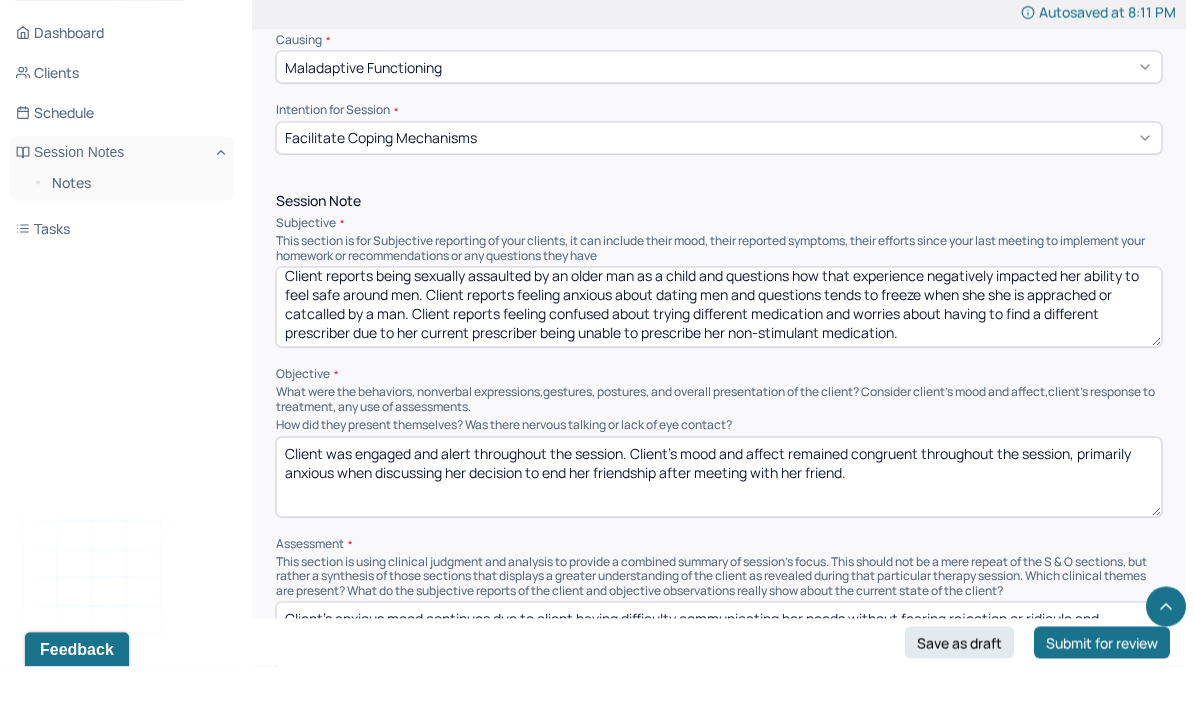 click on "Session Note Subjective This section is for Subjective reporting of your clients, it can include their mood, their reported symptoms, their efforts since your last meeting to implement your homework or recommendations or any questions they have Client reports being sexually assaulted by an older man as a child and questions how that experience negatively impacted her ability to feel safe around men. Client reports feeling anxious about dating men and questions tends to freeze when she she is apprached or catcalled by a man. Client reports feeling confused about trying different medication and worries about having to find a different prescriber due to her current prescriber being unable to prescribe her non-stimulant medication. Objective What were the behaviors, nonverbal expressions,gestures, postures, and overall presentation of the client? Consider client's mood and affect,client's response to treatment, any use of assessments. Assessment" at bounding box center (719, 482) 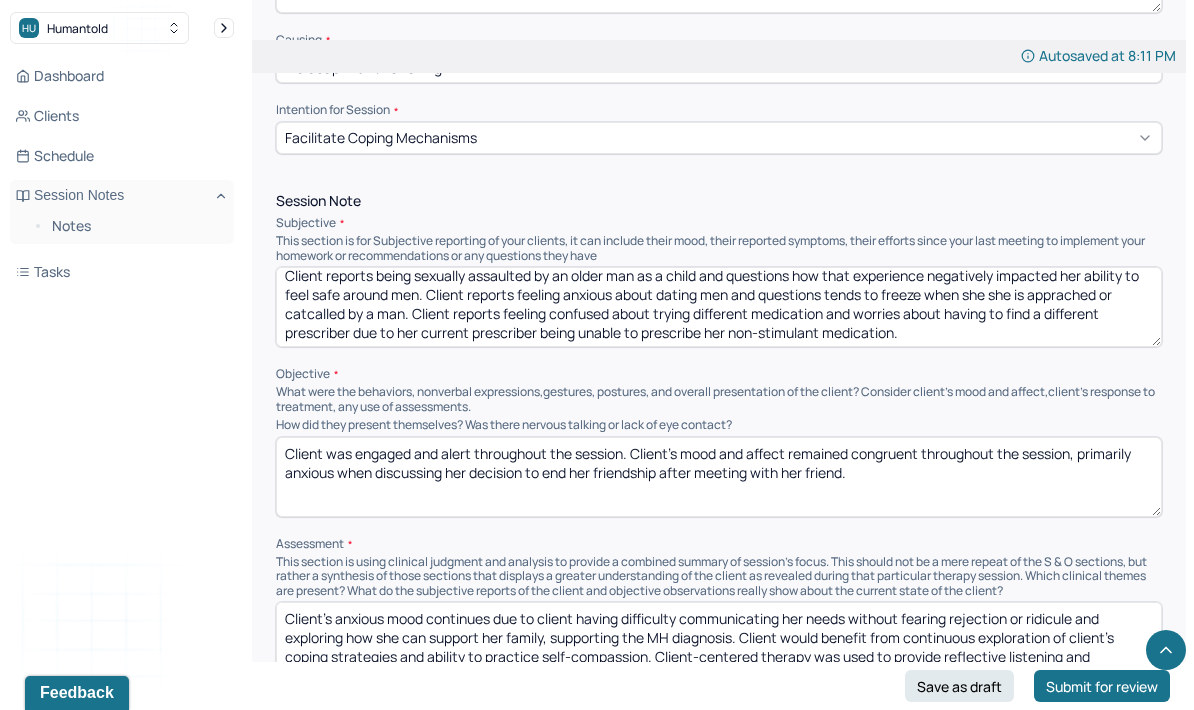 click on "Client reports being sexually assaulted by an older man as a child and questions how that experience negatively impacted her ability to feel safe around men. Client reports feeling anxious about dating men and questions tends to freeze when she she is apprached or catcalled by a man. Client reports feeling confused about trying different medication and worries about having to find a different prescriber due to her current prescriber being unable to prescribe her non-stimulant medication." at bounding box center [719, 307] 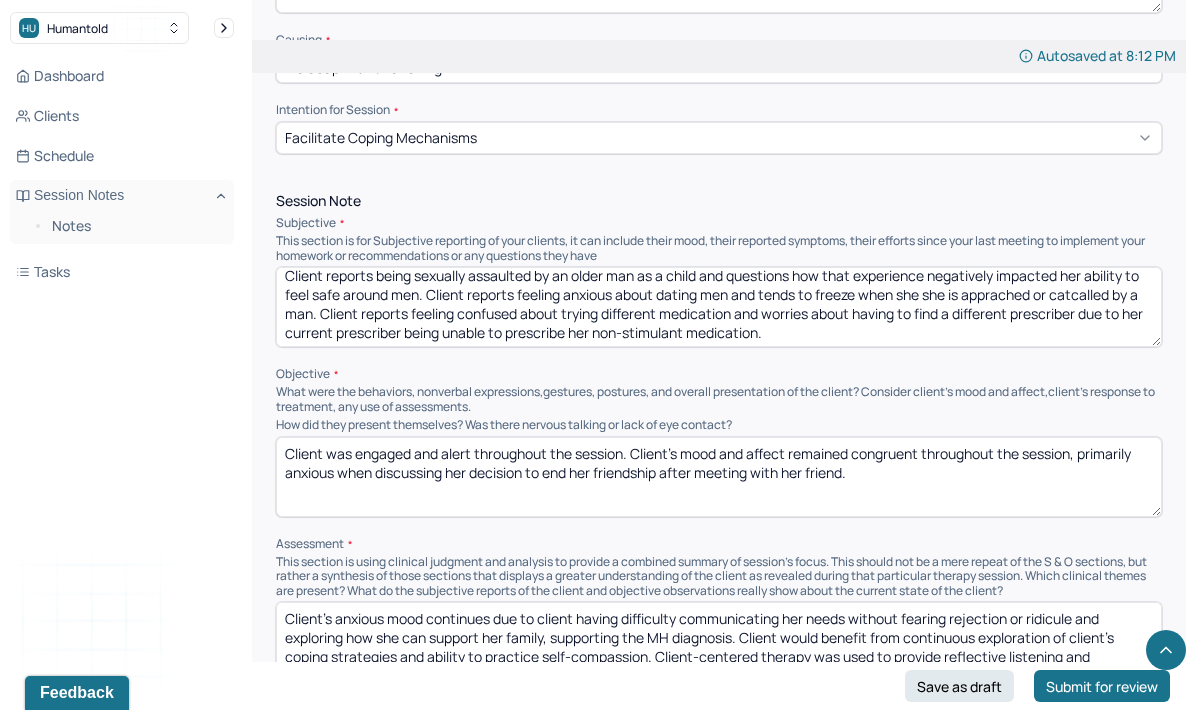 click on "Client reports being sexually assaulted by an older man as a child and questions how that experience negatively impacted her ability to feel safe around men. Client reports feeling anxious about dating men and tends to freeze when she she is apprached or catcalled by a man. Client reports feeling confused about trying different medication and worries about having to find a different prescriber due to her current prescriber being unable to prescribe her non-stimulant medication." at bounding box center [719, 307] 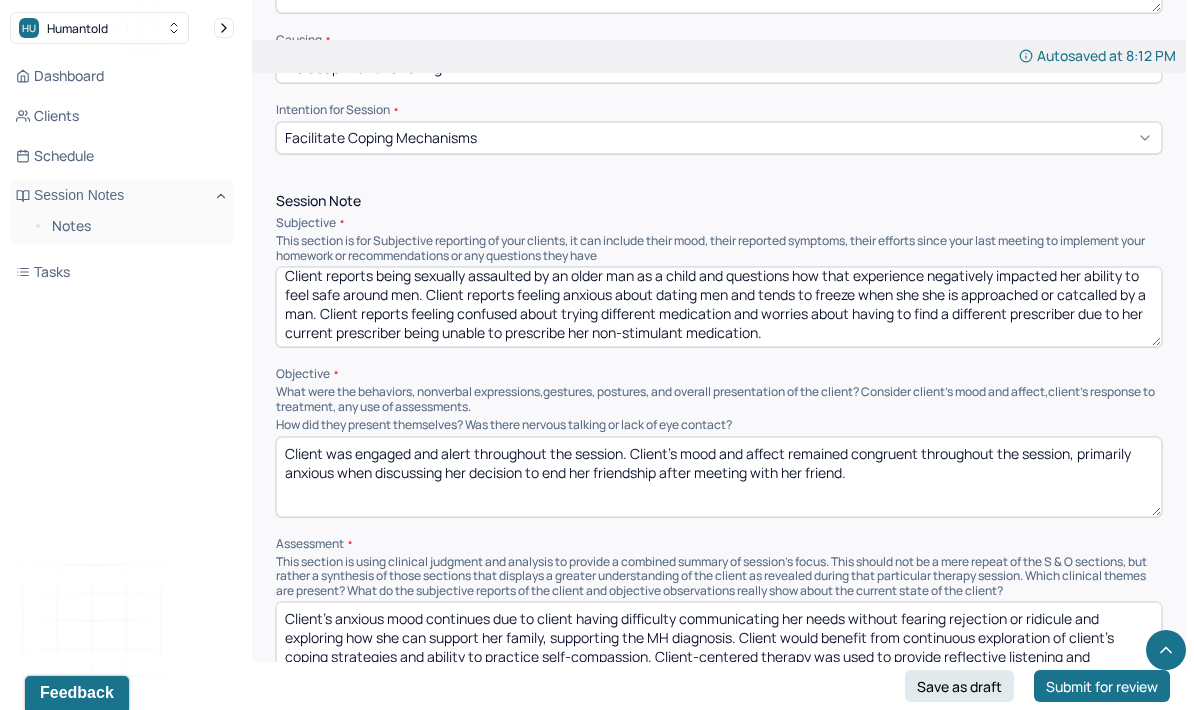 click on "Client reports being sexually assaulted by an older man as a child and questions how that experience negatively impacted her ability to feel safe around men. Client reports feeling anxious about dating men and tends to freeze when she she is apprached or catcalled by a man. Client reports feeling confused about trying different medication and worries about having to find a different prescriber due to her current prescriber being unable to prescribe her non-stimulant medication." at bounding box center (719, 307) 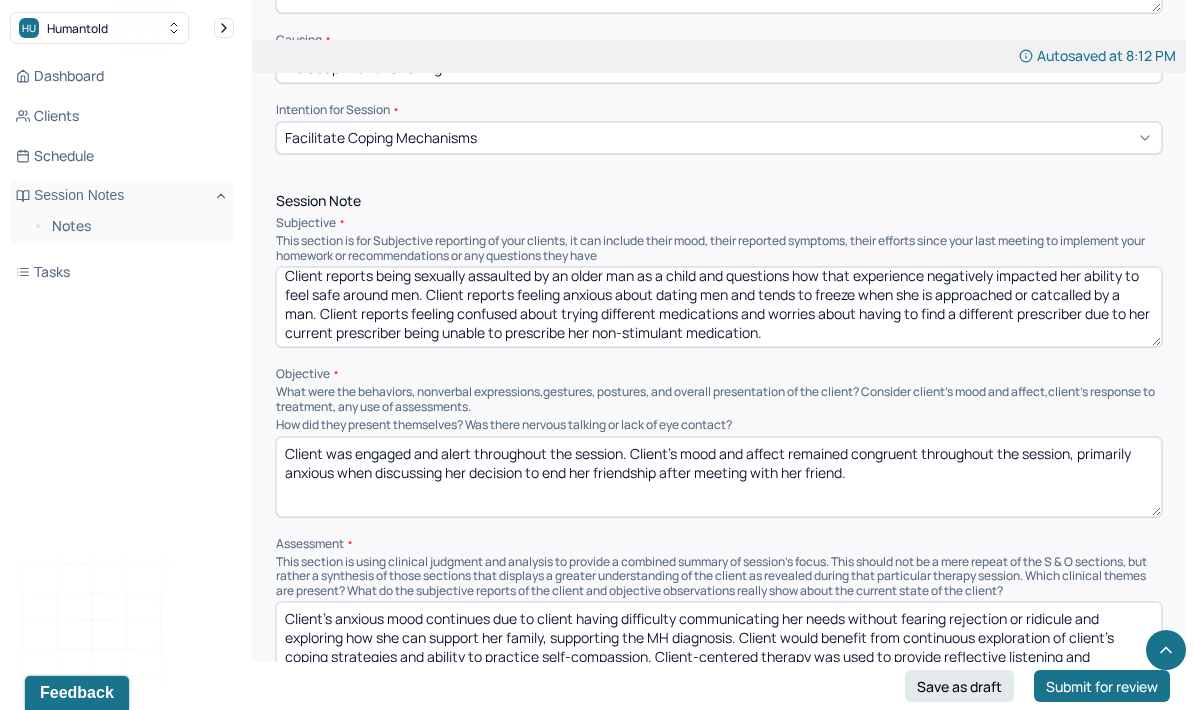 type on "Client reports being sexually assaulted by an older man as a child and questions how that experience negatively impacted her ability to feel safe around men. Client reports feeling anxious about dating men and tends to freeze when she is approached or catcalled by a man. Client reports feeling confused about trying different medications and worries about having to find a different prescriber due to her current prescriber being unable to prescribe her non-stimulant medication." 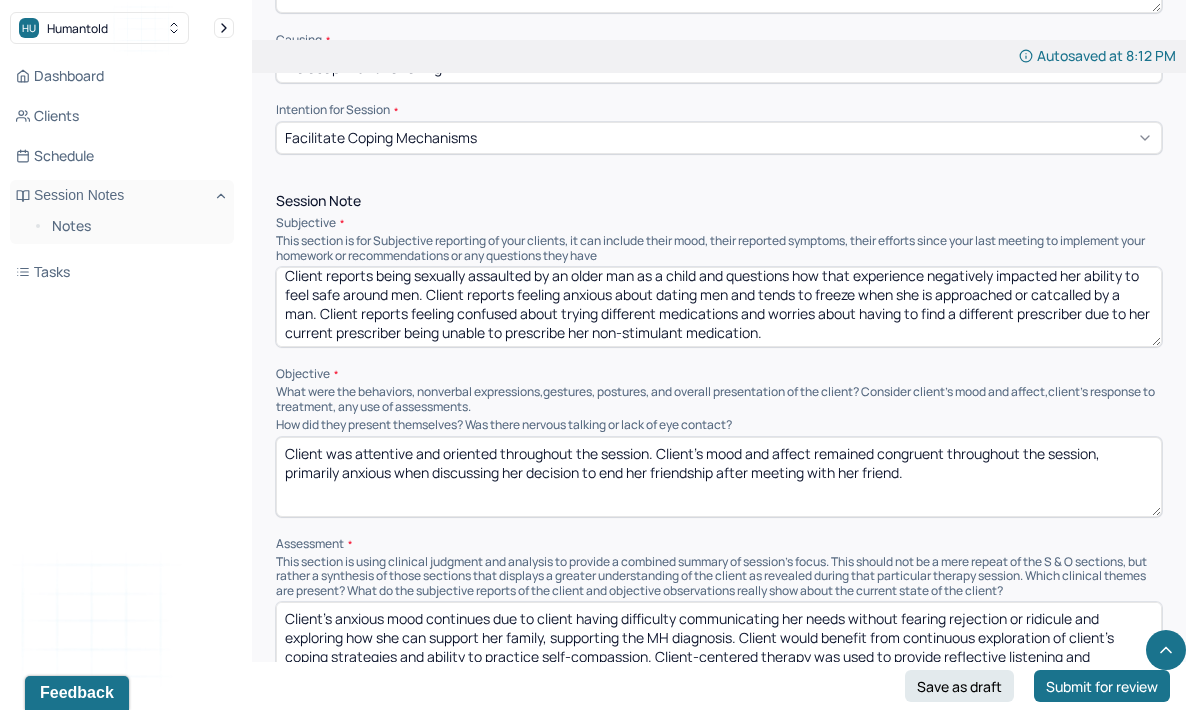 click on "Client was attentive and oriented throughout the session. Client’s mood and affect remained congruent throughout the session, primarily anxious when discussing her decision to end her friendship after meeting with her friend." at bounding box center (719, 477) 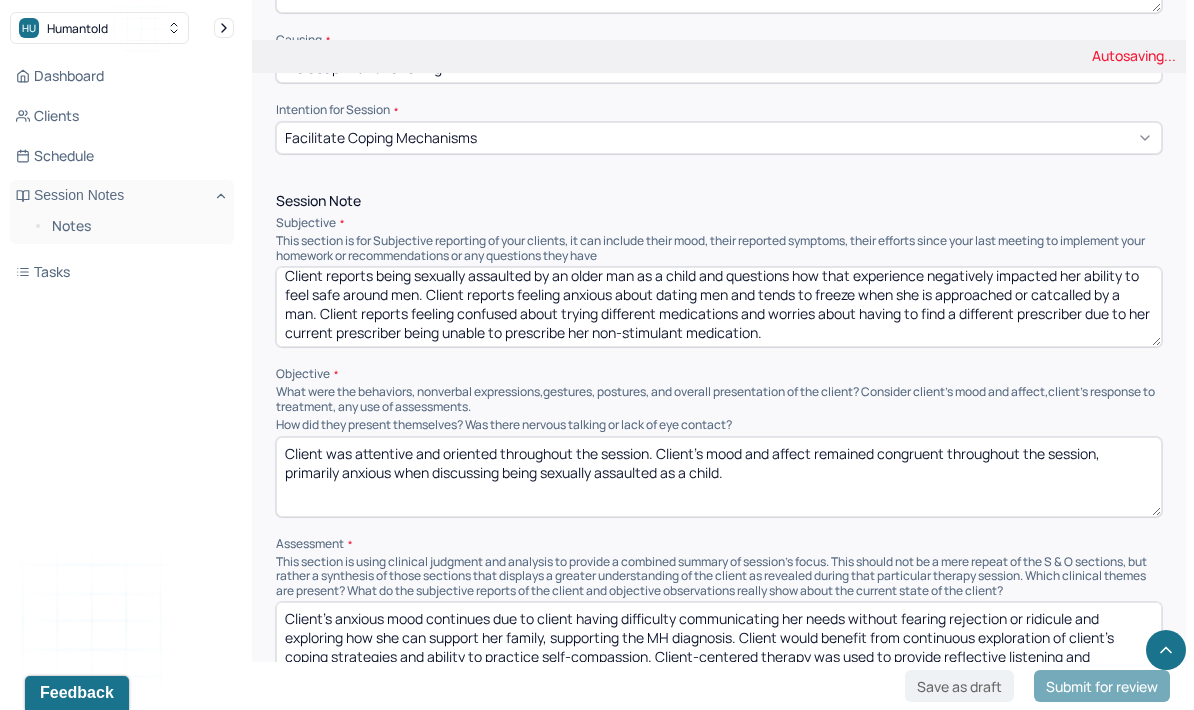 click on "Client was attentive and oriented throughout the session. Client’s mood and affect remained congruent throughout the session, primarily anxious when discussing being sexually assaulted" at bounding box center [719, 477] 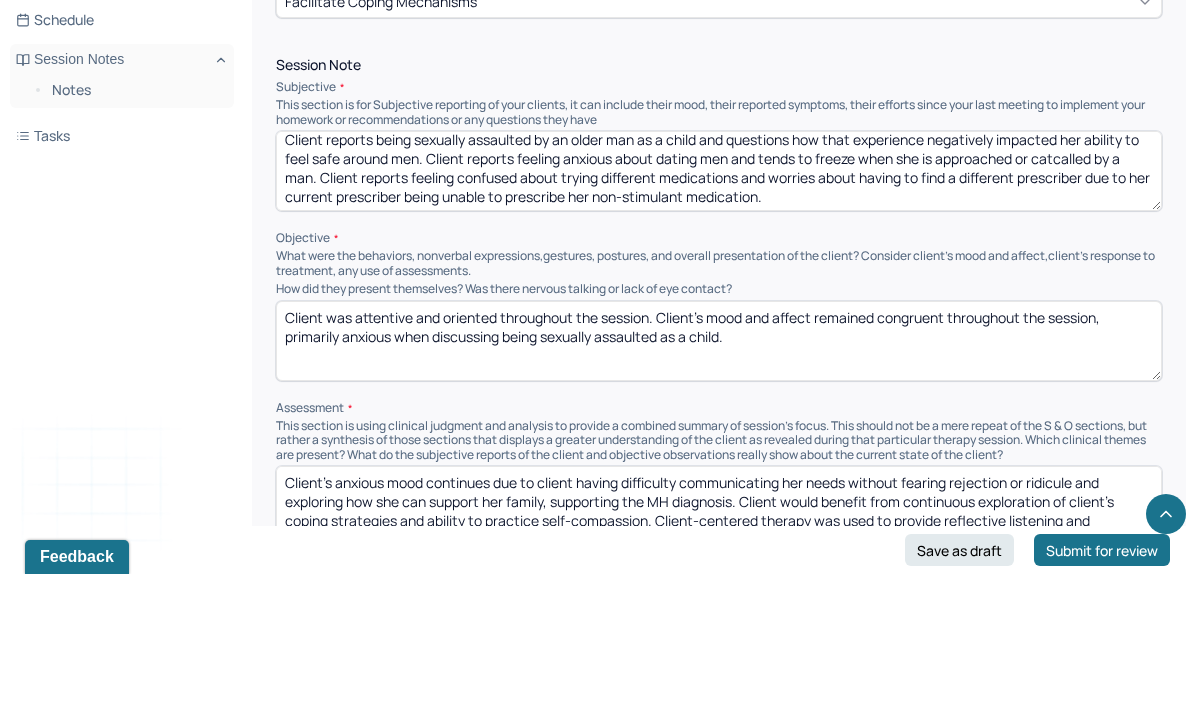 type on "Client was attentive and oriented throughout the session. Client’s mood and affect remained congruent throughout the session, primarily anxious when discussing being sexually assaulted as a child." 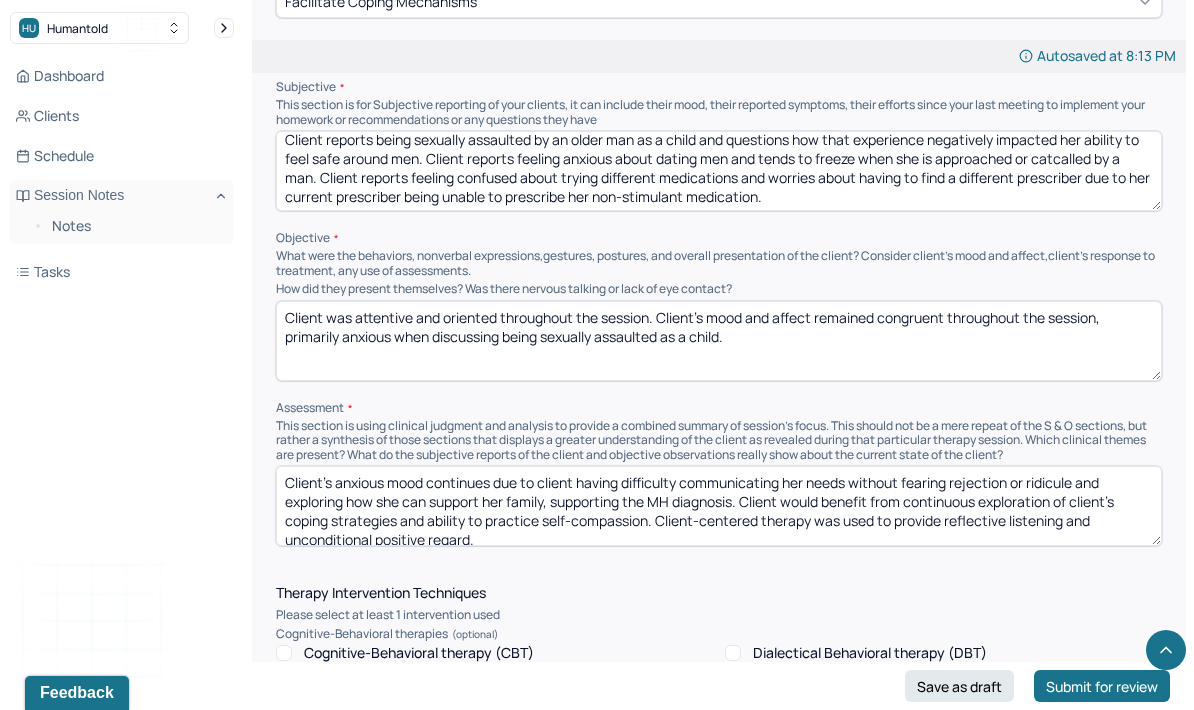 click on "Client’s anxious mood continues due to client having difficulty communicating her needs without fearing rejection or ridicule and exploring how she can support her family, supporting the MH diagnosis. Client would benefit from continuous exploration of client’s coping strategies and ability to practice self-compassion. Client-centered therapy was used to provide reflective listening and unconditional positive regard." at bounding box center (719, 506) 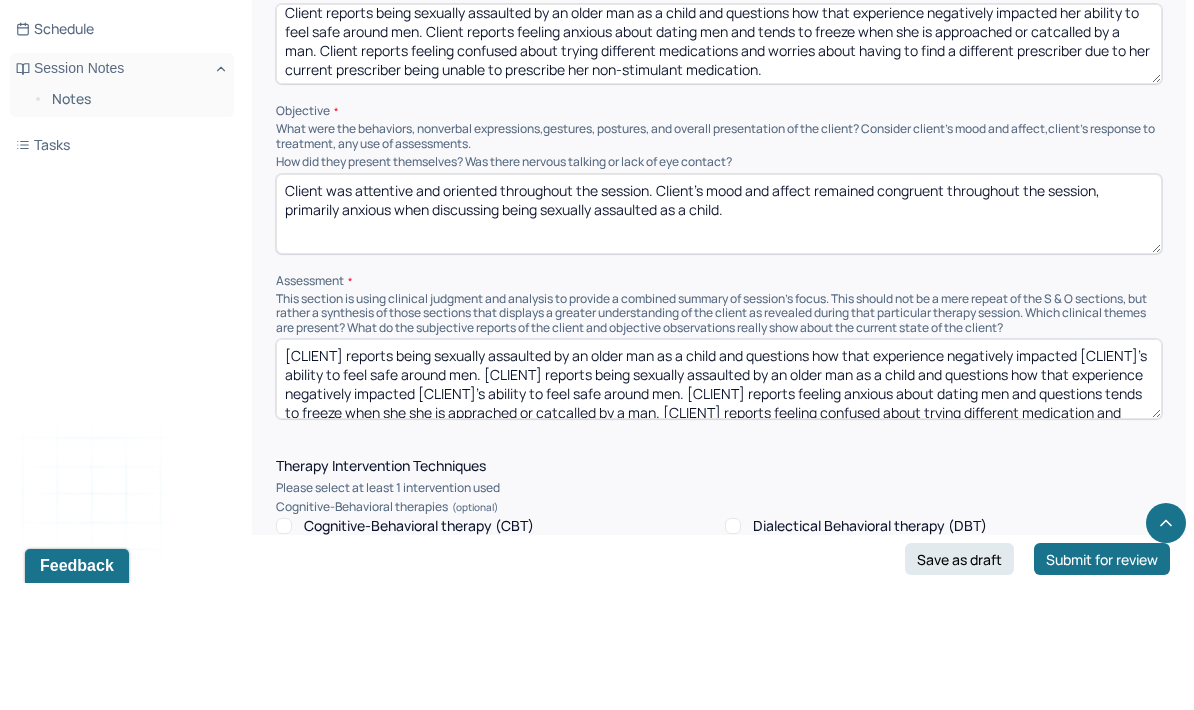 click on "[CLIENT] reports being sexually assaulted by an older man as a child and questions how that experience negatively impacted [CLIENT]'s ability to feel safe around men. [CLIENT] reports being sexually assaulted by an older man as a child and questions how that experience negatively impacted [CLIENT]'s ability to feel safe around men. [CLIENT] reports feeling anxious about dating men and questions tends to freeze when she she is apprached or catcalled by a man. [CLIENT] reports feeling confused about trying different medication and worries about having to find a different prescriber due to her curre" at bounding box center (719, 506) 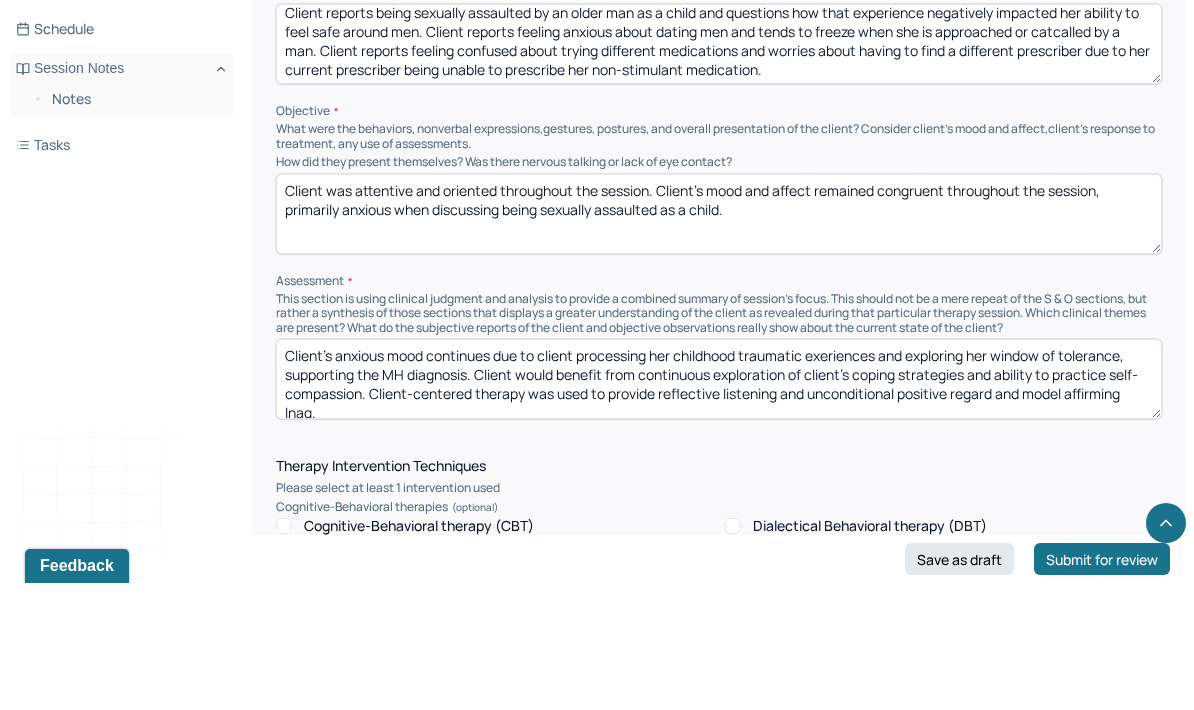 scroll, scrollTop: 8, scrollLeft: 0, axis: vertical 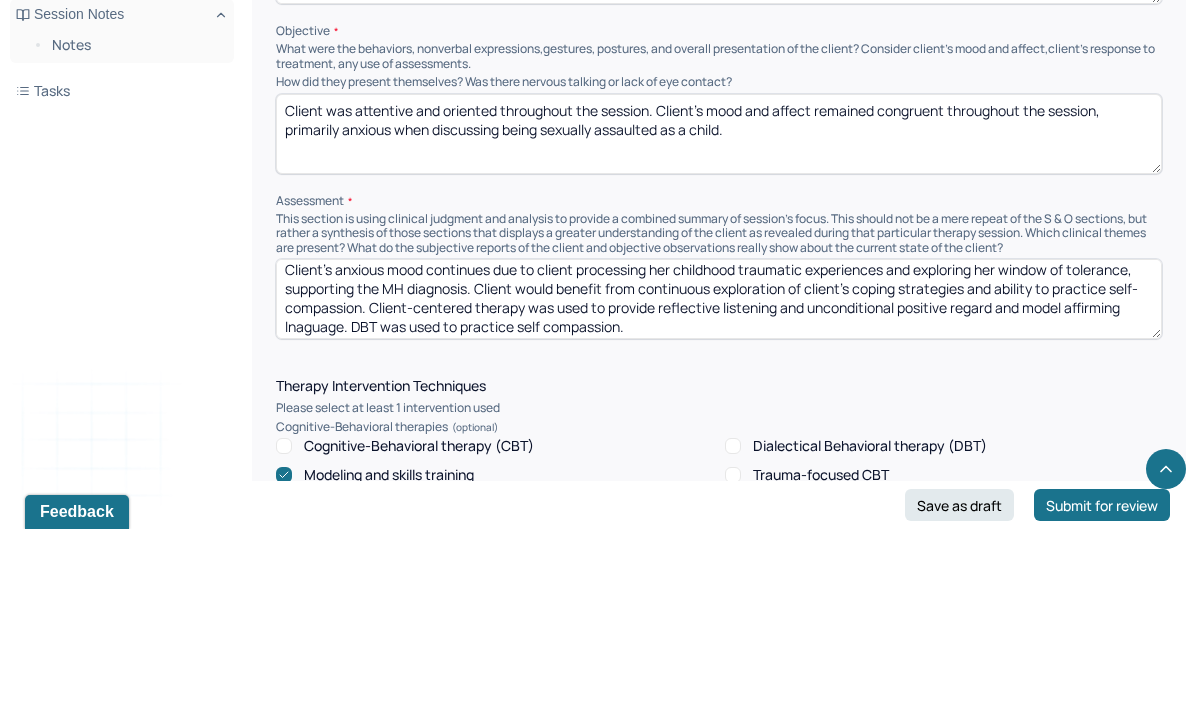 type on "Client’s anxious mood continues due to client processing her childhood traumatic experiences and exploring her window of tolerance, supporting the MH diagnosis. Client would benefit from continuous exploration of client’s coping strategies and ability to practice self-compassion. Client-centered therapy was used to provide reflective listening and unconditional positive regard and model affirming lnaguage. DBT was used to practice self compassion." 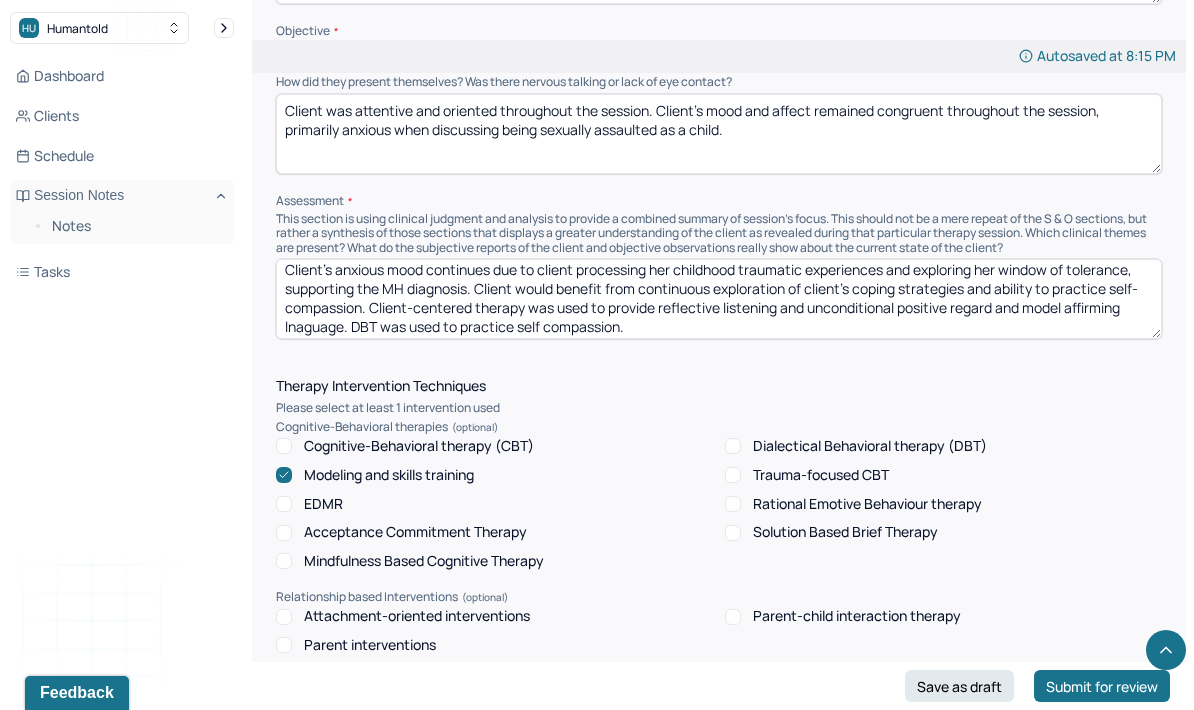 click on "Dialectical Behavioral therapy (DBT)" at bounding box center [870, 446] 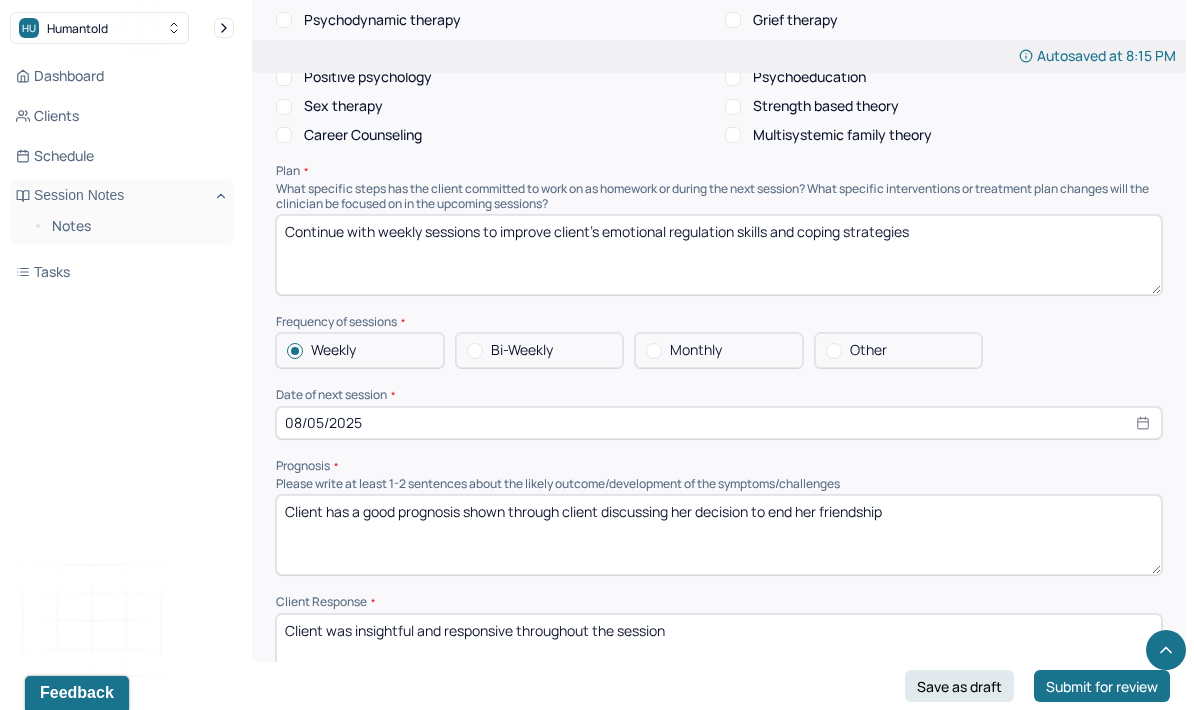 click on "08/05/2025" at bounding box center (719, 423) 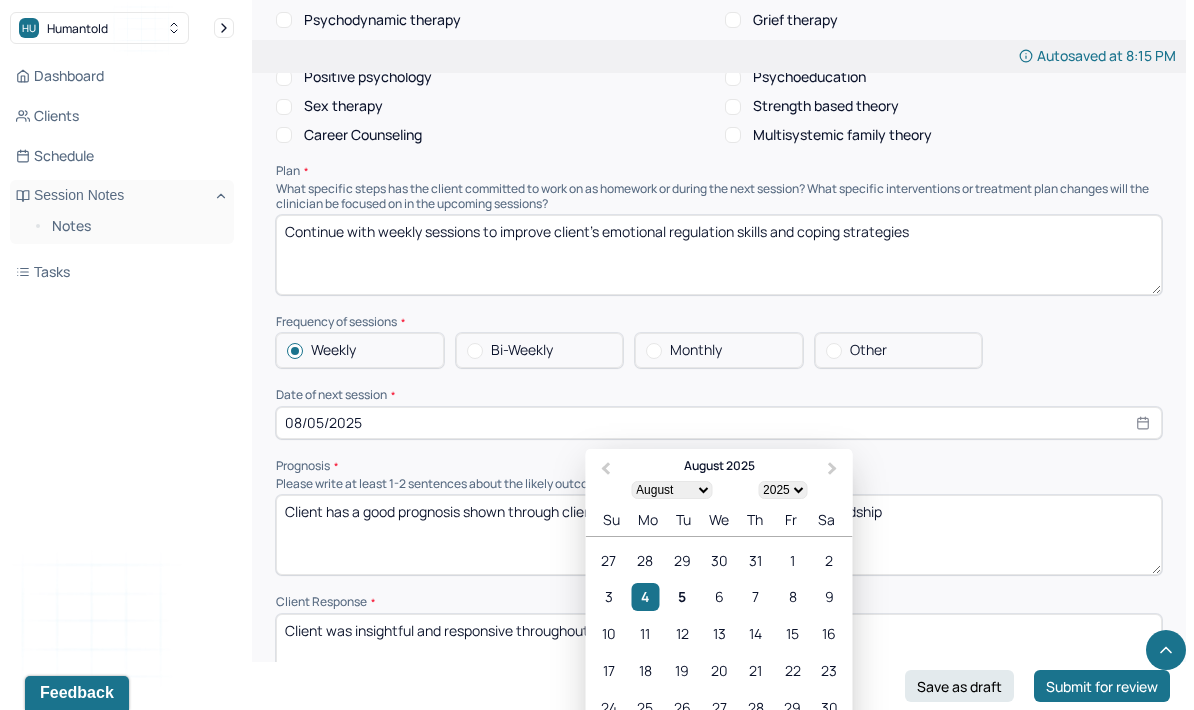 scroll, scrollTop: 2167, scrollLeft: 0, axis: vertical 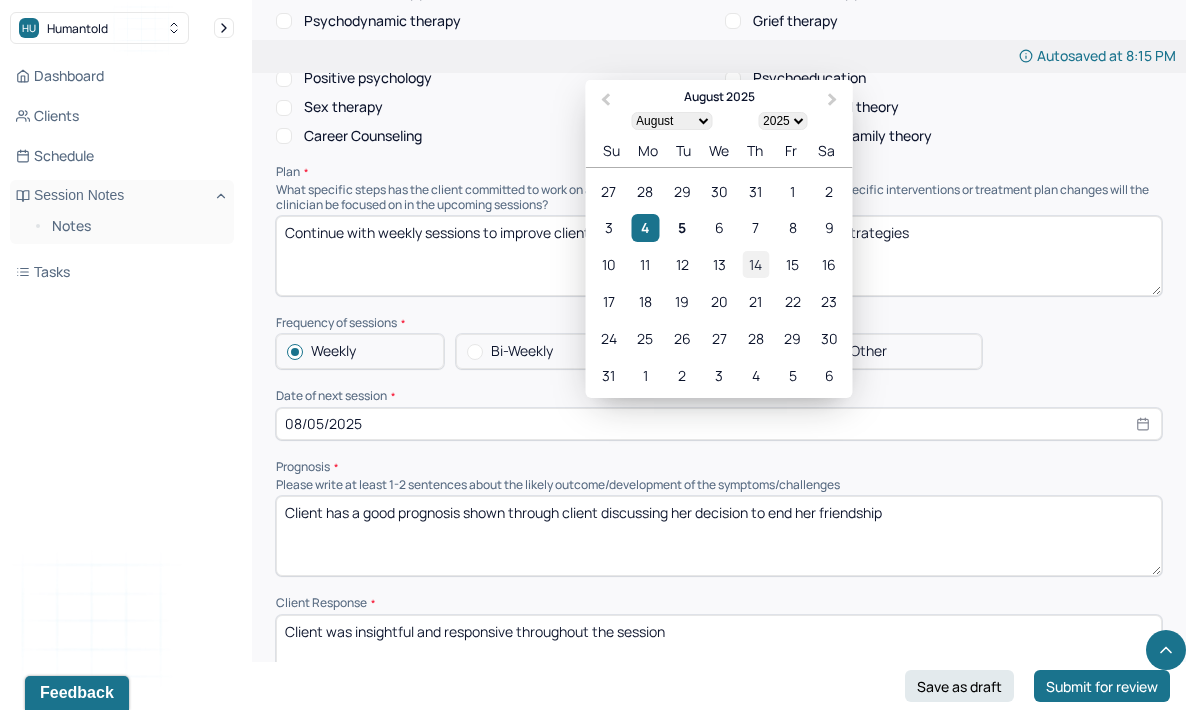 click on "14" at bounding box center (755, 264) 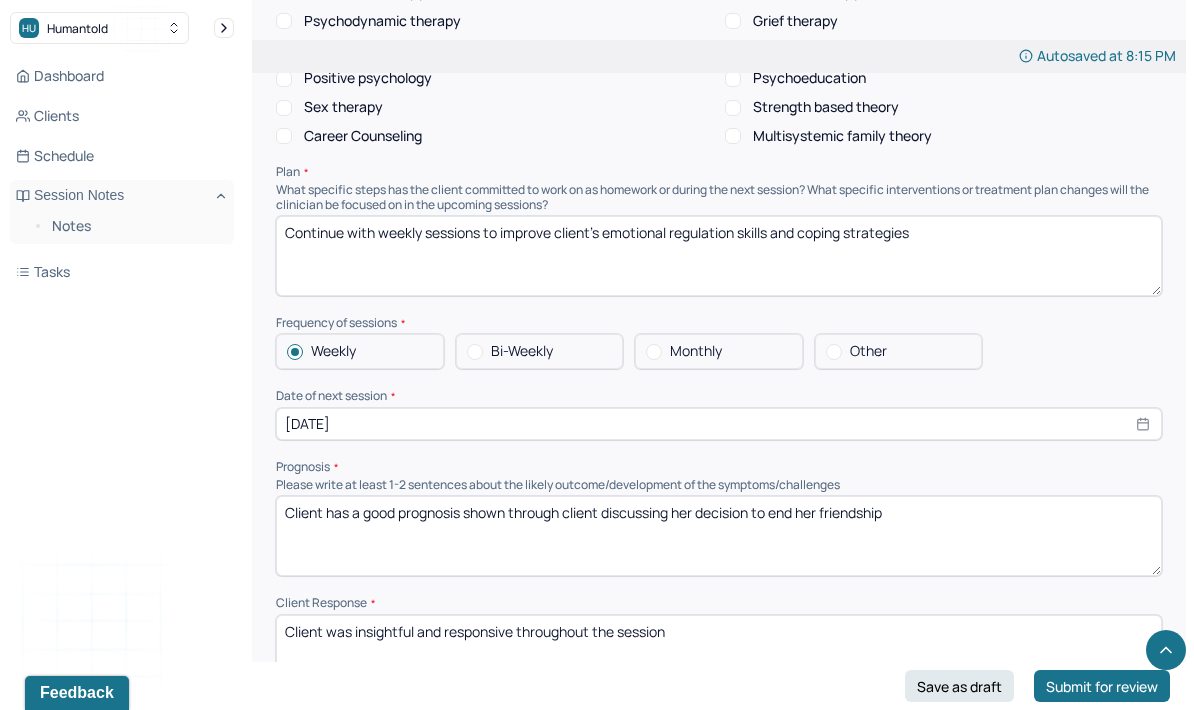 click on "Client has a good prognosis shown through client discussing her decision to end her friendship" at bounding box center [719, 536] 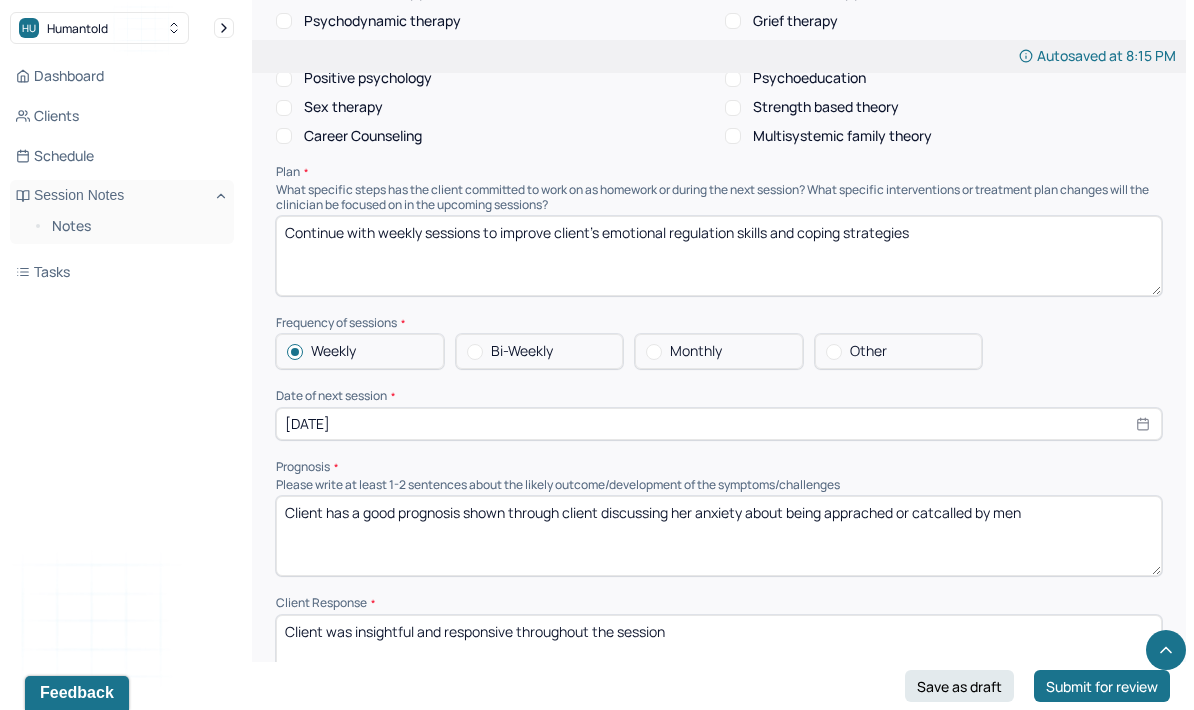 type on "Client has a good prognosis shown through client discussing her anxiety about being apprached or catcalled by men" 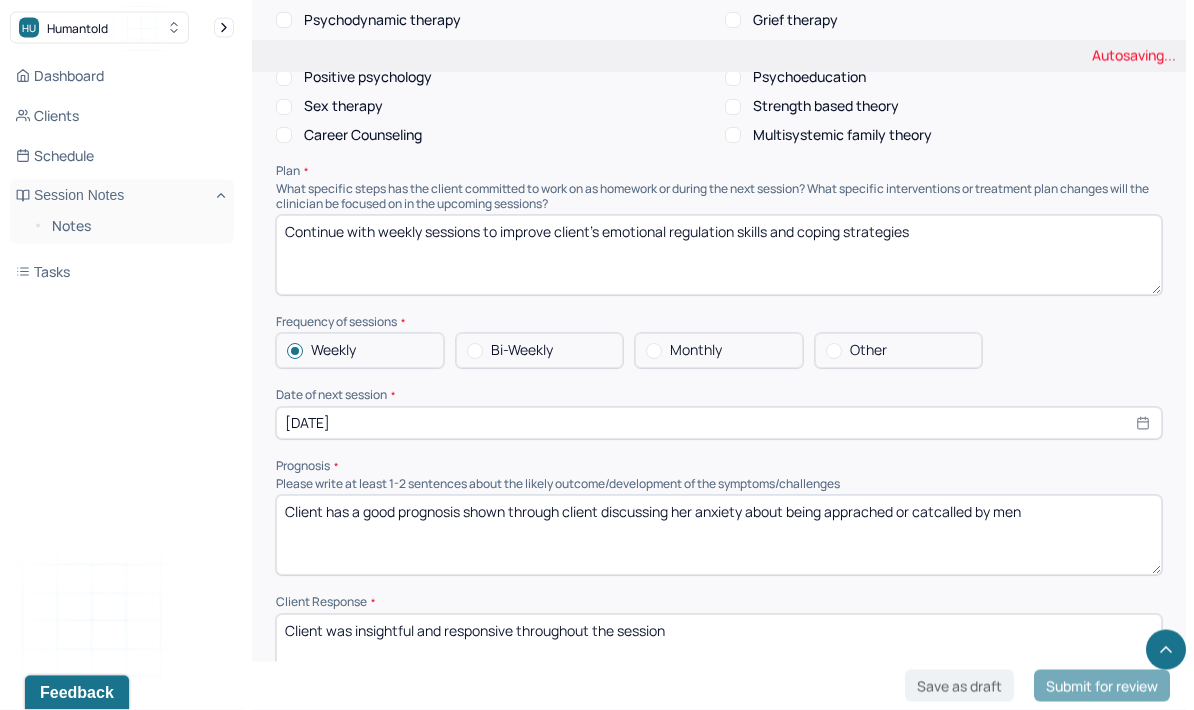scroll, scrollTop: 2168, scrollLeft: 0, axis: vertical 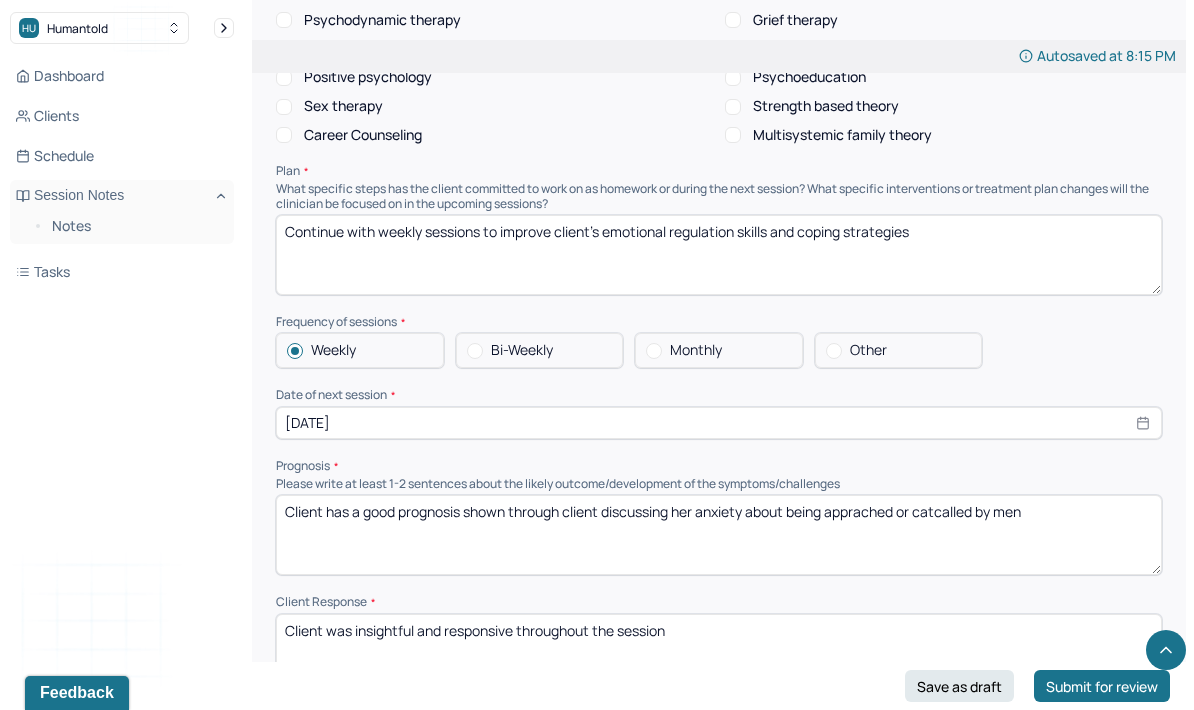 click on "Client was insightful and responsive throughout the session" at bounding box center (719, 654) 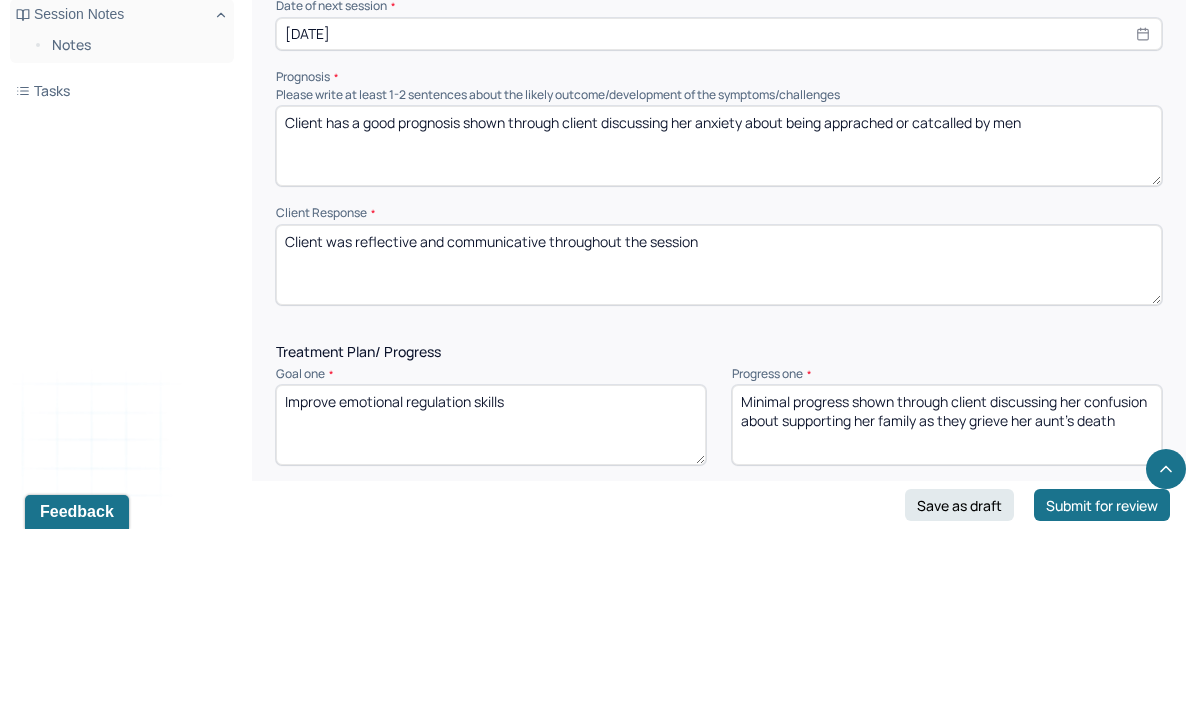 scroll, scrollTop: 2387, scrollLeft: 0, axis: vertical 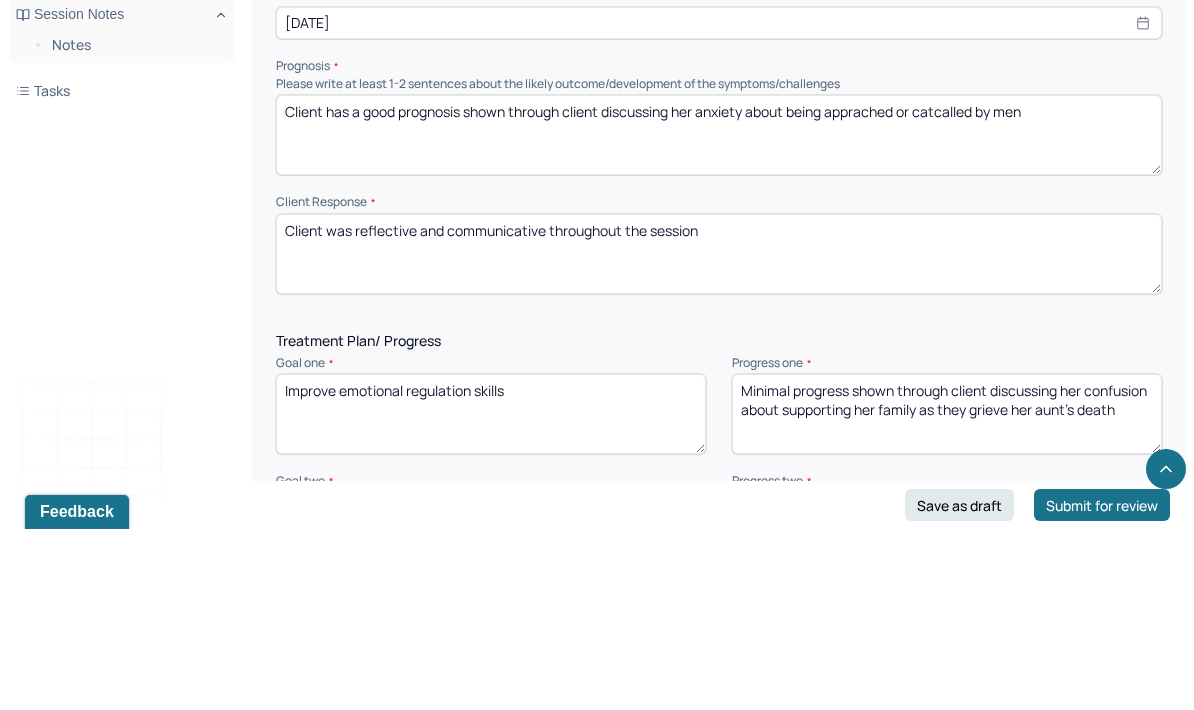 type on "Client was reflective and communicative throughout the session" 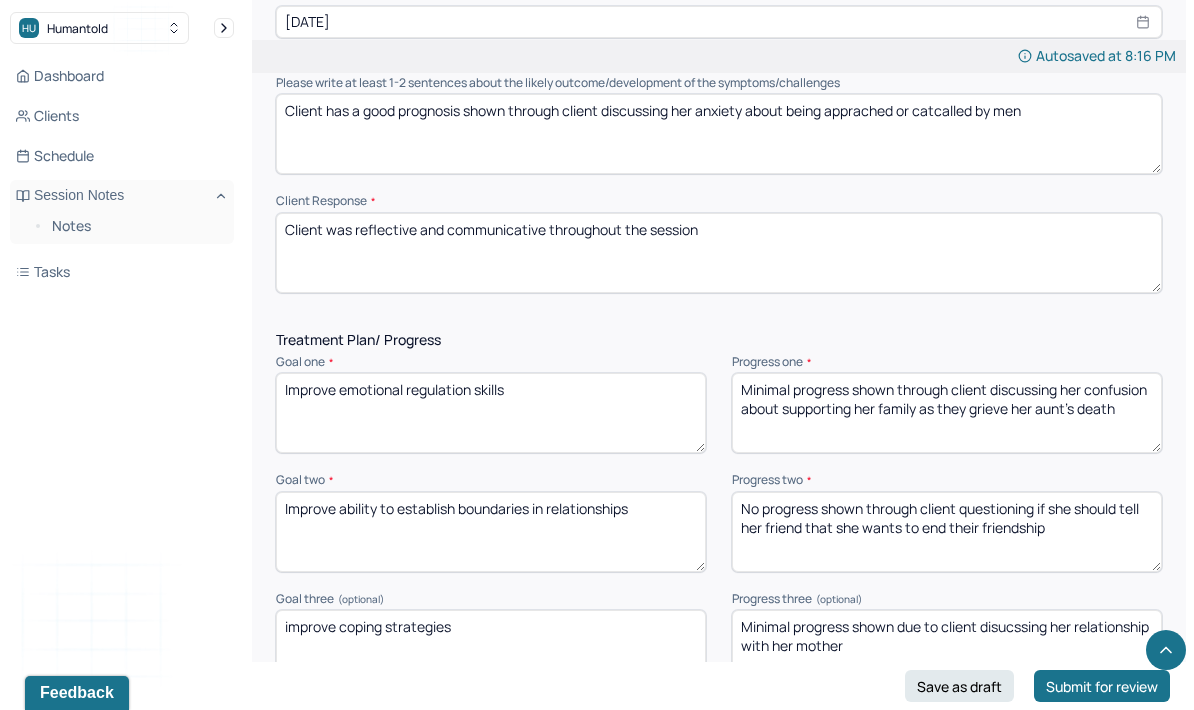 scroll, scrollTop: 2649, scrollLeft: 0, axis: vertical 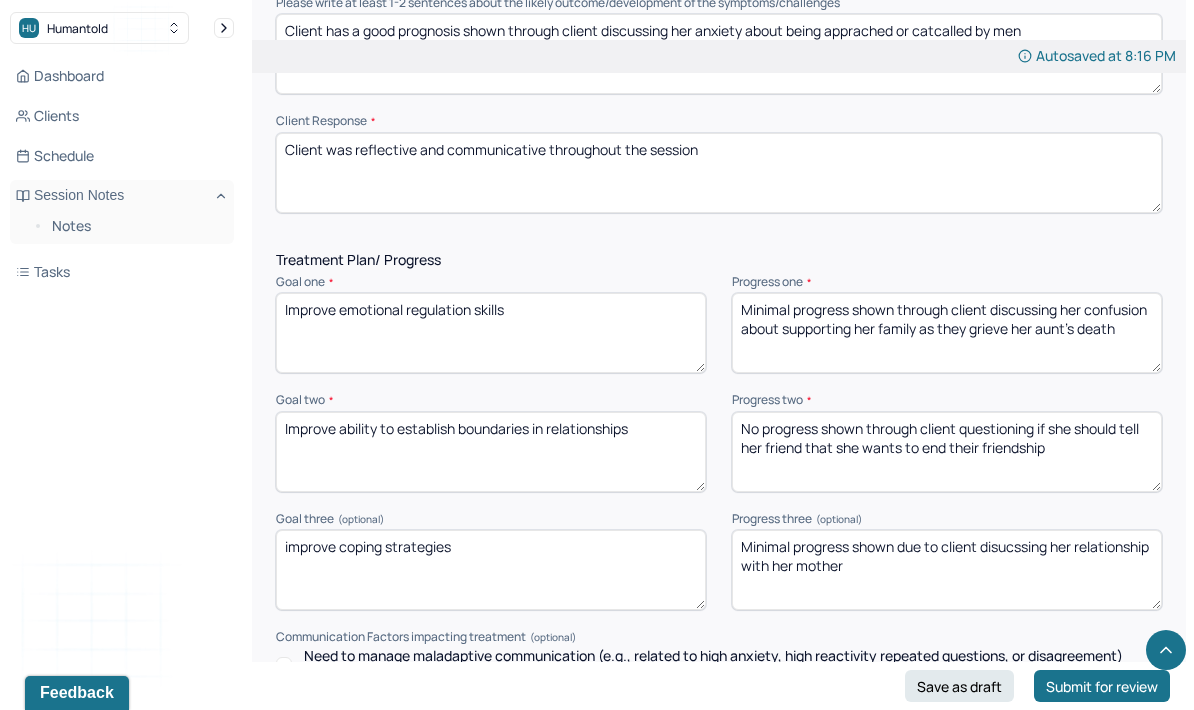 click on "Minimal progress shown through client discussing her confusion about supporting her family as they grieve her aunt’s death" at bounding box center (947, 333) 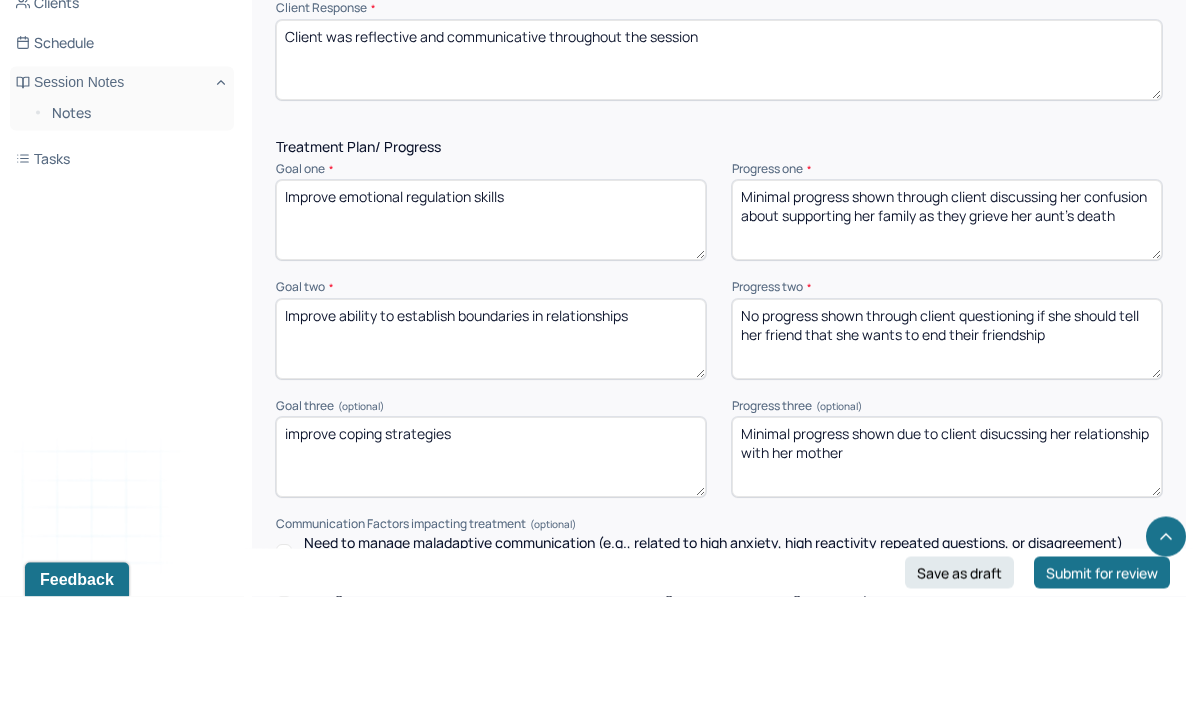 click on "Minimal progress shown through client discussing her confusion about supporting her family as they grieve her aunt’s death" at bounding box center [947, 334] 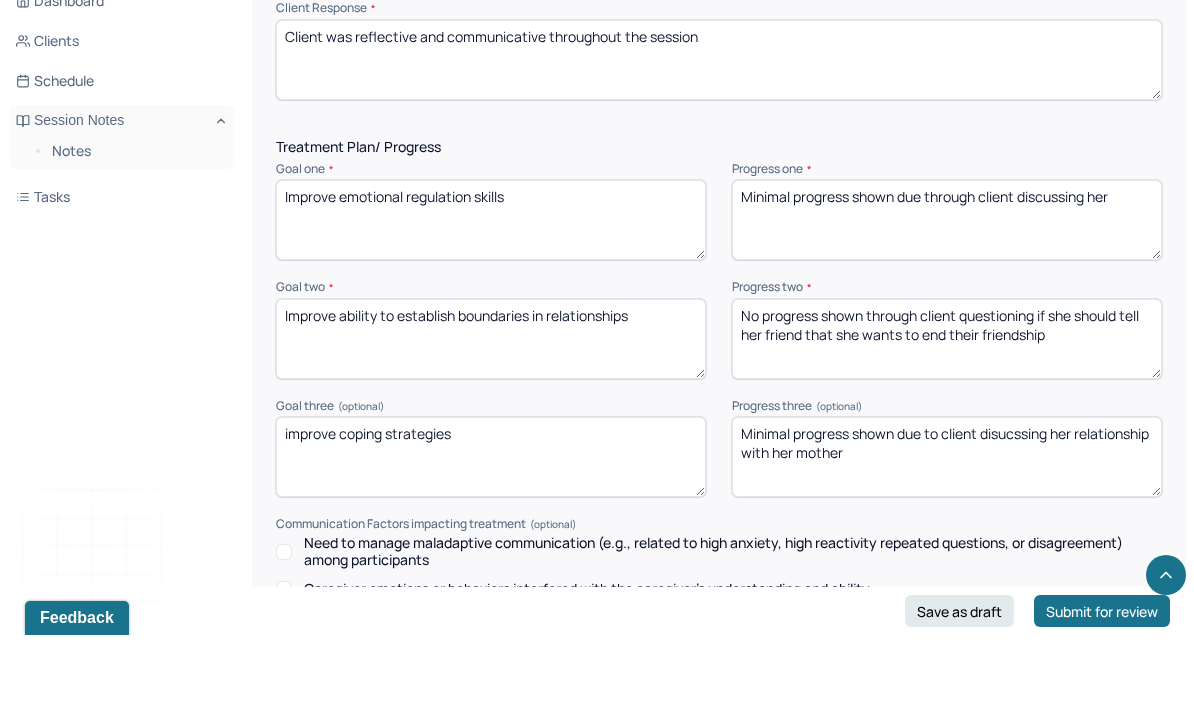 scroll, scrollTop: 2762, scrollLeft: 0, axis: vertical 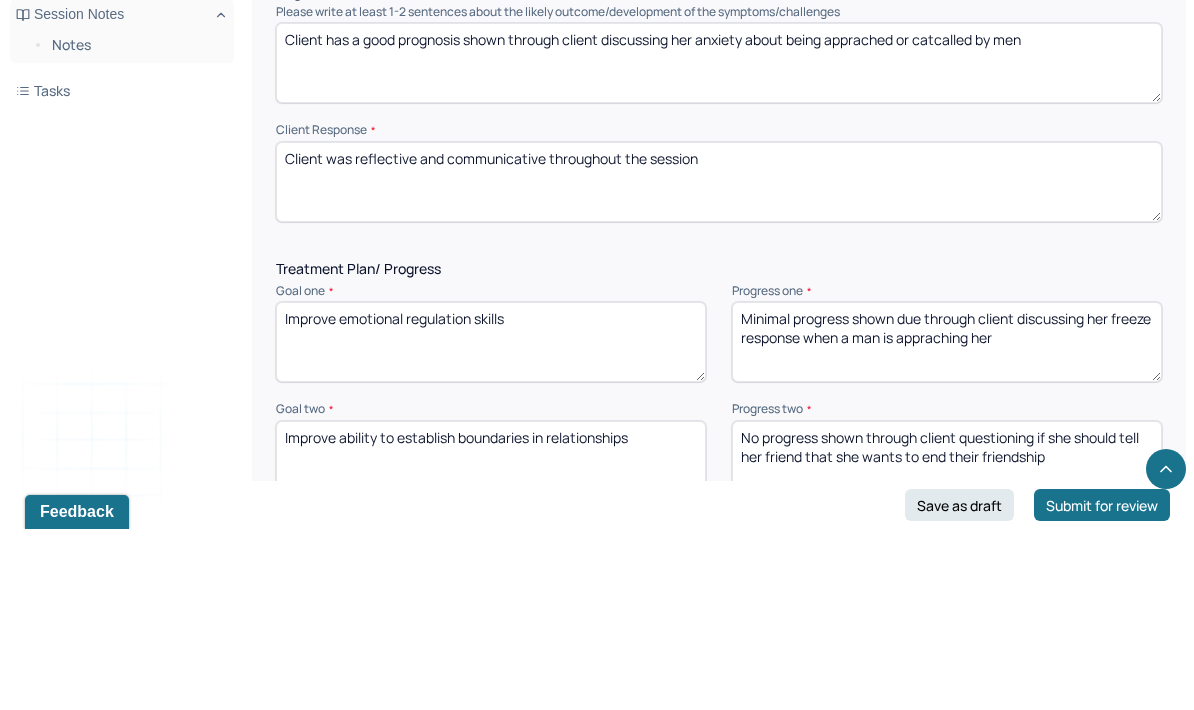 type on "Minimal progress shown due through client discussing her freeze response when a man is appraching her" 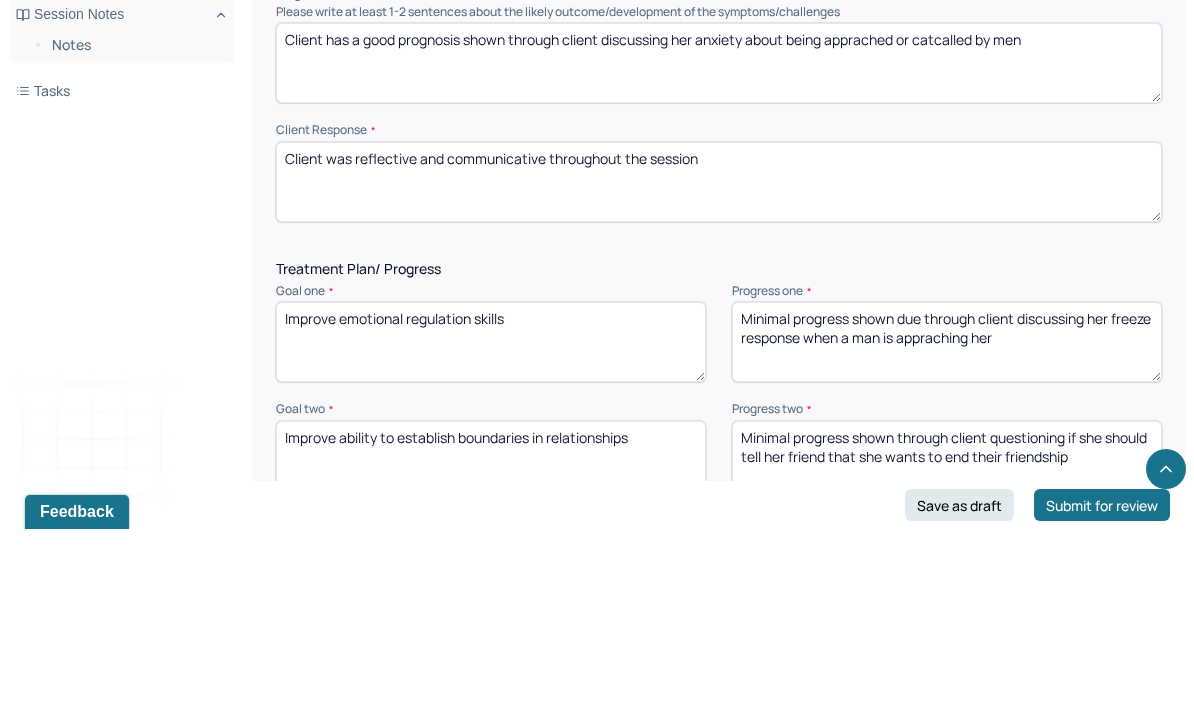 click on "Minima progress shown through client questioning if she should tell her friend that she wants to end their friendship" at bounding box center (947, 642) 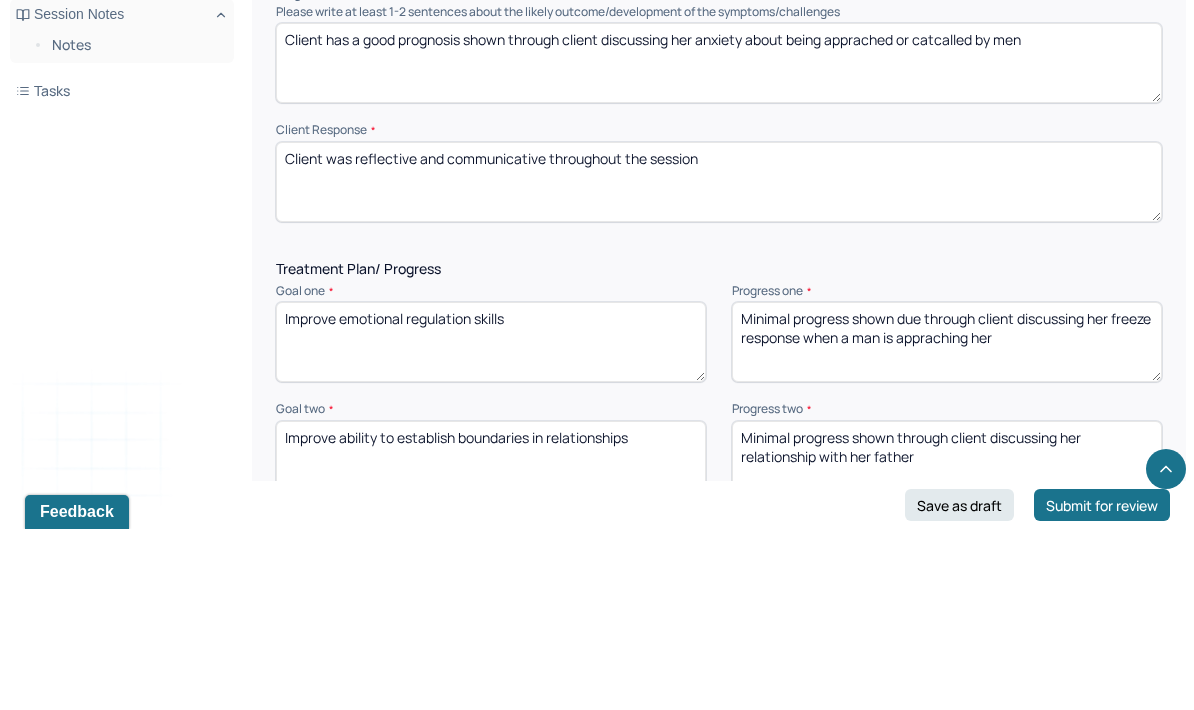 scroll, scrollTop: 2539, scrollLeft: 0, axis: vertical 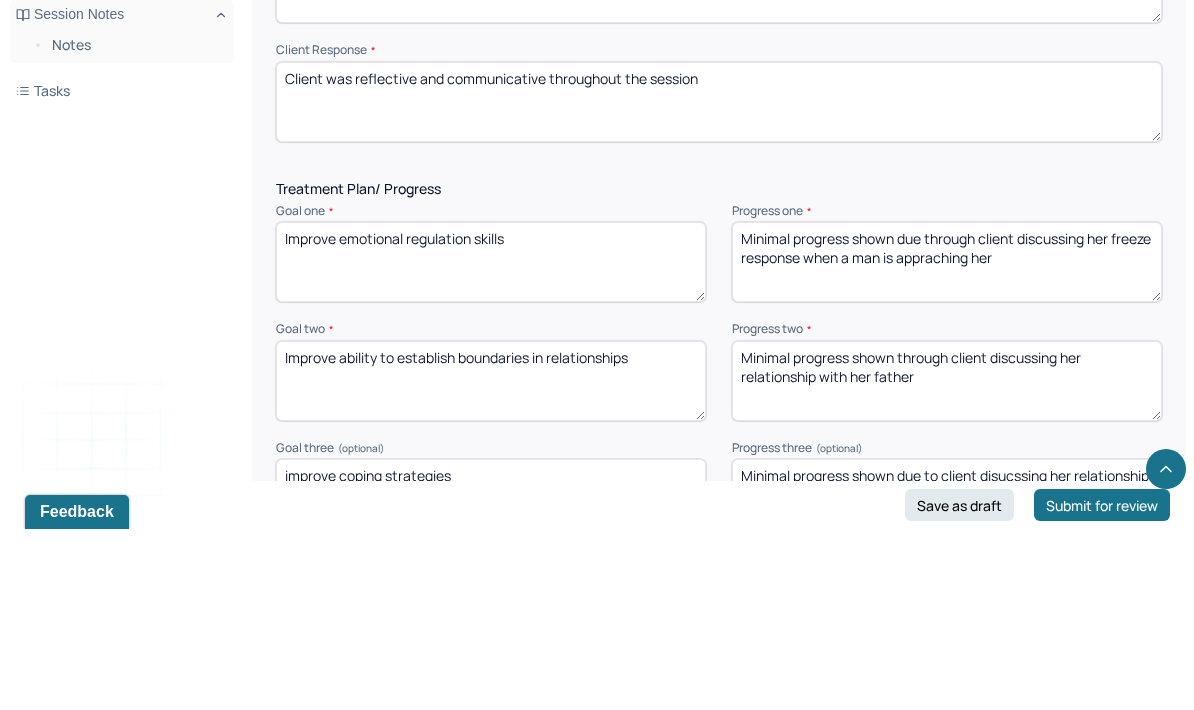 type on "Minimal progress shown through client discussing her relationship with her father" 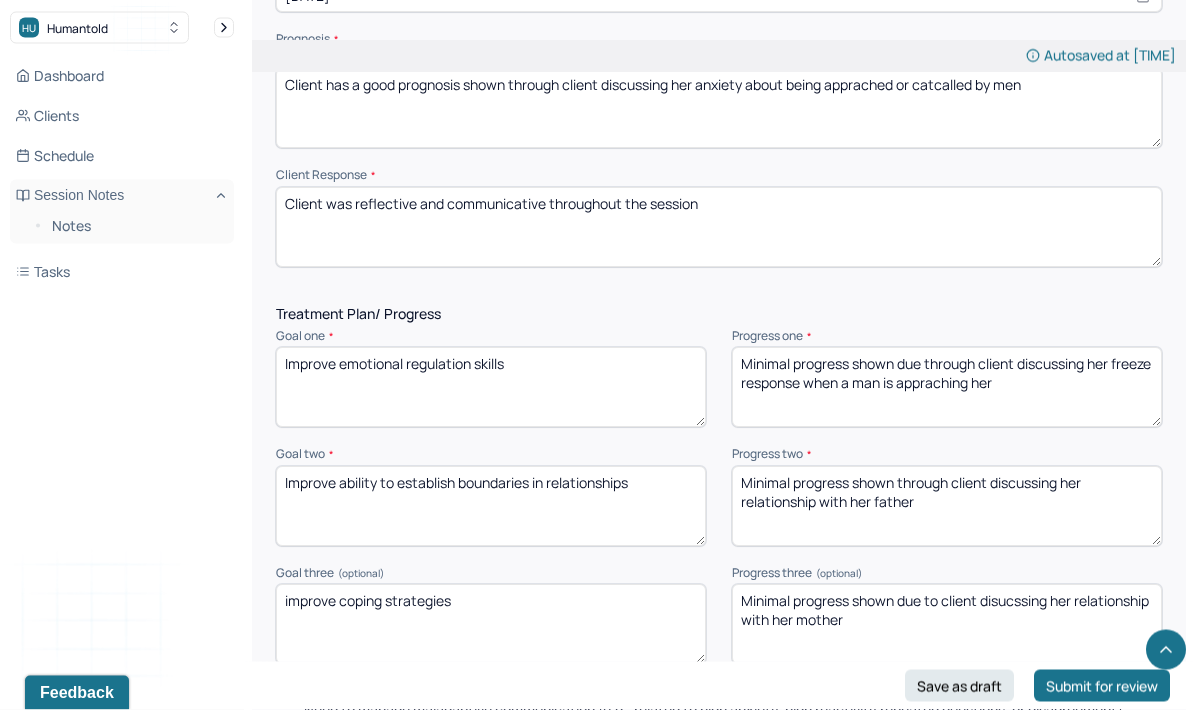 scroll, scrollTop: 2595, scrollLeft: 0, axis: vertical 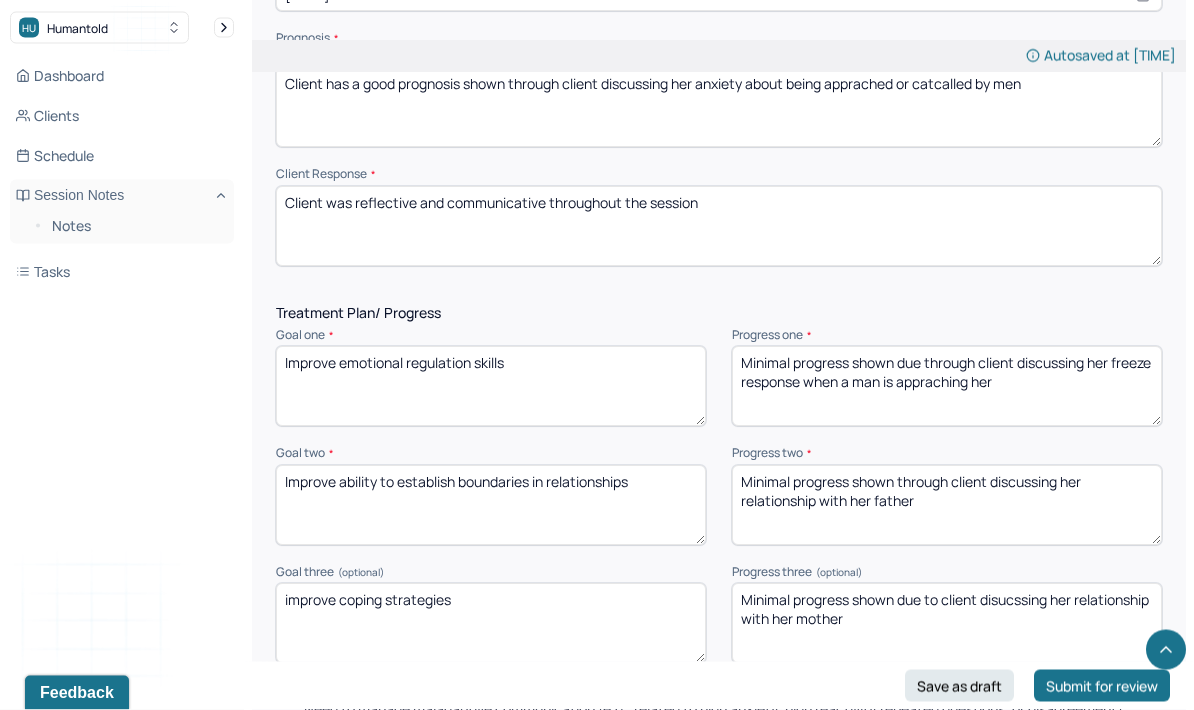 click on "Minimal progress shown due to client disucssing her relationship with her mother" at bounding box center (947, 624) 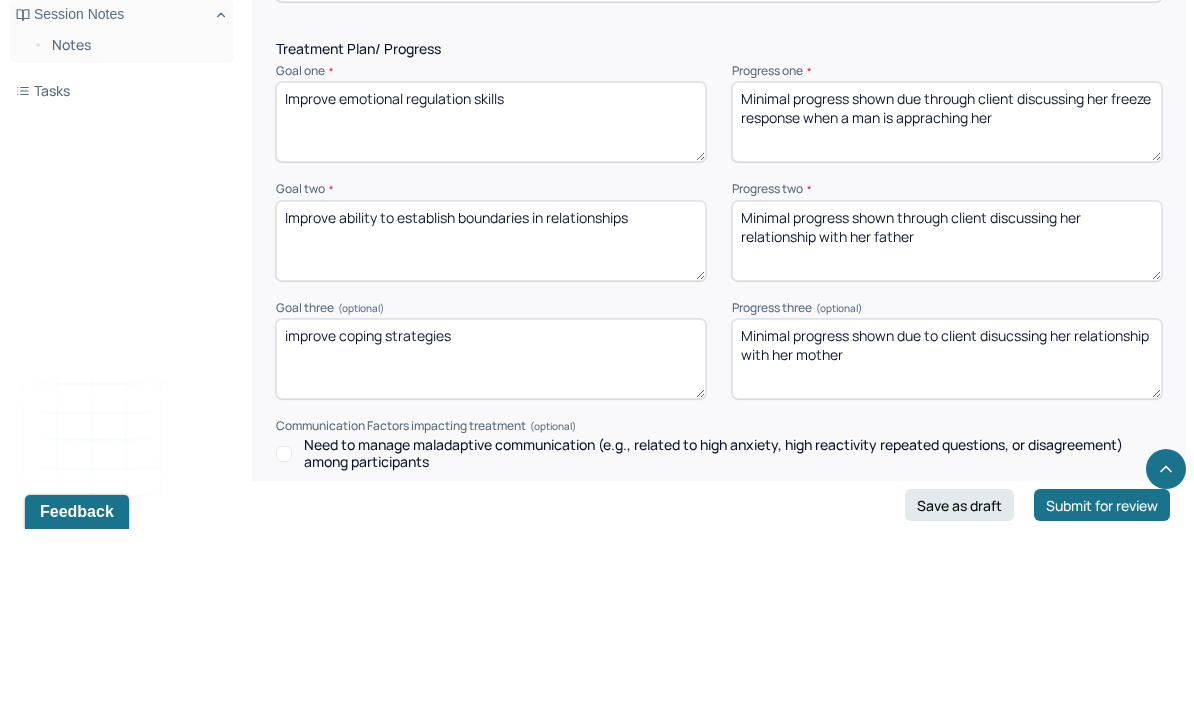 click on "Minimal progress shown due to client disucssing her relationship with her mother" at bounding box center (947, 540) 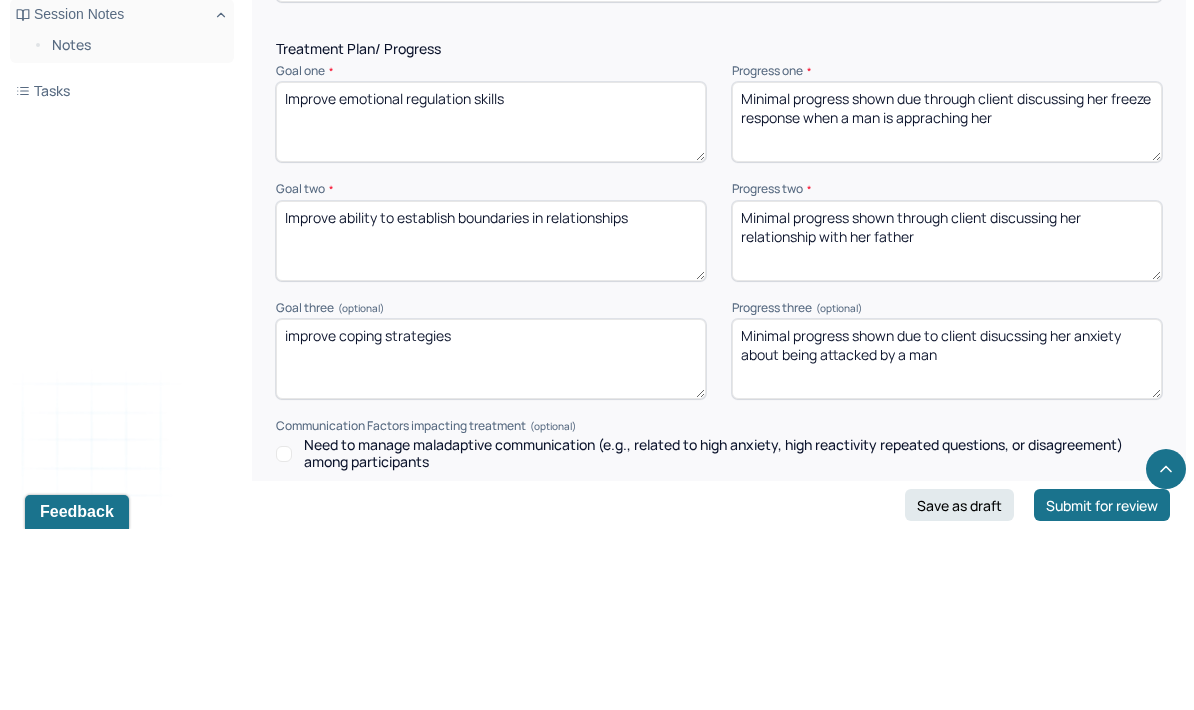type on "Minimal progress shown due to client disucssing her anxiety about being attacked by a man" 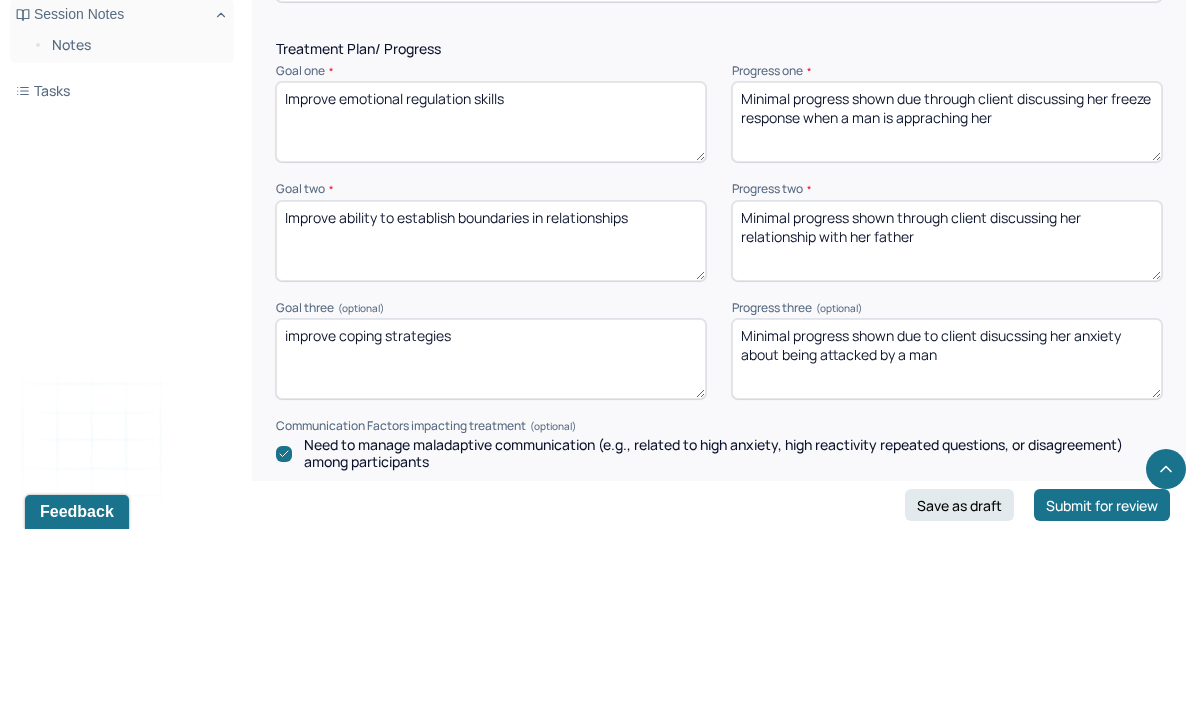 scroll, scrollTop: 2861, scrollLeft: 0, axis: vertical 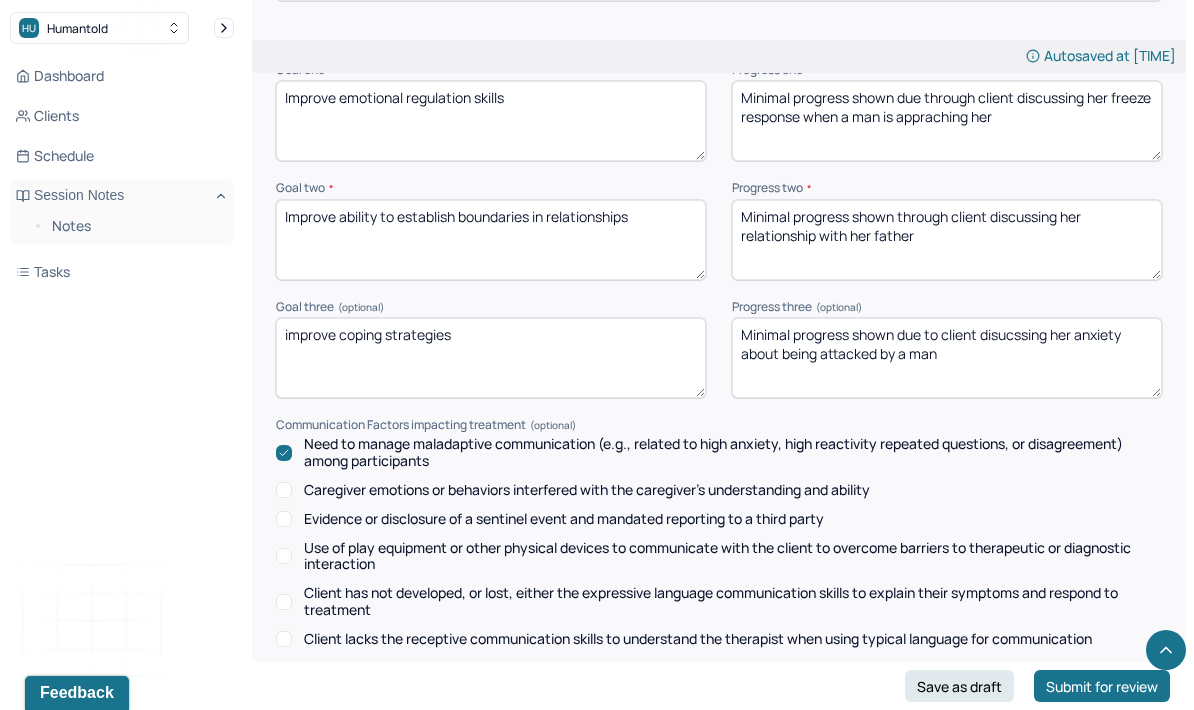 click on "Need to manage maladaptive communication (e.g., related to high anxiety, high reactivity repeated questions, or disagreement) among participants" at bounding box center [733, 453] 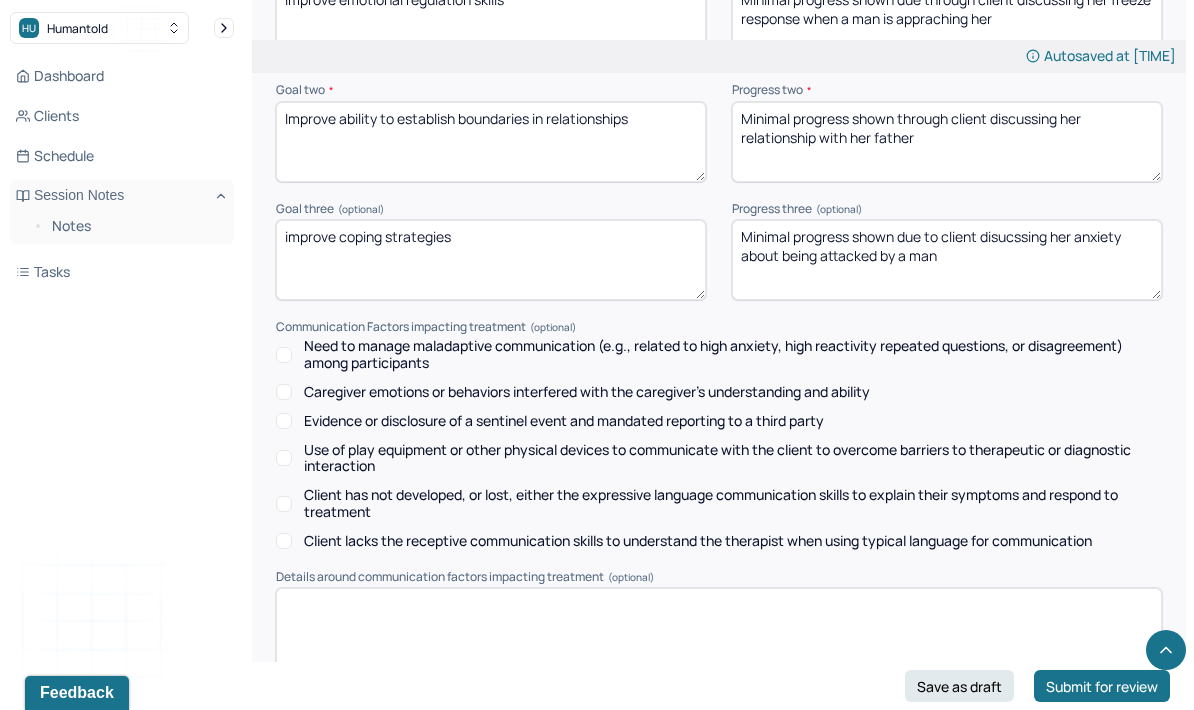 scroll, scrollTop: 2990, scrollLeft: 0, axis: vertical 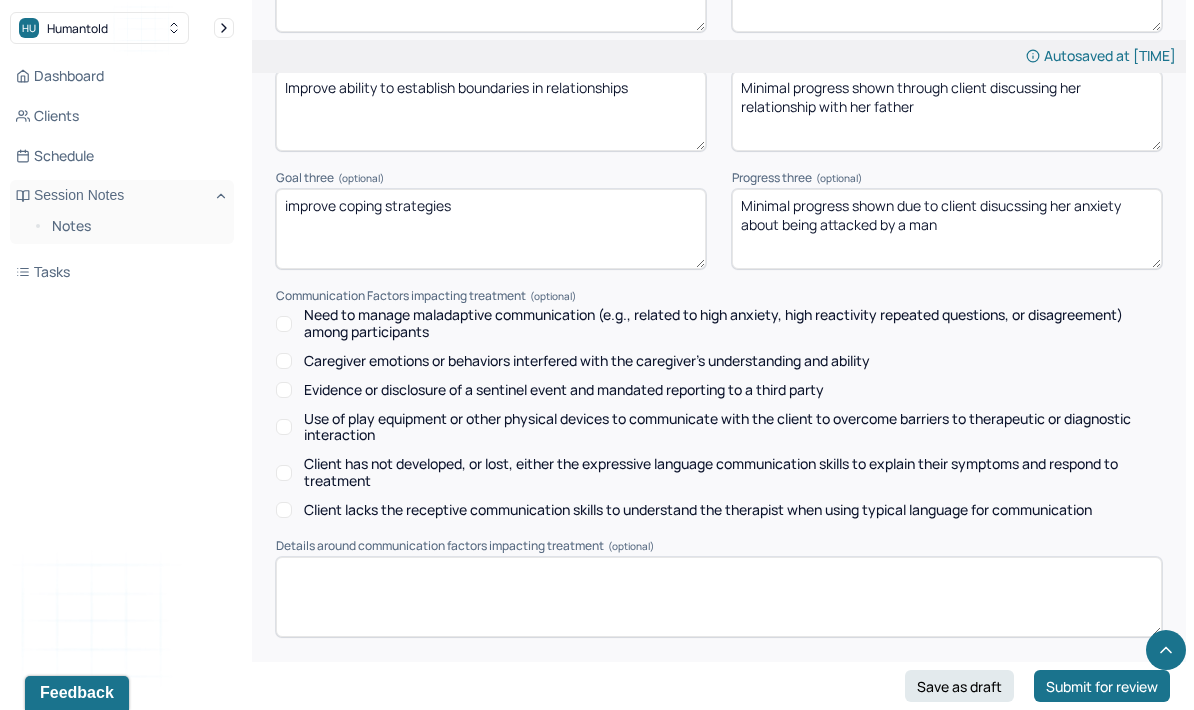 click at bounding box center (719, 761) 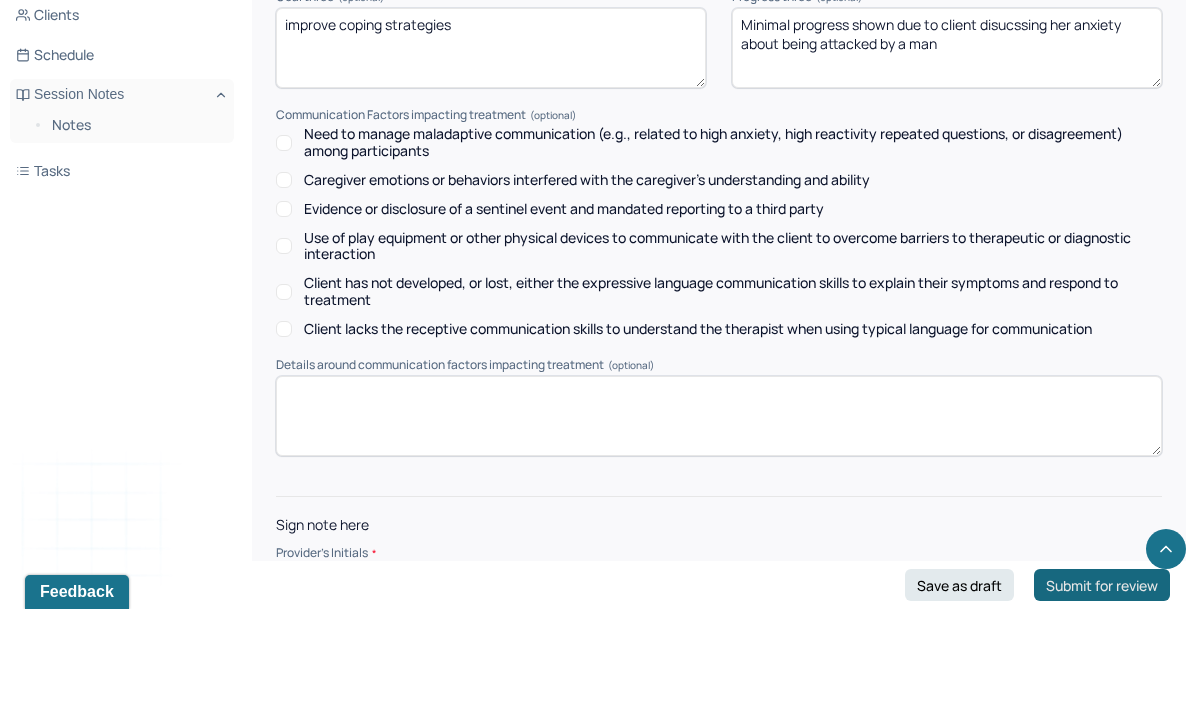 type on "zd" 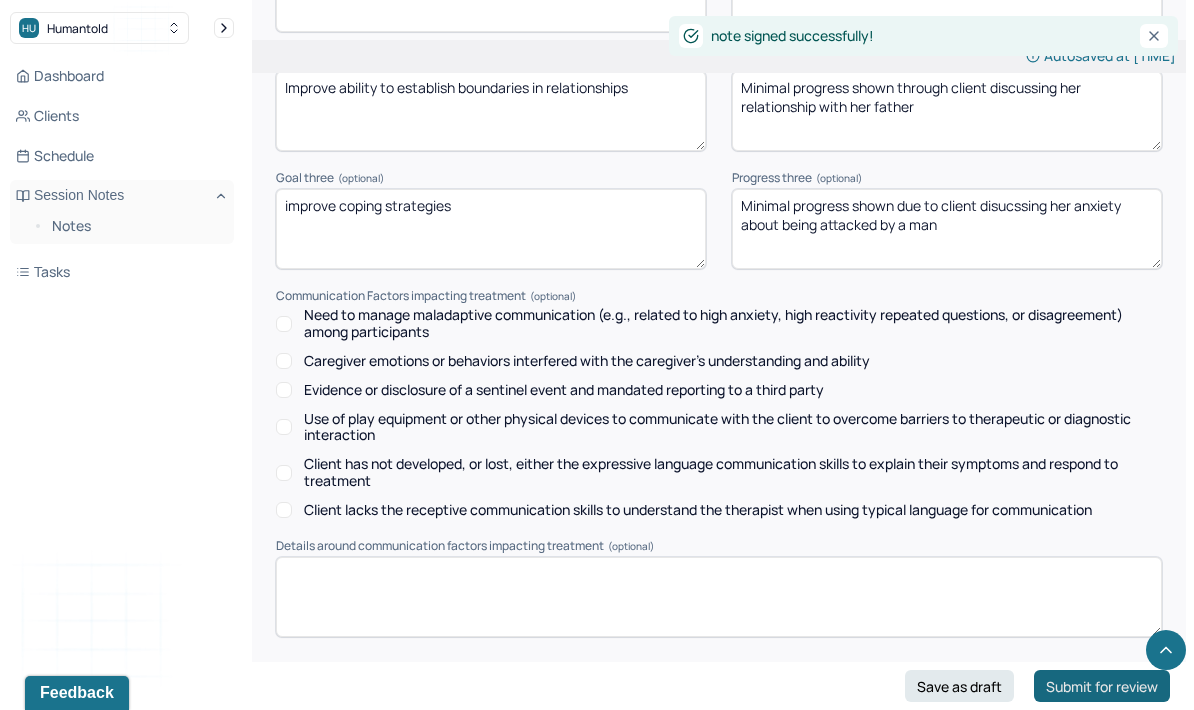 scroll, scrollTop: 3070, scrollLeft: 0, axis: vertical 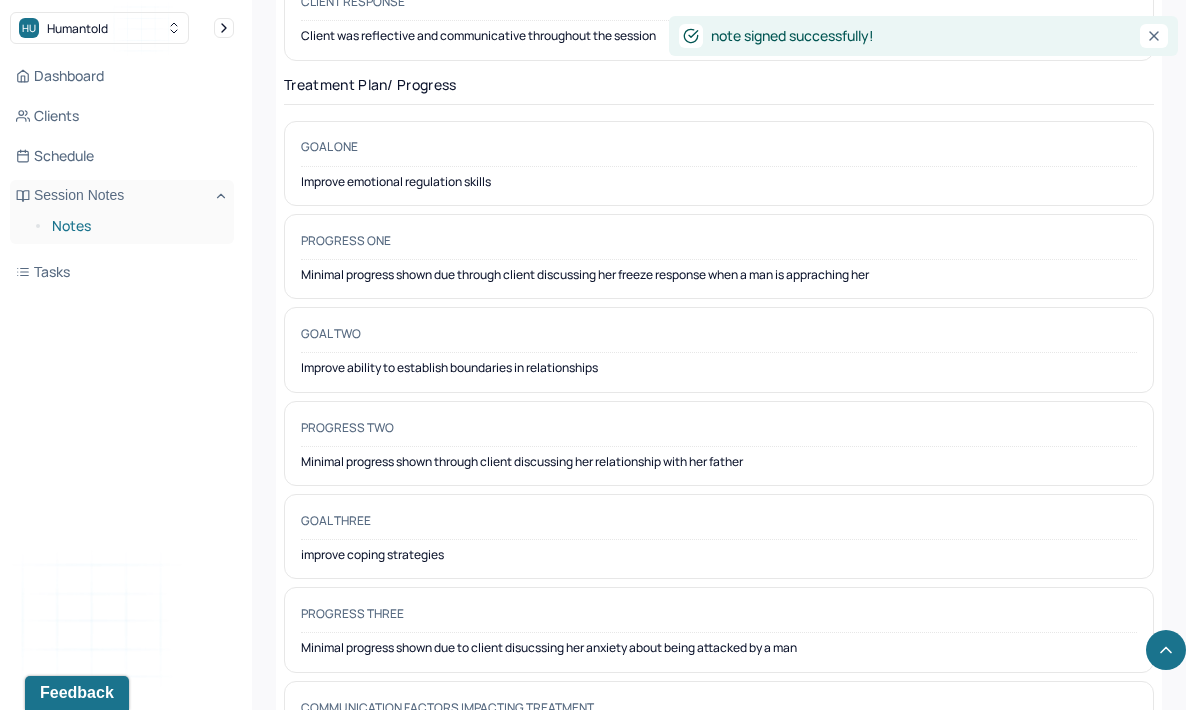 click on "Notes" at bounding box center [135, 226] 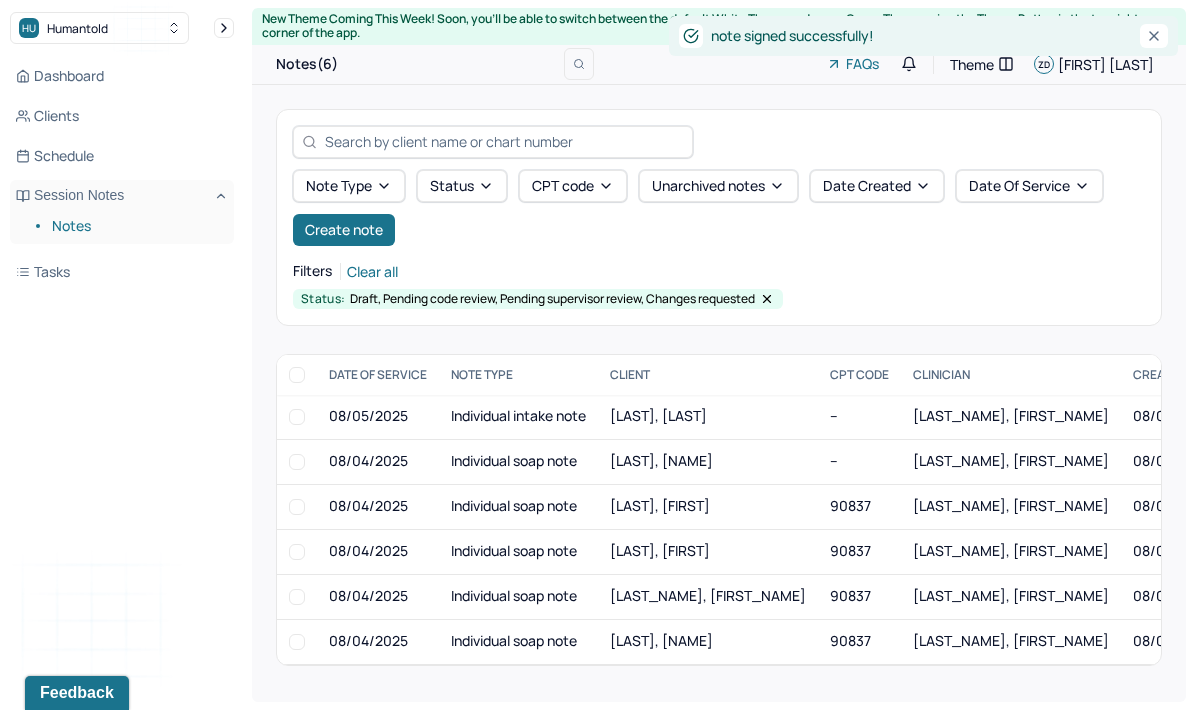 scroll, scrollTop: 0, scrollLeft: 0, axis: both 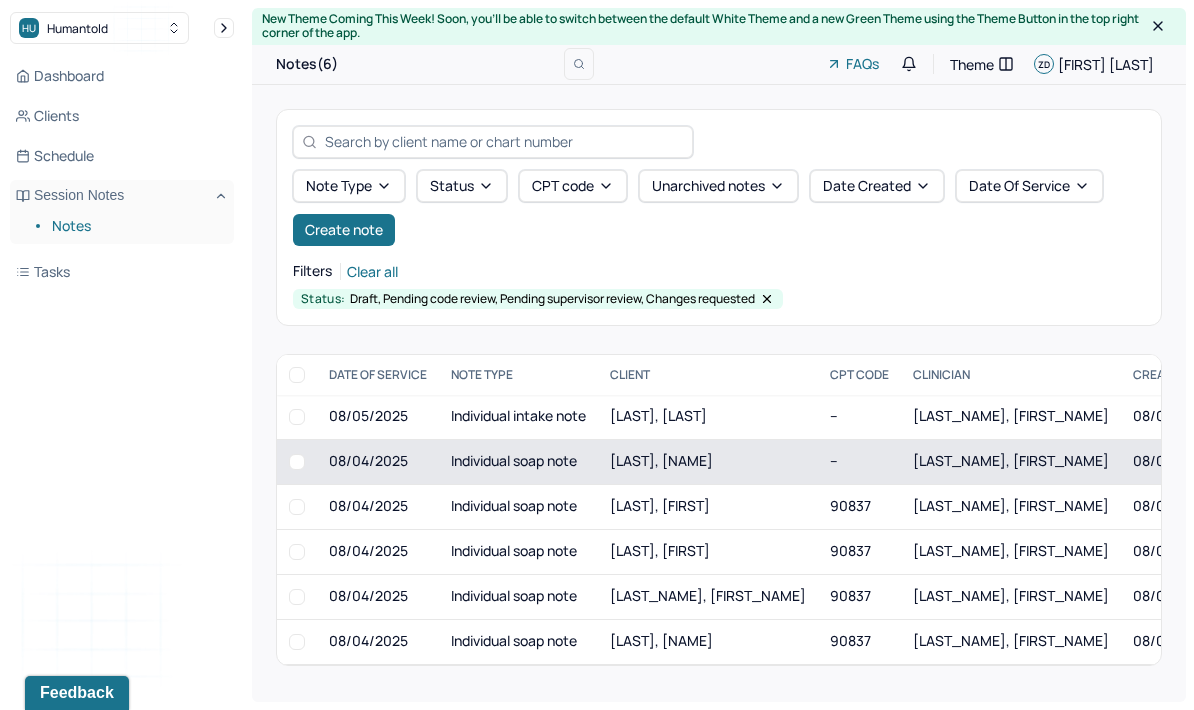 click on "[LAST], [NAME]" at bounding box center [661, 460] 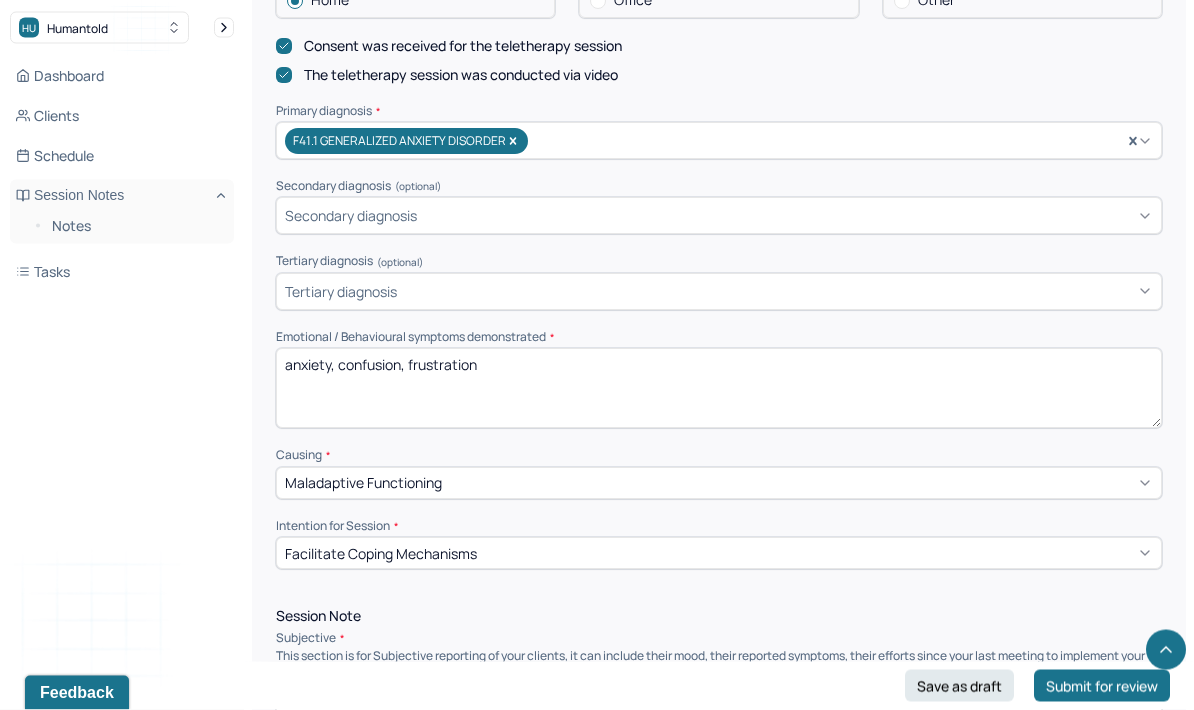 scroll, scrollTop: 656, scrollLeft: 0, axis: vertical 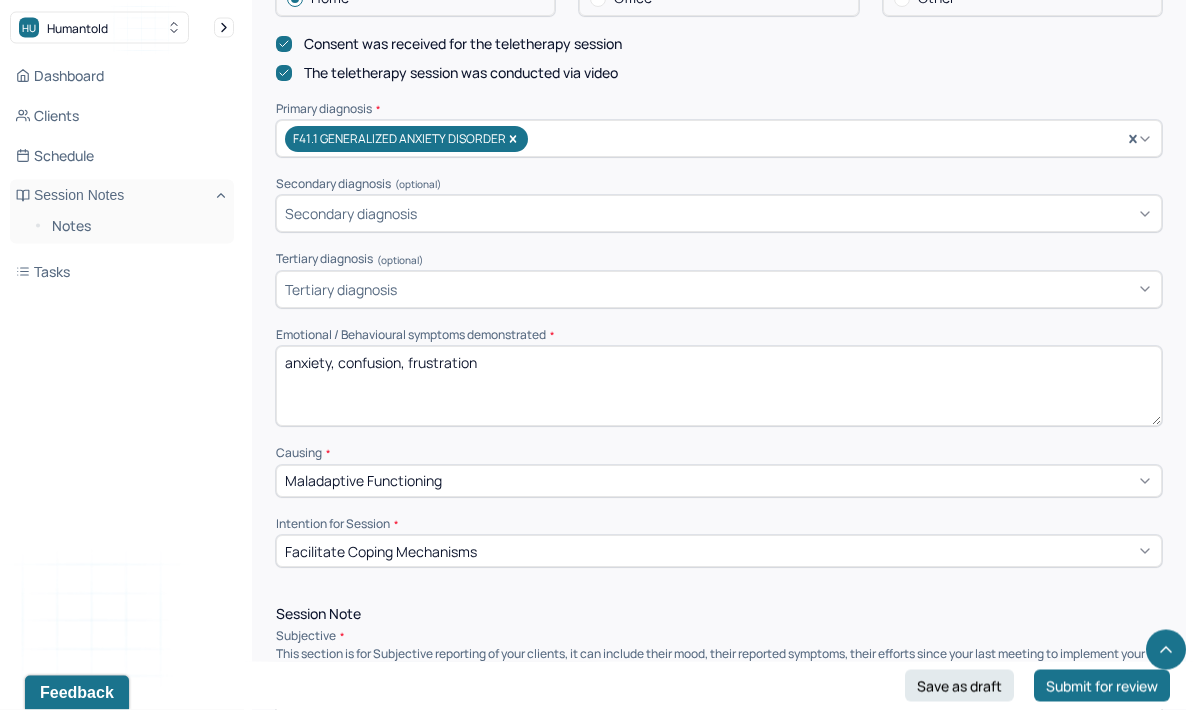 click on "anxiety, confusion, frustration" at bounding box center (719, 387) 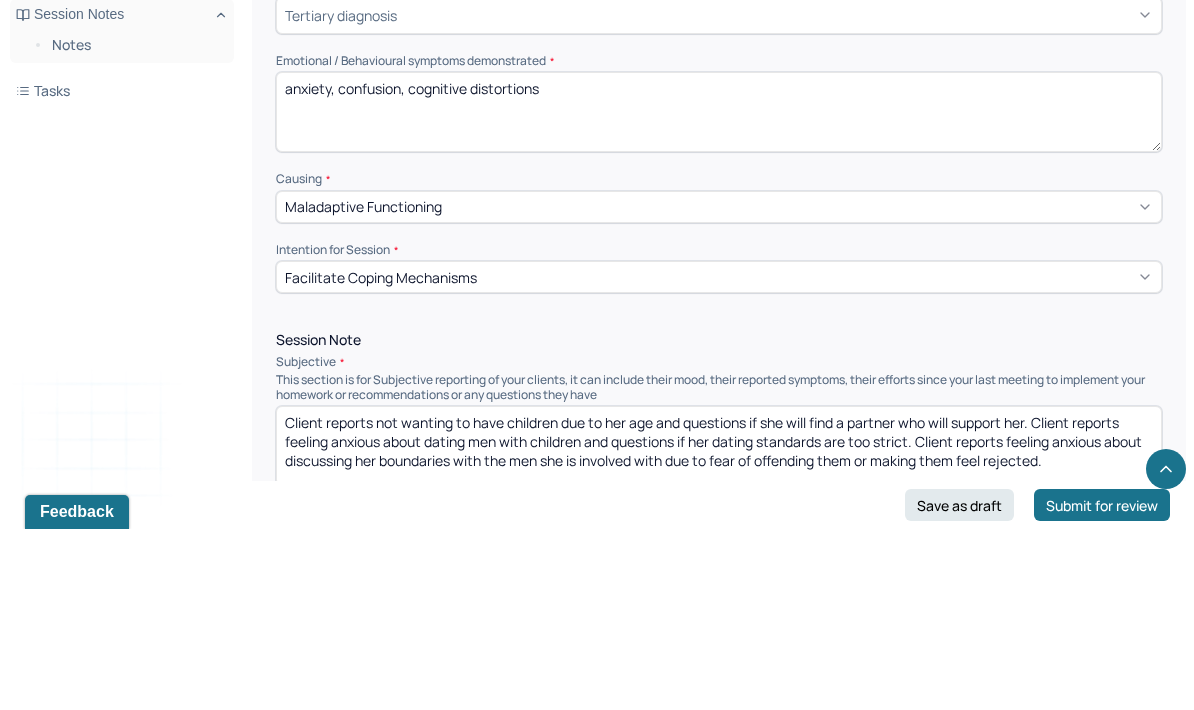 scroll, scrollTop: 771, scrollLeft: 0, axis: vertical 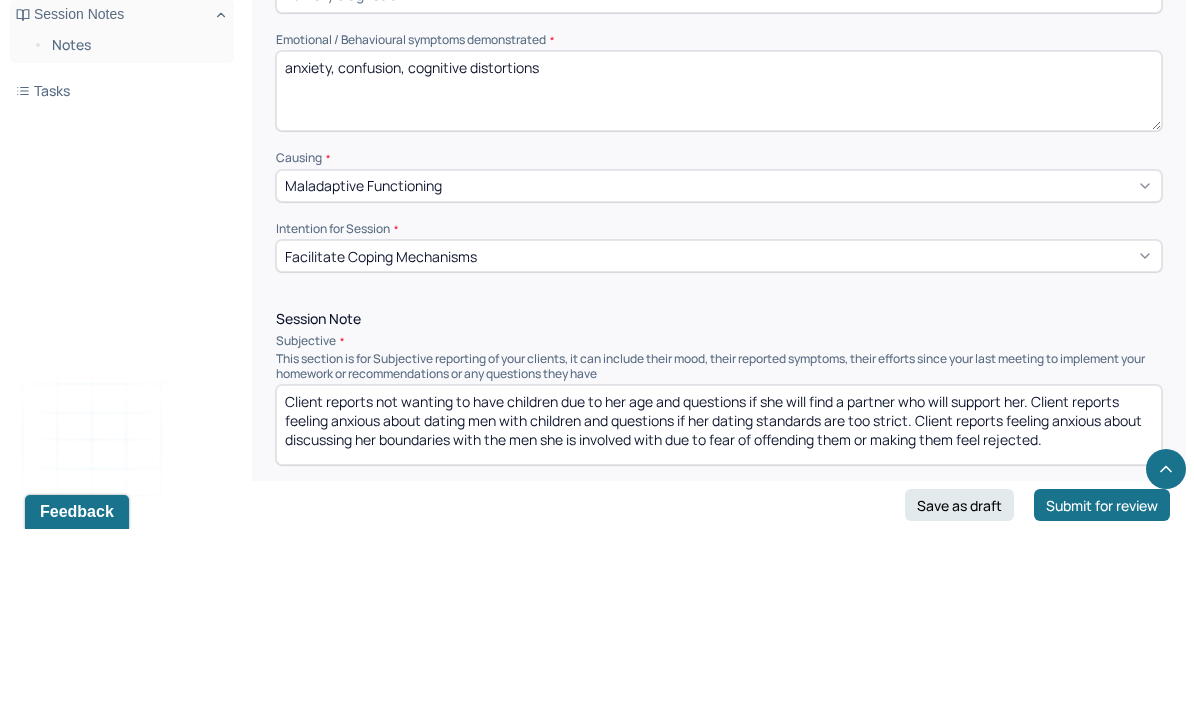 type on "anxiety, confusion, cognitive distortions" 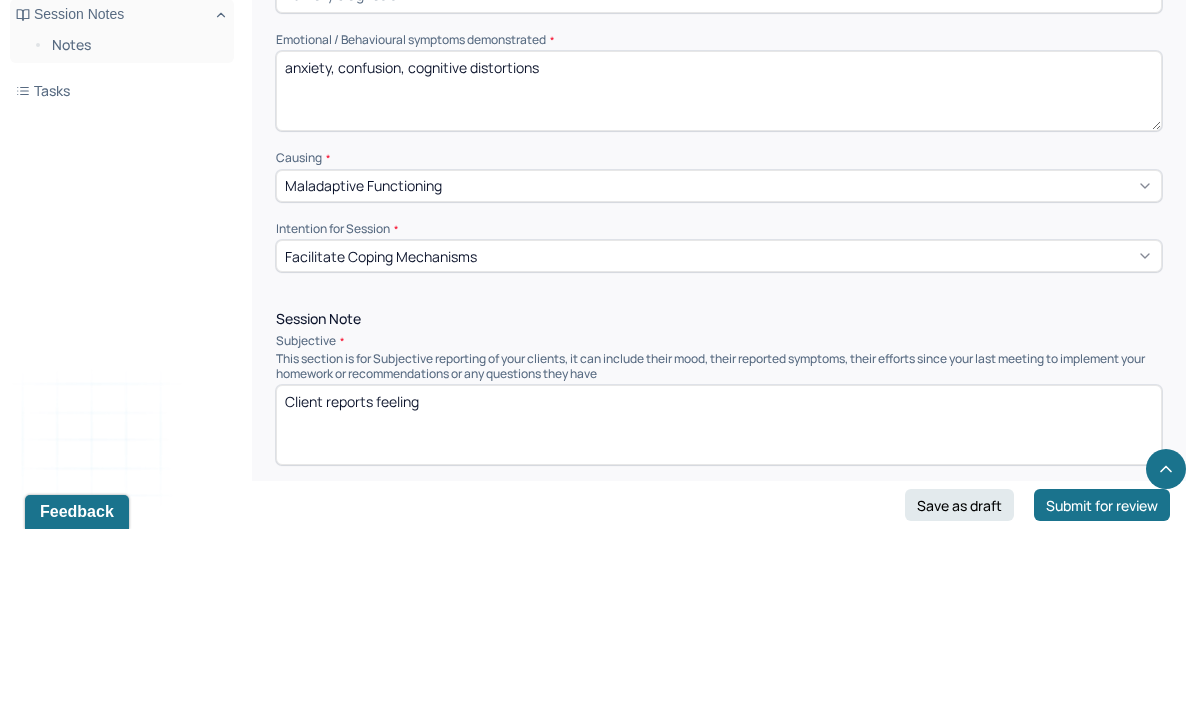 scroll, scrollTop: 851, scrollLeft: 0, axis: vertical 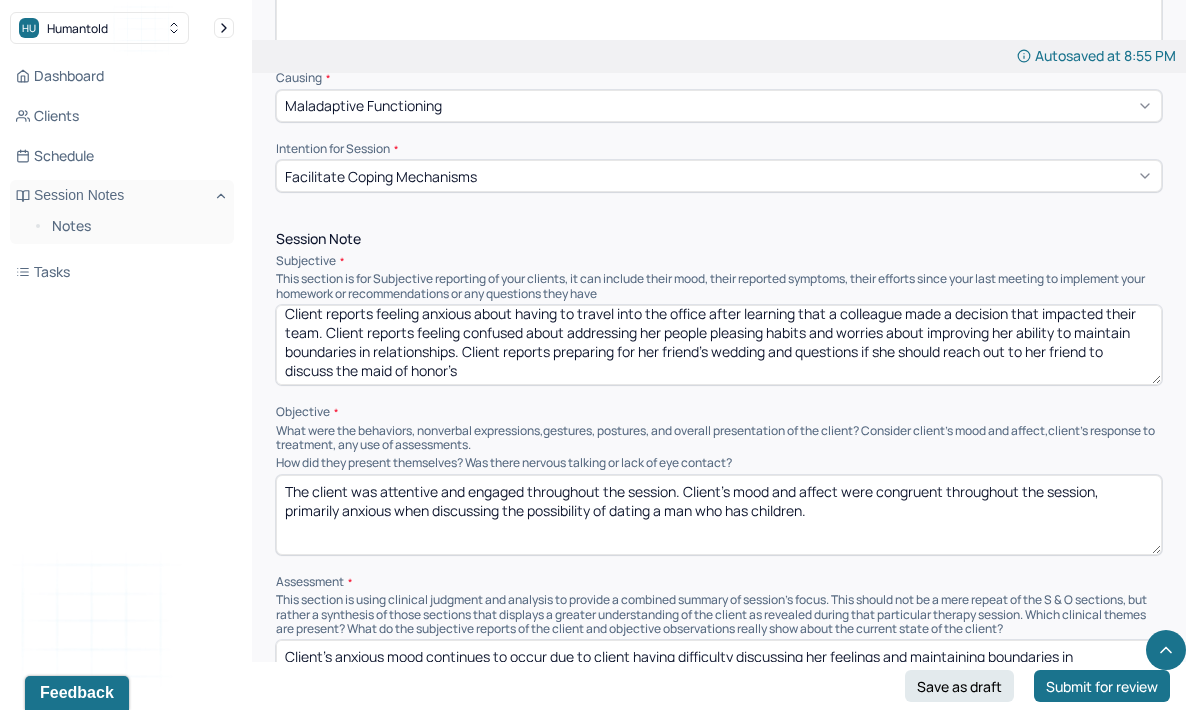 click on "Client reports feeling anxious about having to travel into the office after learning that a colleague made a decision that impacted their team. Client reports feeling confused about addressing her people pleasing habits and worries about improving her ability to maintain boundaries in relationships. Client reports preparing for her friend’s wedding and questions if she should reach out to her friend to discuss the maid of honor’s" at bounding box center (719, 345) 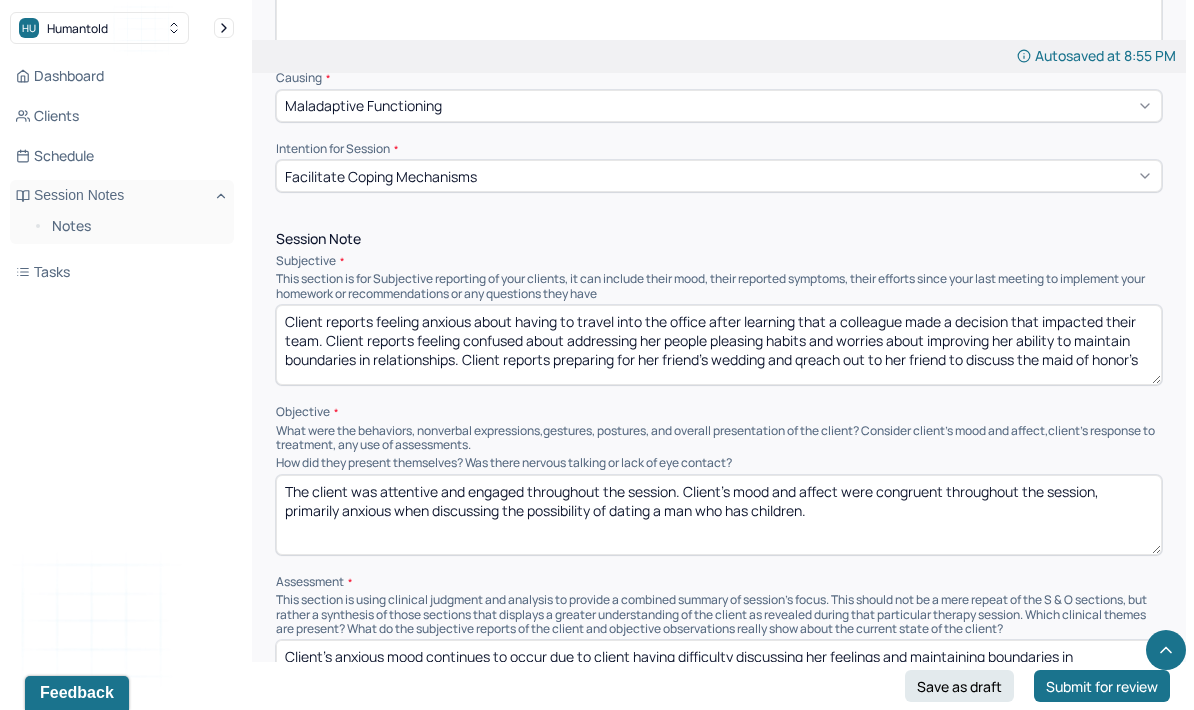 scroll, scrollTop: 0, scrollLeft: 0, axis: both 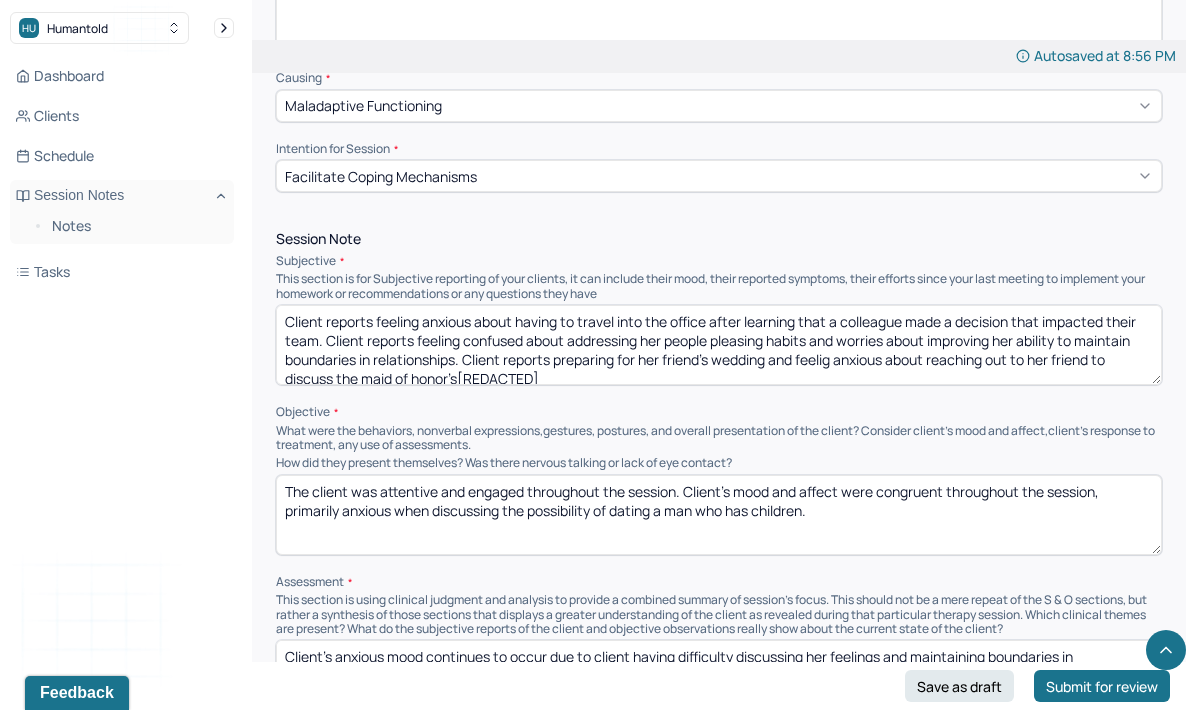 click on "Client reports feeling anxious about having to travel into the office after learning that a colleague made a decision that impacted their team. Client reports feeling confused about addressing her people pleasing habits and worries about improving her ability to maintain boundaries in relationships. Client reports preparing for her friend’s wedding and feelig anxious about reaching out to her friend to discuss the maid of honor’s[REDACTED]" at bounding box center (719, 345) 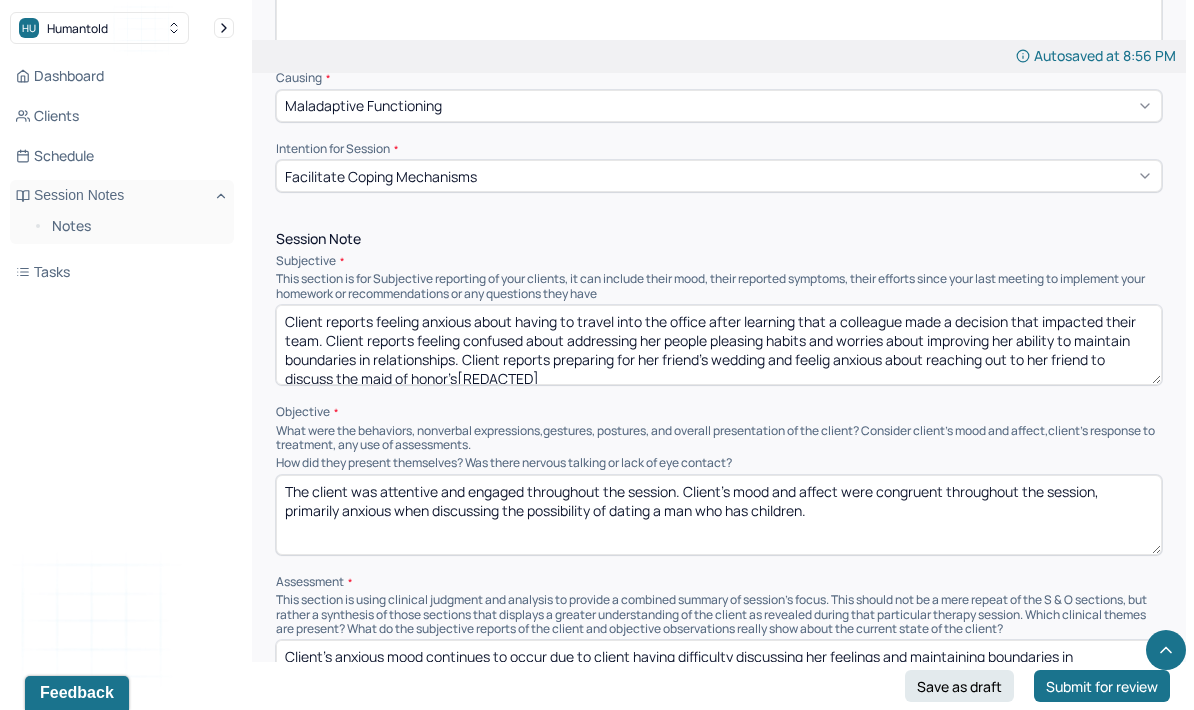 scroll, scrollTop: 8, scrollLeft: 0, axis: vertical 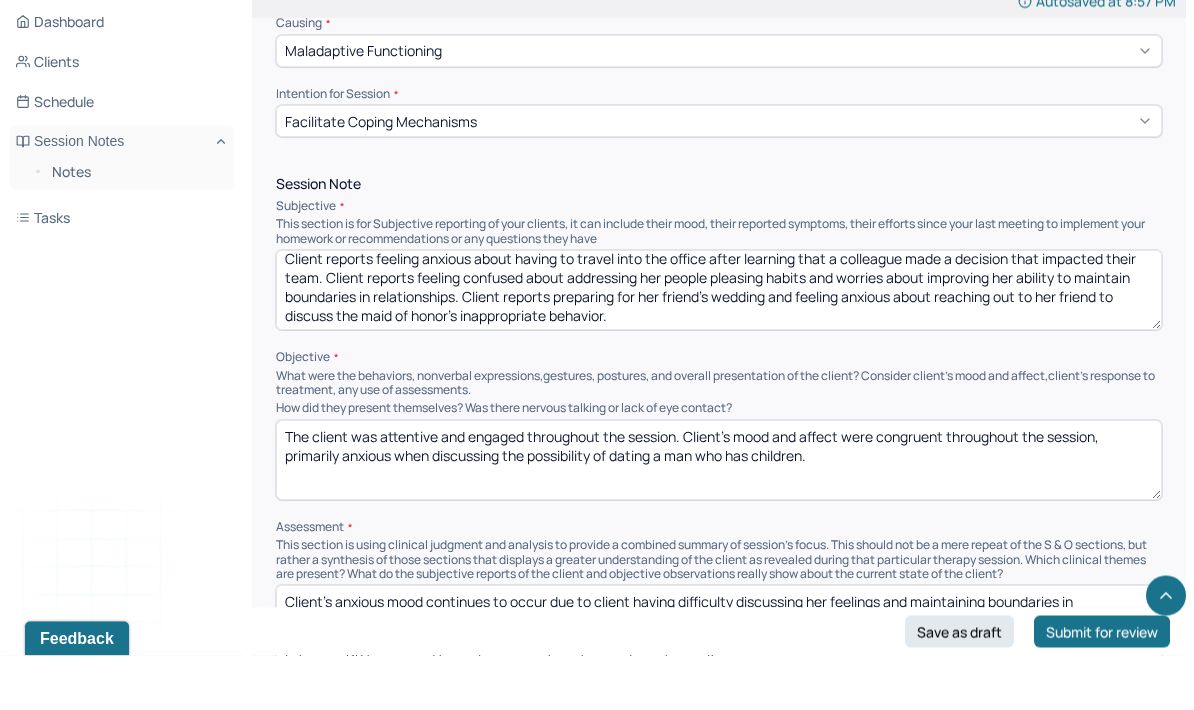 click on "Instructions The fields marked with an asterisk ( * ) are required before you can submit your notes. Before you can submit your session notes, they must be signed. You have the option to save your notes as a draft before making a submission. Appointment location * Teletherapy Client Teletherapy Location here Home Office Other Provider Teletherapy Location Home Office Other Consent was received for the teletherapy session The teletherapy session was conducted via video Primary diagnosis * F41.1 GENERALIZED ANXIETY DISORDER Secondary diagnosis (optional) Secondary diagnosis Tertiary diagnosis (optional) Tertiary diagnosis Emotional / Behavioural symptoms demonstrated * anxiety, confusion, cognitive distortions Causing * Maladaptive Functioning Intention for Session * Facilitate coping mechanisms Session Note Subjective Objective How did they present themselves? Was there nervous talking or lack of eye contact? Assessment Therapy Intervention Techniques Please select at least 1 intervention used EDMR Other Plan" at bounding box center [719, 1028] 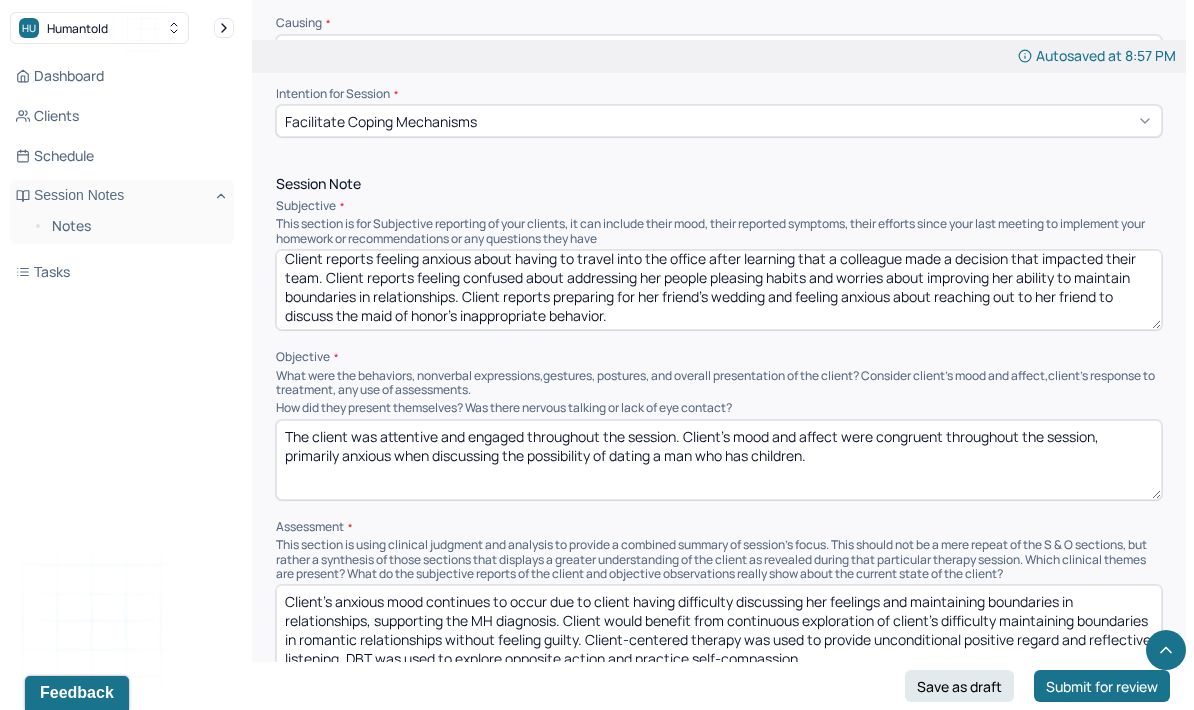 click on "Client reports feeling anxious about having to travel into the office after learning that a colleague made a decision that impacted their team. Client reports feeling confused about addressing her people pleasing habits and worries about improving her ability to maintain boundaries in relationships. Client reports preparing for her friend’s wedding and feeling anxious about reaching out to her friend to discuss the maid of honor’s inappropriate behavior." at bounding box center (719, 290) 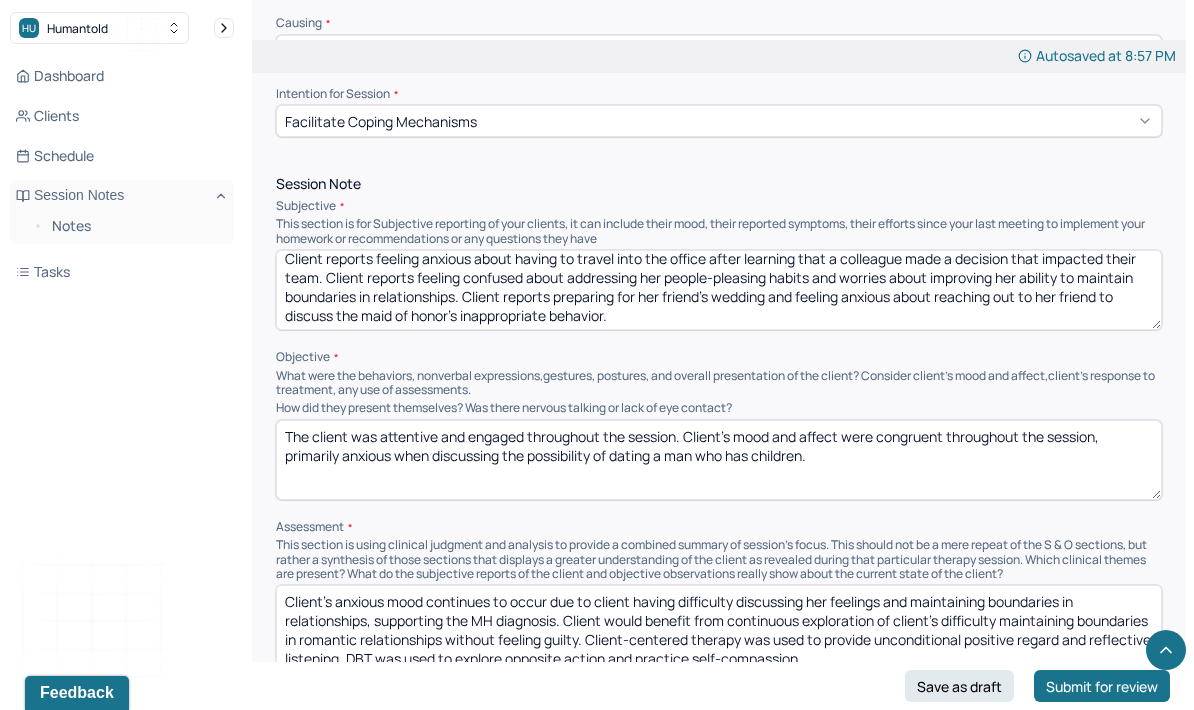 type on "Client reports feeling anxious about having to travel into the office after learning that a colleague made a decision that impacted their team. Client reports feeling confused about addressing her people-pleasing habits and worries about improving her ability to maintain boundaries in relationships. Client reports preparing for her friend’s wedding and feeling anxious about reaching out to her friend to discuss the maid of honor’s inappropriate behavior." 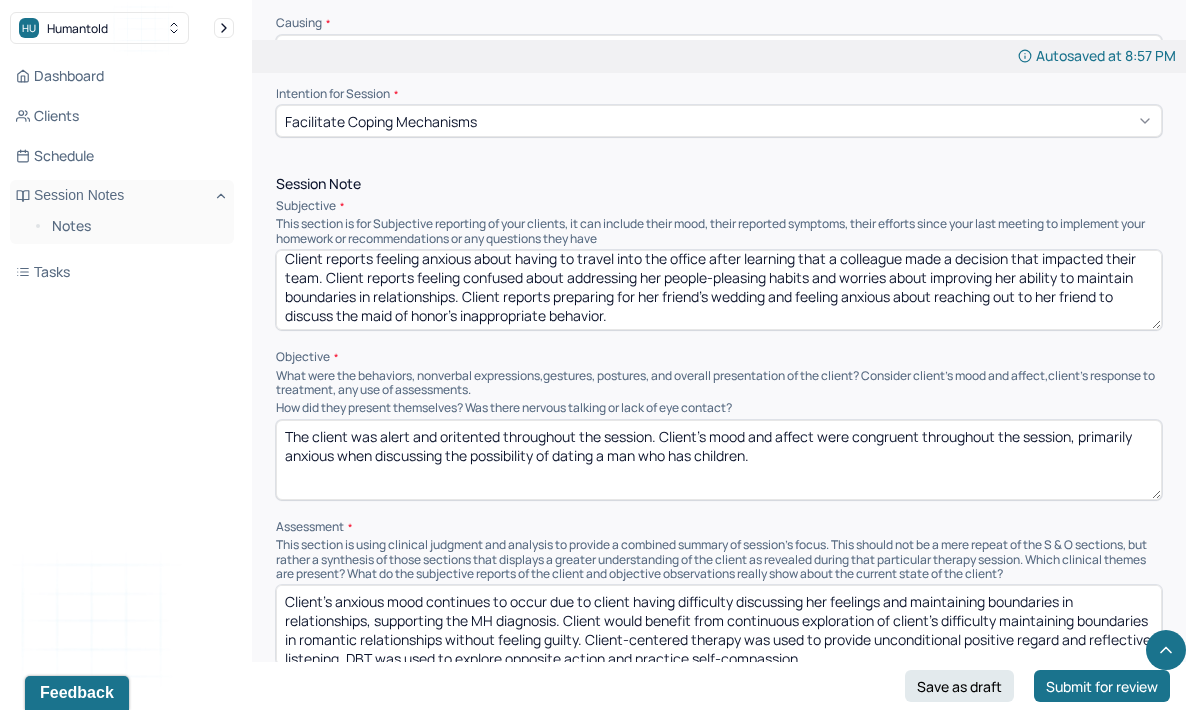 click on "The client was alert and oritented throughout the session. Client’s mood and affect were congruent throughout the session, primarily anxious when discussing the possibility of dating a man who has children." at bounding box center (719, 460) 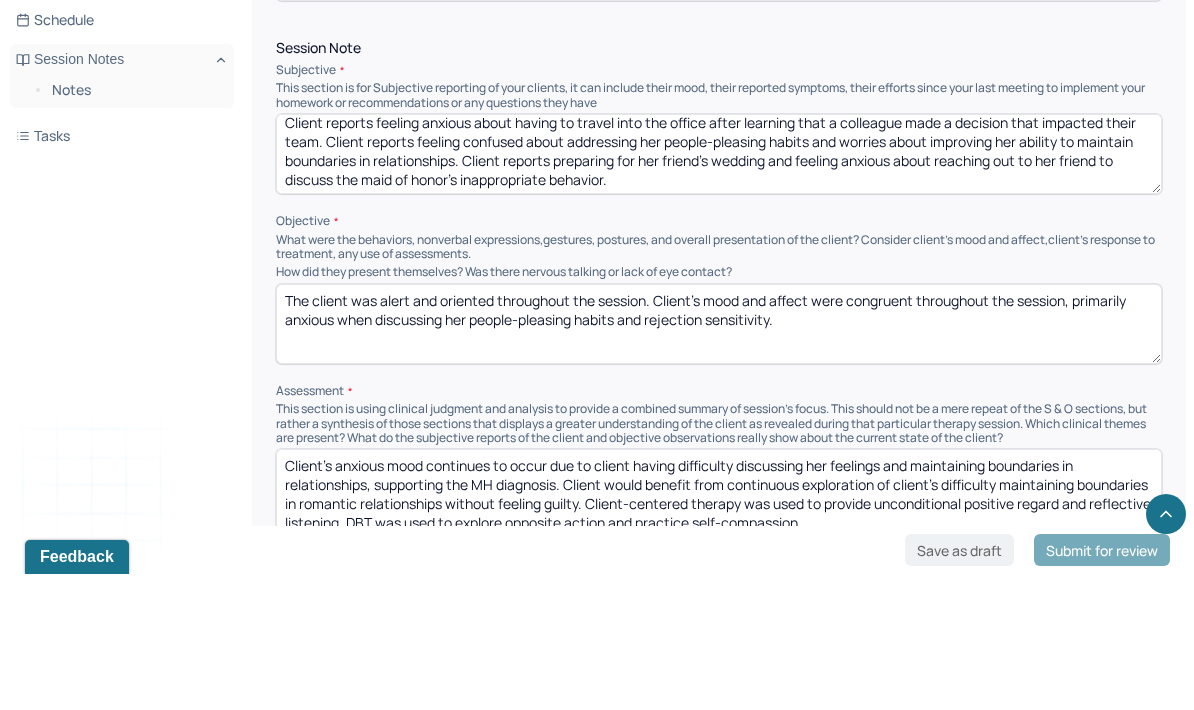 type on "The client was alert and oriented throughout the session. Client’s mood and affect were congruent throughout the session, primarily anxious when discussing her people-pleasing habits and rejection sensitivity." 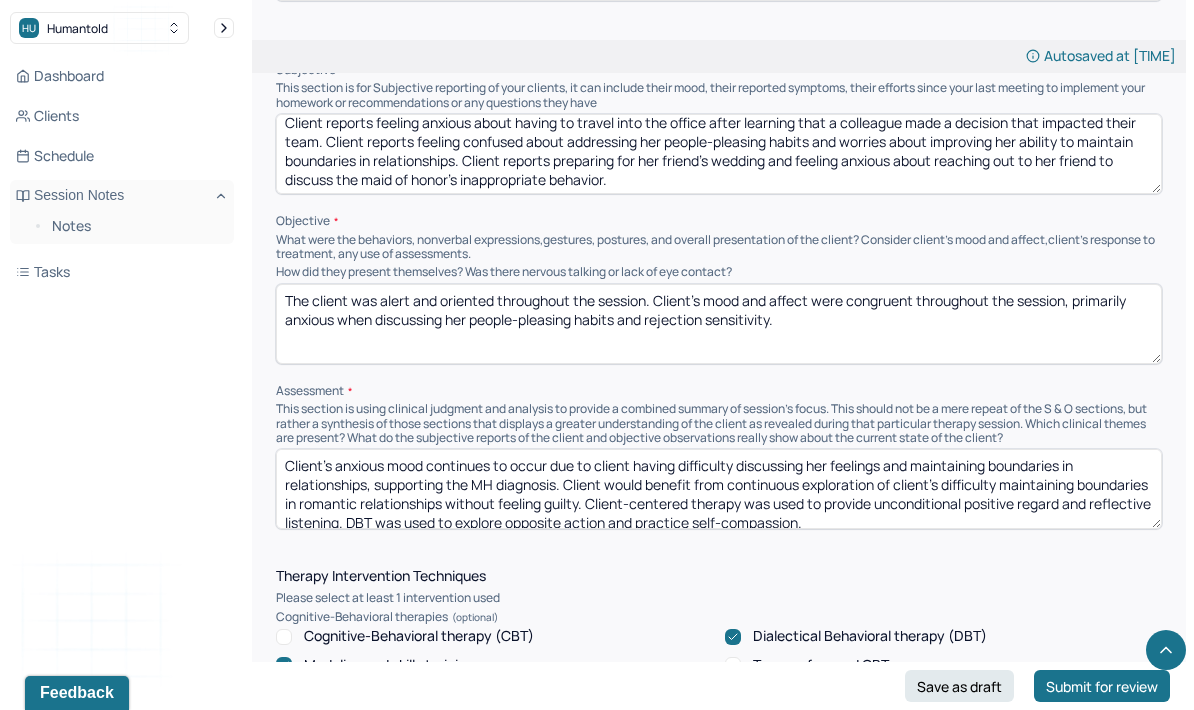 scroll, scrollTop: 1190, scrollLeft: 0, axis: vertical 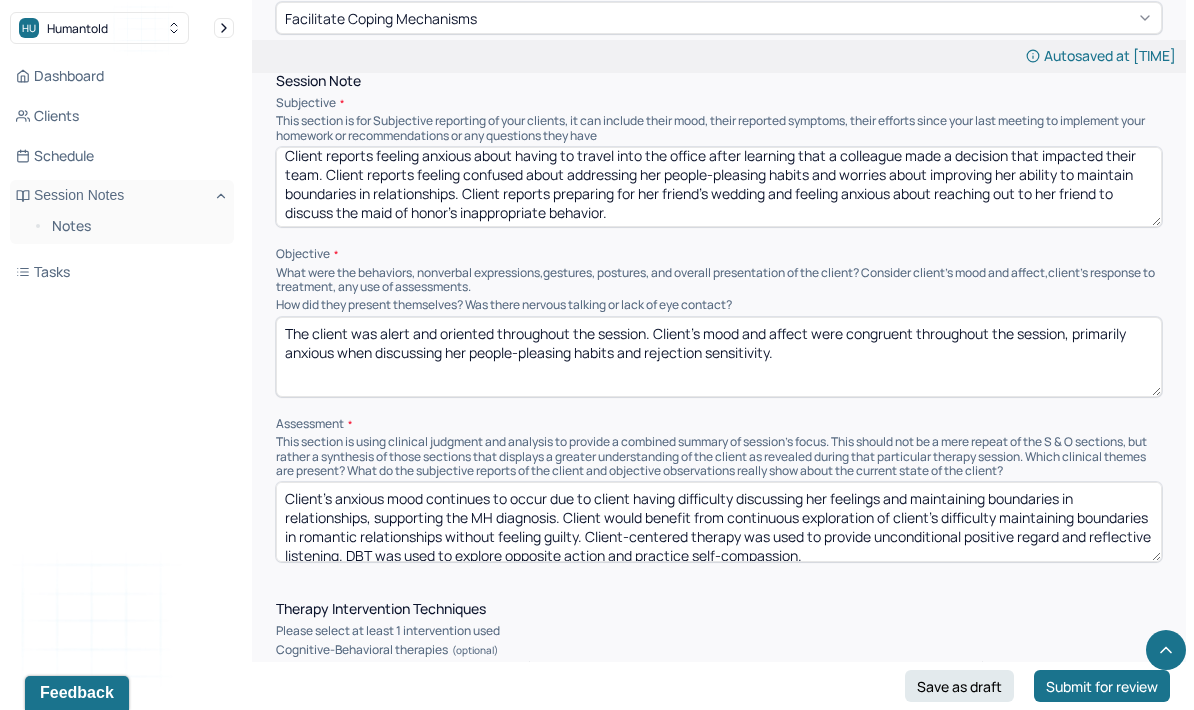 click on "Client's anxious mood continues to occur due to client having difficulty discussing her feelings and maintaining boundaries in relationships, supporting the MH diagnosis. Client would benefit from continuous exploration of client’s difficulty maintaining boundaries in romantic relationships without feeling guilty. Client-centered therapy was used to provide unconditional positive regard and reflective listening. DBT was used to explore opposite action and practice self-compassion." at bounding box center [719, 522] 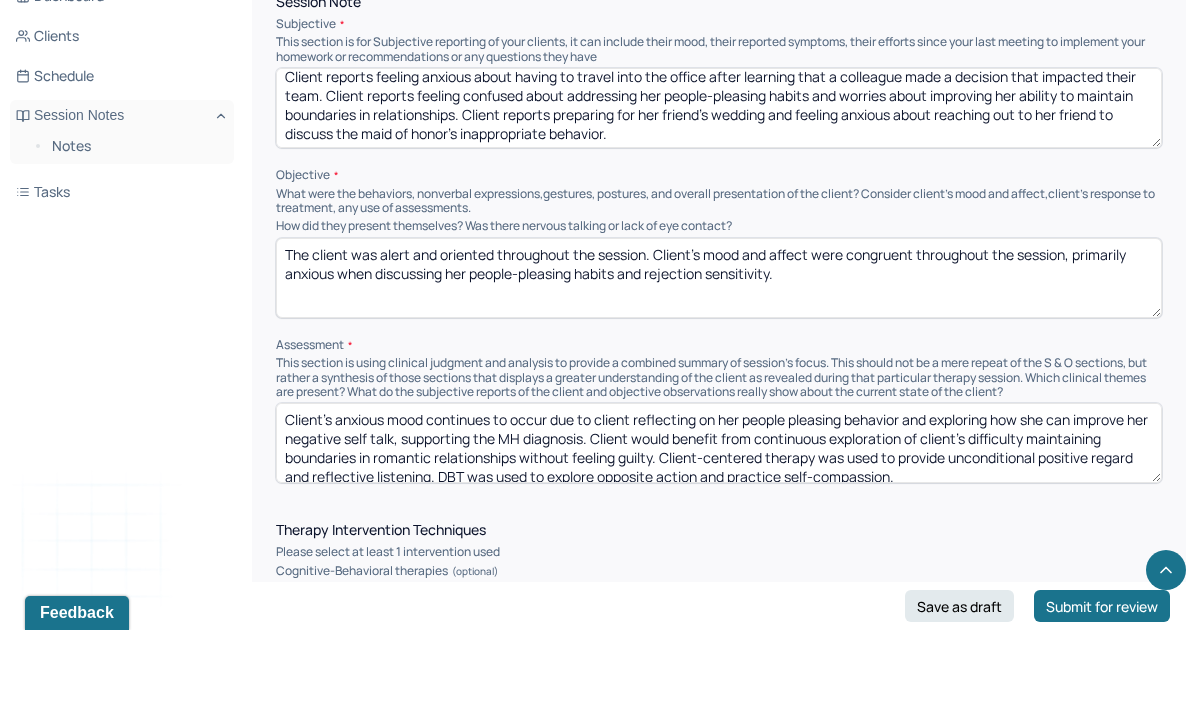 click on "Client's anxious mood continues to occur due to client reflecting on her people pleasing behavior and exploring how she can improve her negative self talk, supporting the MH diagnosis. Client would benefit from continuous exploration of client’s difficulty maintaining boundaries in romantic relationships without feeling guilty. Client-centered therapy was used to provide unconditional positive regard and reflective listening. DBT was used to explore opposite action and practice self-compassion." at bounding box center [719, 523] 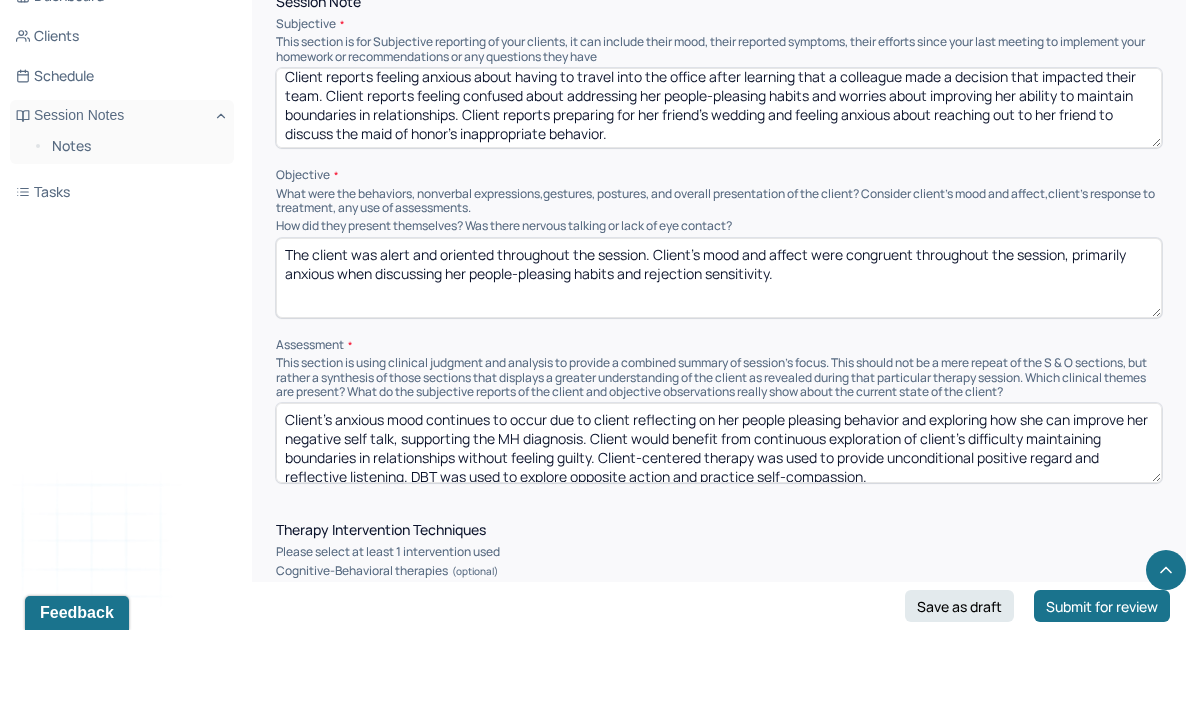 click on "Client's anxious mood continues to occur due to client reflecting on her people pleasing behavior and exploring how she can improve her negative self talk, supporting the MH diagnosis. Client would benefit from continuous exploration of client’s difficulty maintaining boundaries in relationships without feeling guilty. Client-centered therapy was used to provide unconditional positive regard and reflective listening. DBT was used to explore opposite action and practice self-compassion." at bounding box center [719, 523] 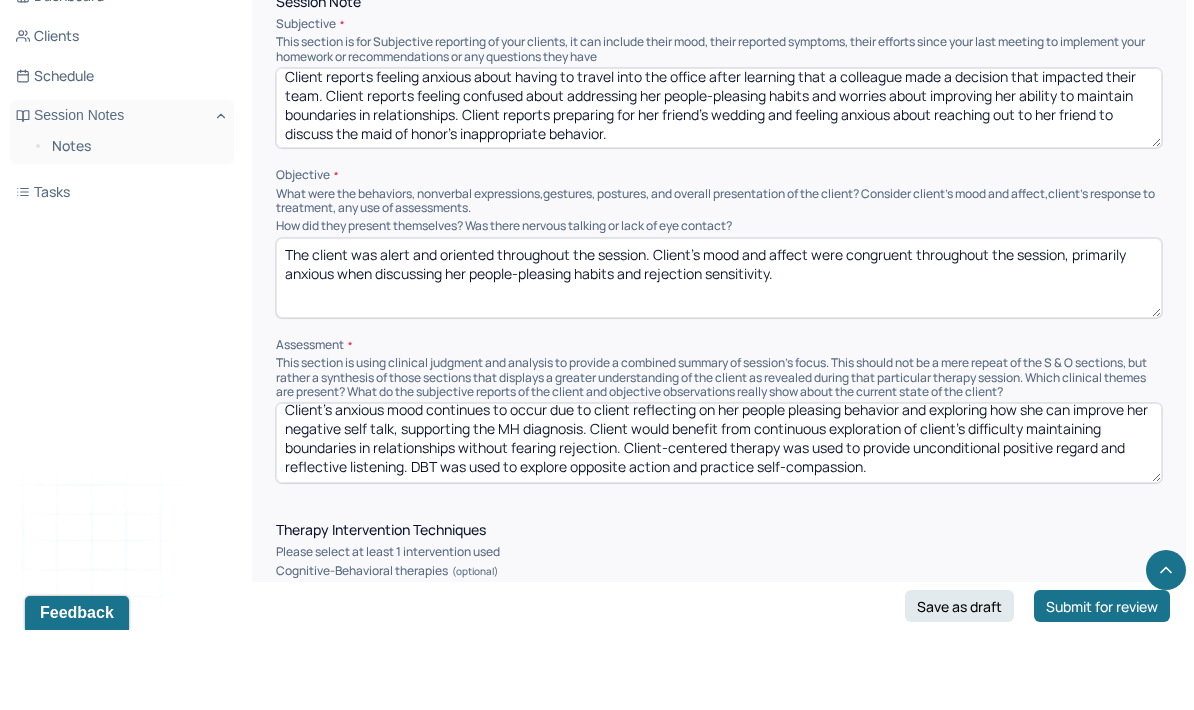 scroll, scrollTop: 13, scrollLeft: 0, axis: vertical 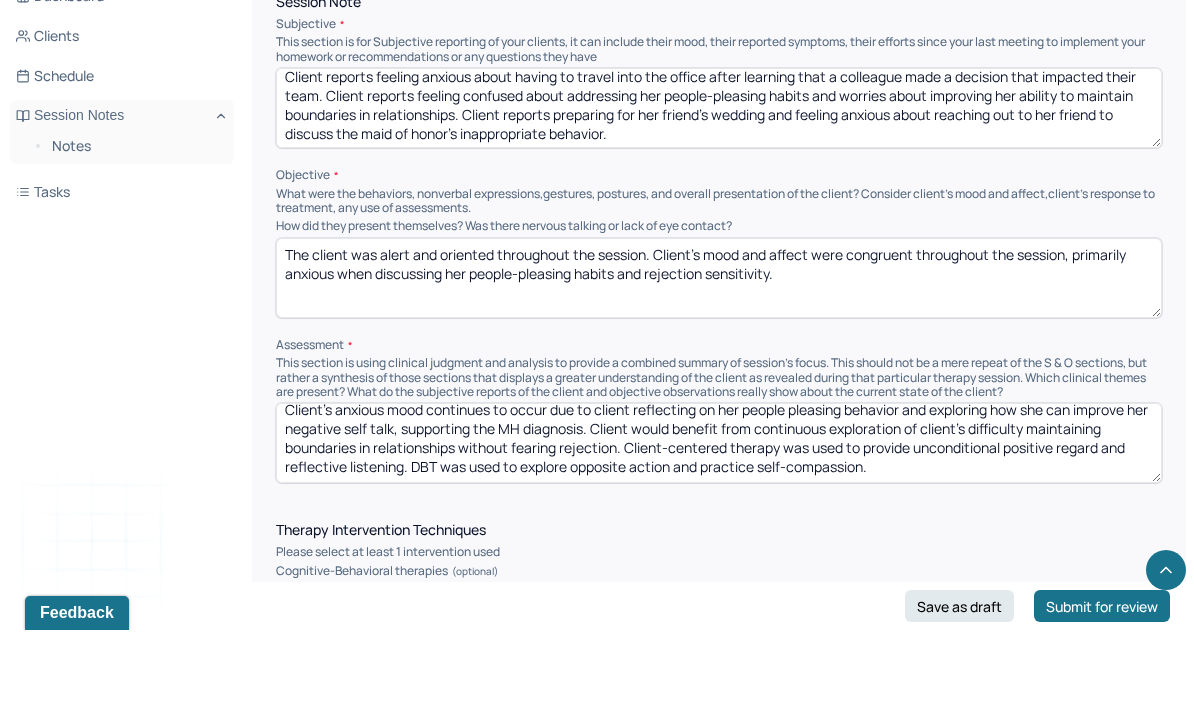 click on "Client's anxious mood continues to occur due to client reflecting on her people pleasing behavior and exploring how she can improve her negative self talk, supporting the MH diagnosis. Client would benefit from continuous exploration of client’s difficulty maintaining boundaries in relationships without fearing rejection. Client-centered therapy was used to provide unconditional positive regard and reflective listening. DBT was used to explore opposite action and practice self-compassion." at bounding box center (719, 523) 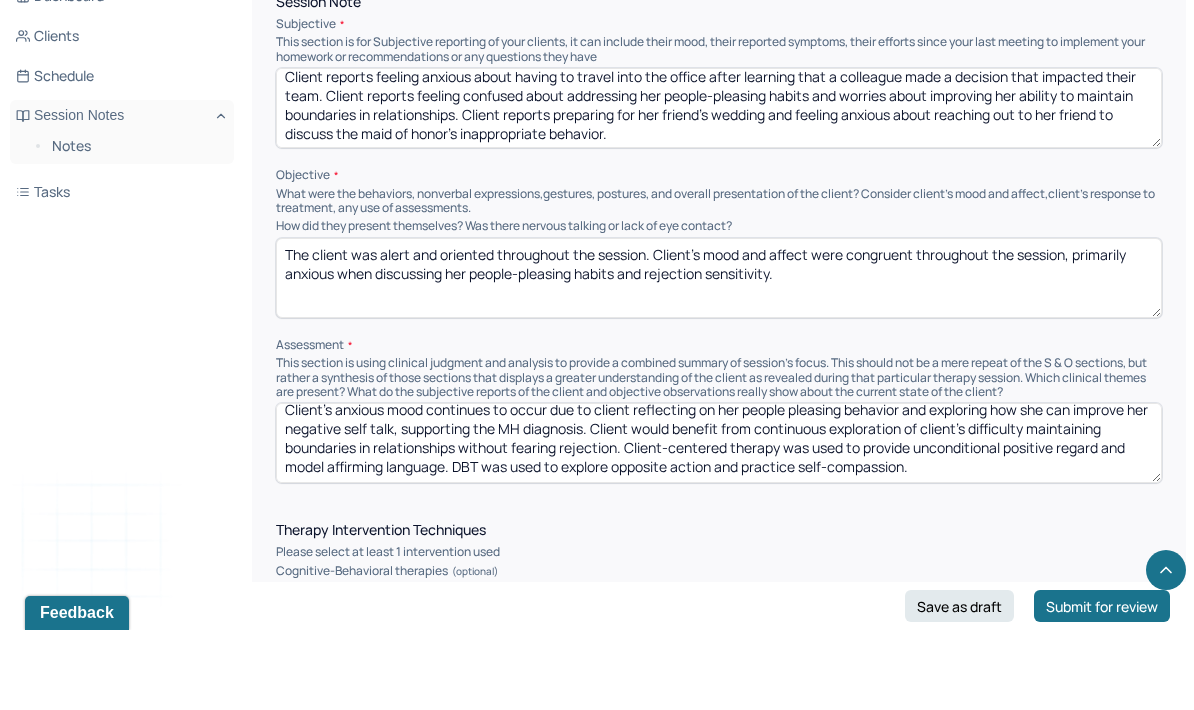 click on "Client's anxious mood continues to occur due to client reflecting on her people pleasing behavior and exploring how she can improve her negative self talk, supporting the MH diagnosis. Client would benefit from continuous exploration of client’s difficulty maintaining boundaries in relationships without fearing rejection. Client-centered therapy was used to provide unconditional positive regard and model affirming language. DBT was used to explore opposite action and practice self-compassion." at bounding box center (719, 523) 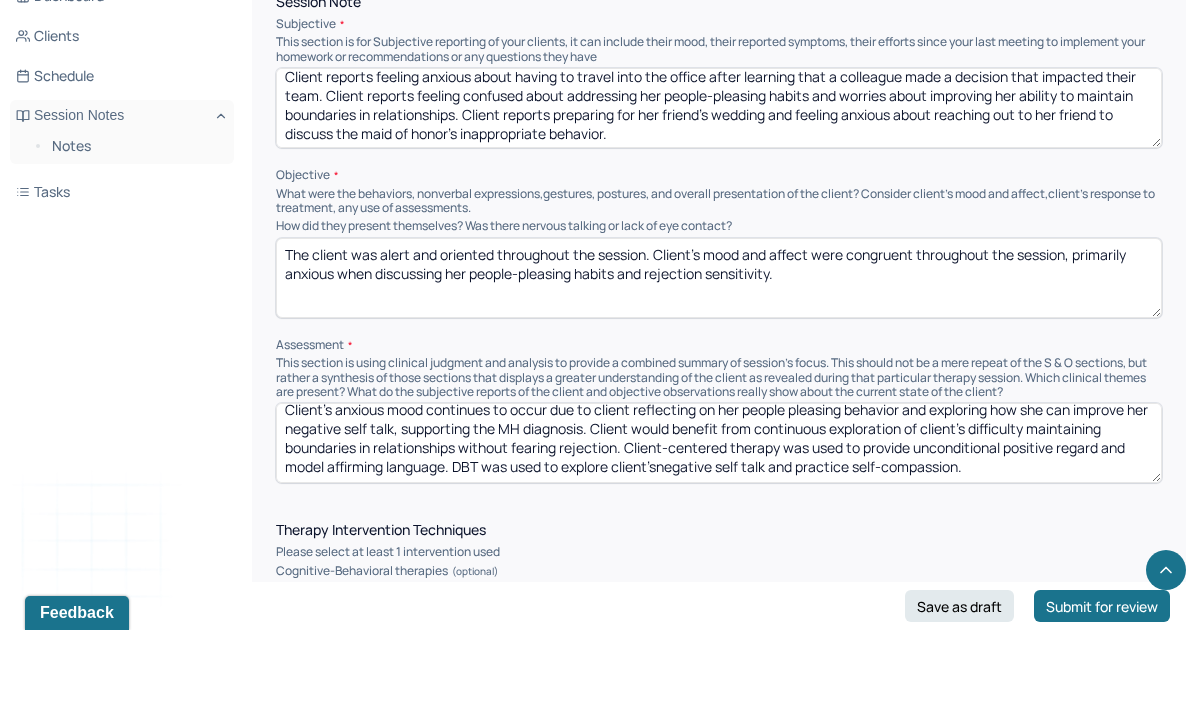 click on "Client's anxious mood continues to occur due to client reflecting on her people pleasing behavior and exploring how she can improve her negative self talk, supporting the MH diagnosis. Client would benefit from continuous exploration of client’s difficulty maintaining boundaries in relationships without fearing rejection. Client-centered therapy was used to provide unconditional positive regard and model affirming language. DBT was used to explore  and practice self-compassion." at bounding box center (719, 523) 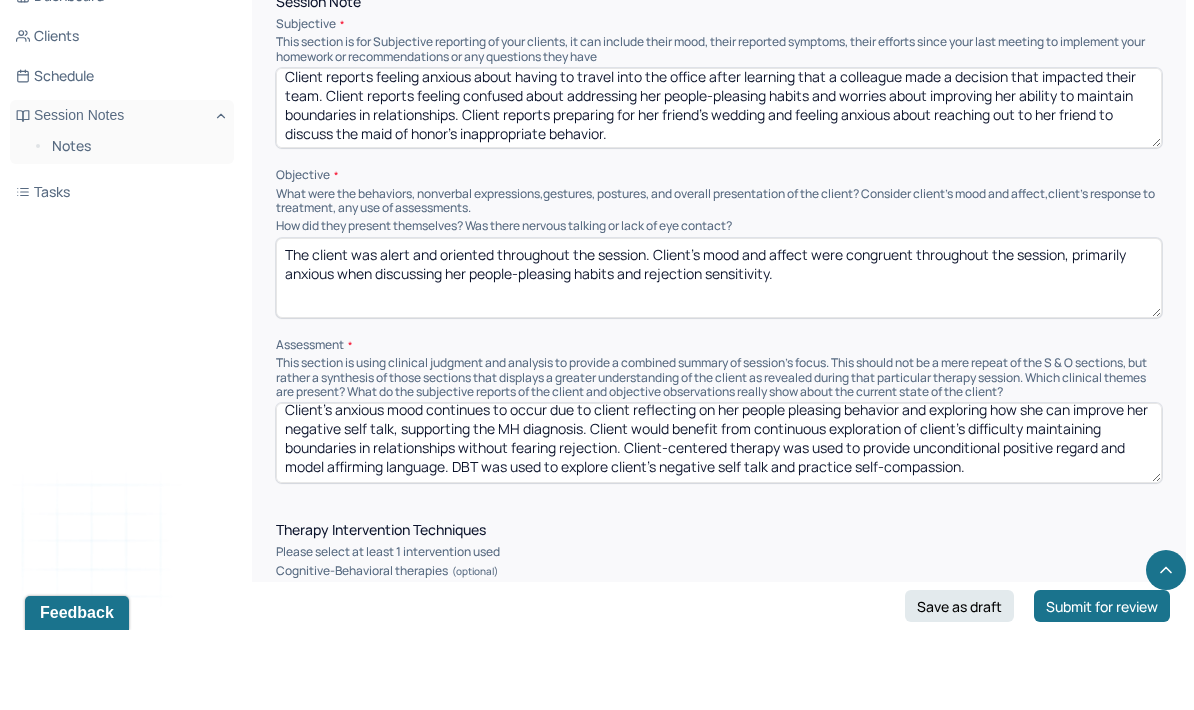 click on "Client's anxious mood continues to occur due to client reflecting on her people pleasing behavior and exploring how she can improve her negative self talk, supporting the MH diagnosis. Client would benefit from continuous exploration of client’s difficulty maintaining boundaries in relationships without fearing rejection. Client-centered therapy was used to provide unconditional positive regard and model affirming language. DBT was used to explore client’snegative self talk and practice self-compassion." at bounding box center (719, 523) 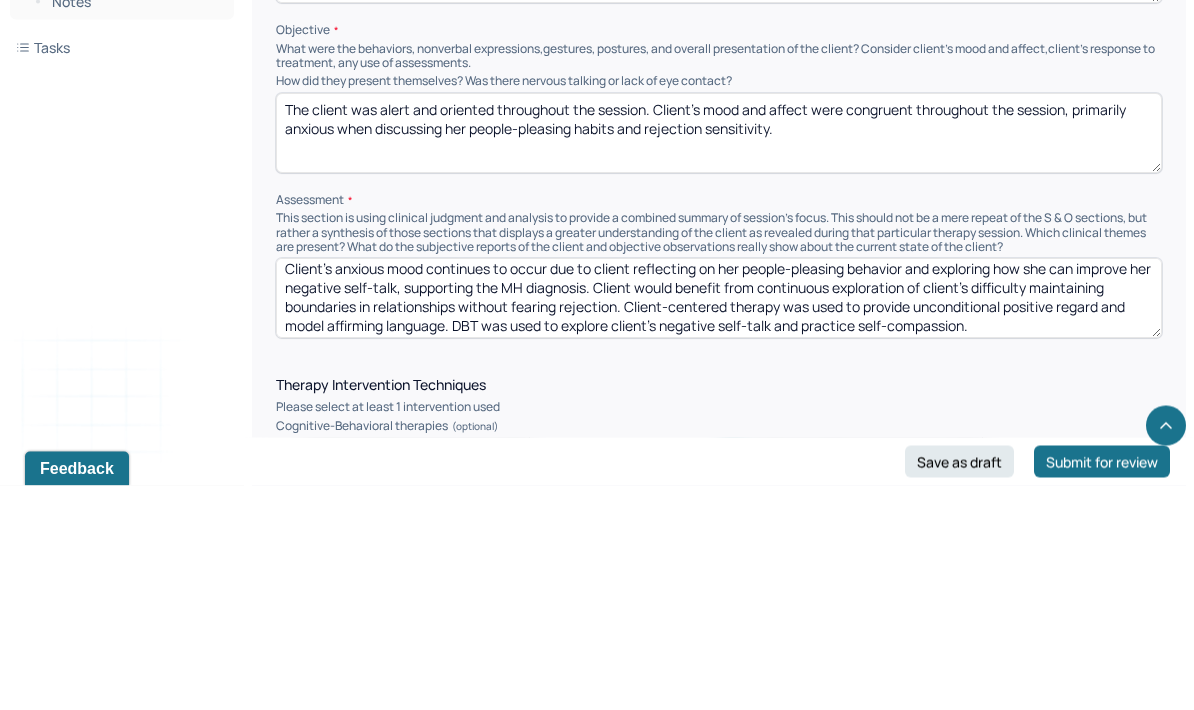 scroll, scrollTop: 8, scrollLeft: 0, axis: vertical 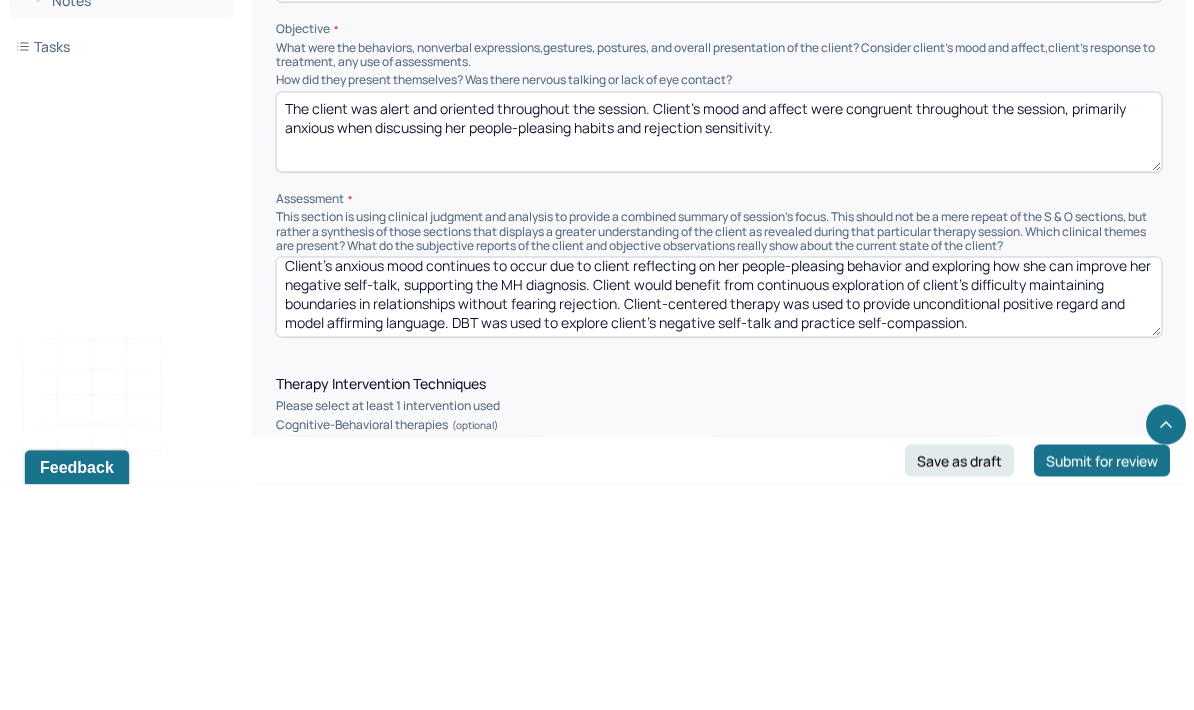 type on "Client's anxious mood continues to occur due to client reflecting on her people-pleasing behavior and exploring how she can improve her negative self-talk, supporting the MH diagnosis. Client would benefit from continuous exploration of client’s difficulty maintaining boundaries in relationships without fearing rejection. Client-centered therapy was used to provide unconditional positive regard and model affirming language. DBT was used to explore client’s negative self-talk and practice self-compassion." 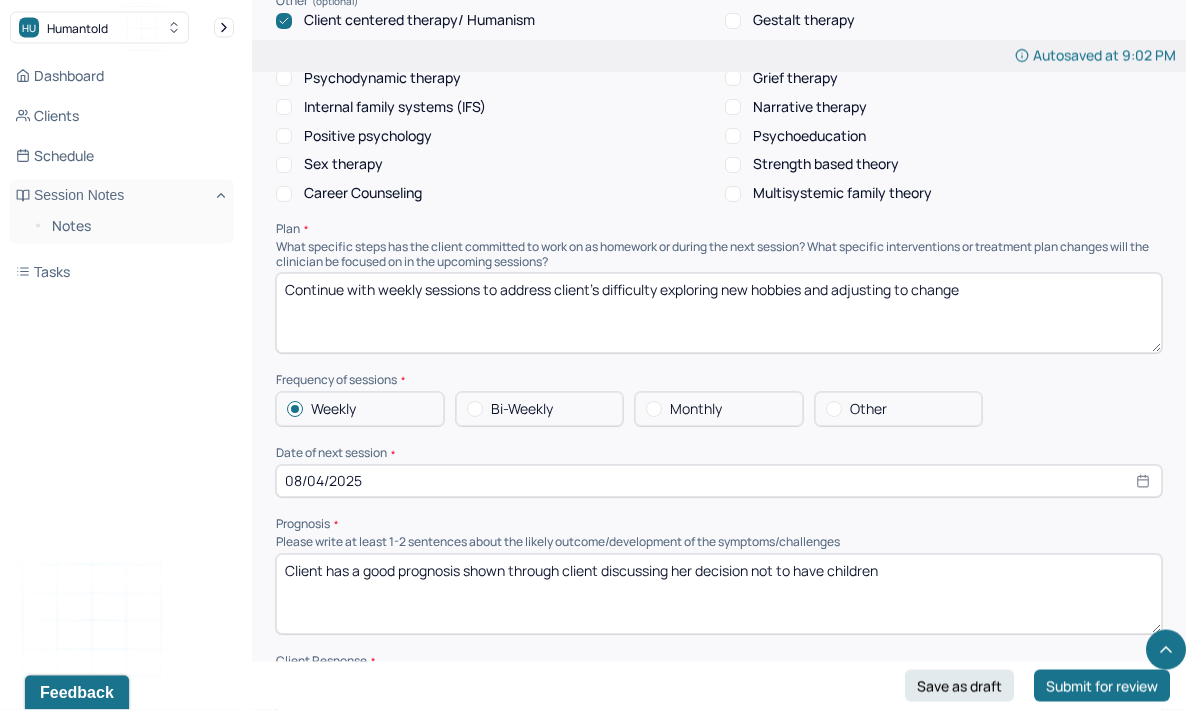 scroll, scrollTop: 2107, scrollLeft: 0, axis: vertical 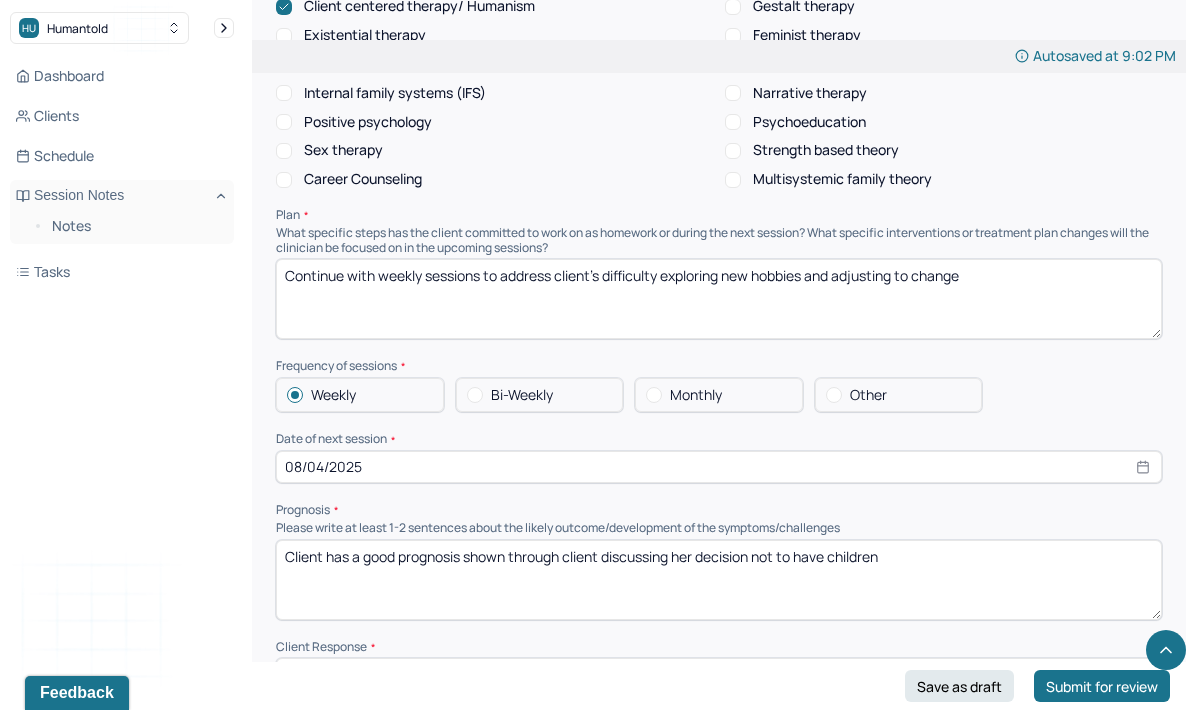 click on "08/04/2025" at bounding box center (719, 467) 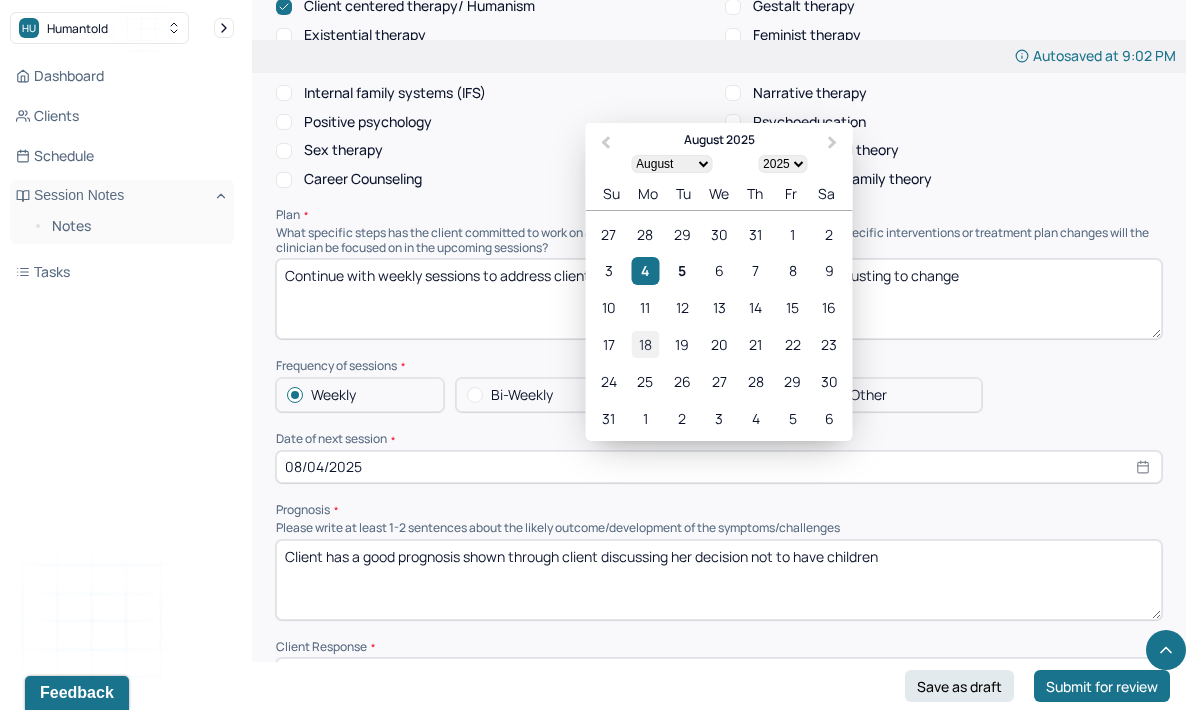click on "18" at bounding box center (645, 344) 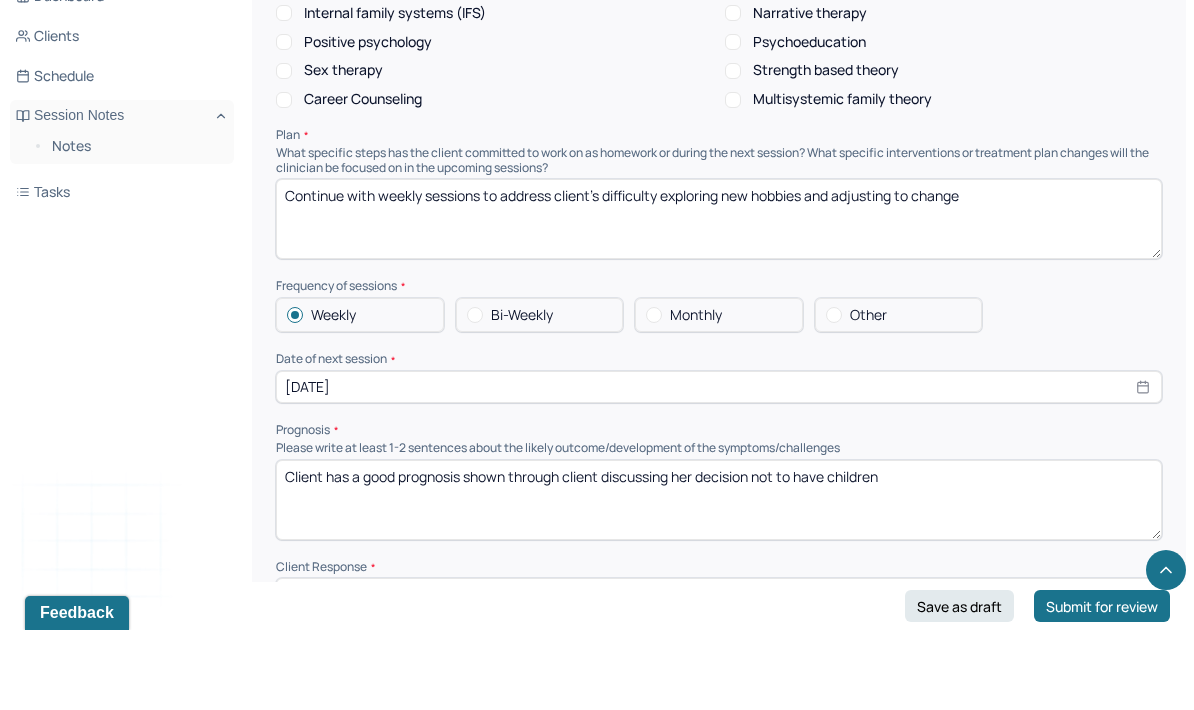click on "Client has a good prognosis shown through client discussing her decision not to have children" at bounding box center [719, 580] 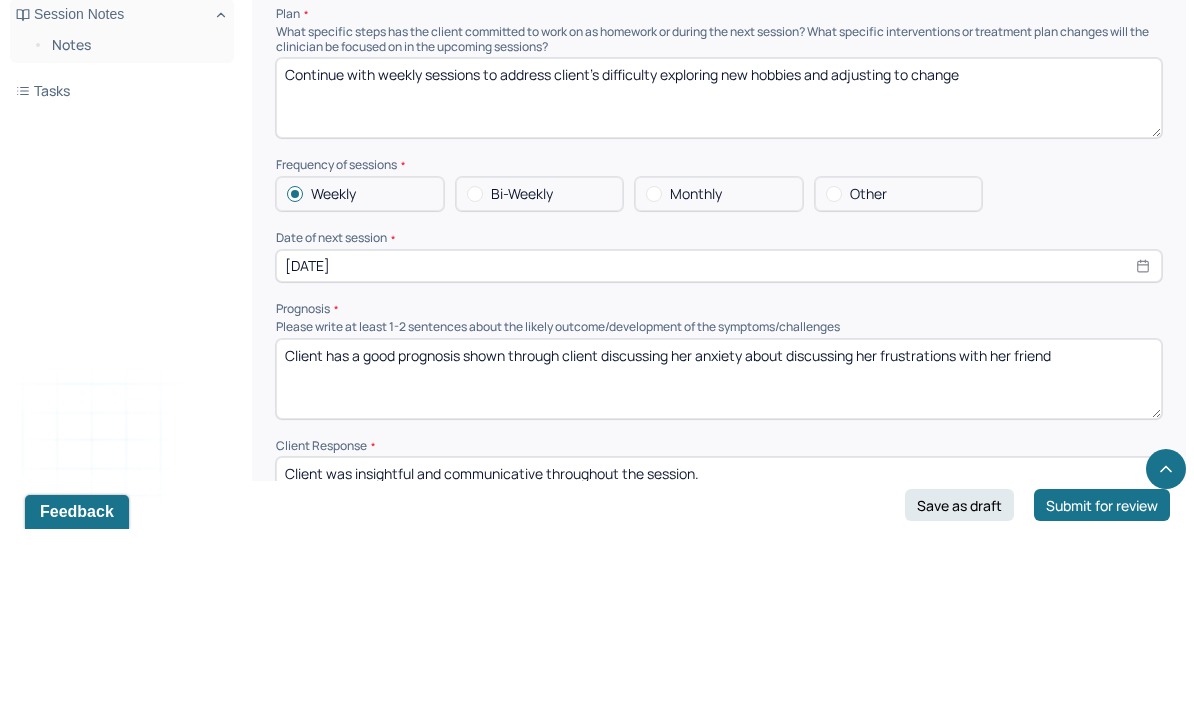 scroll, scrollTop: 2153, scrollLeft: 0, axis: vertical 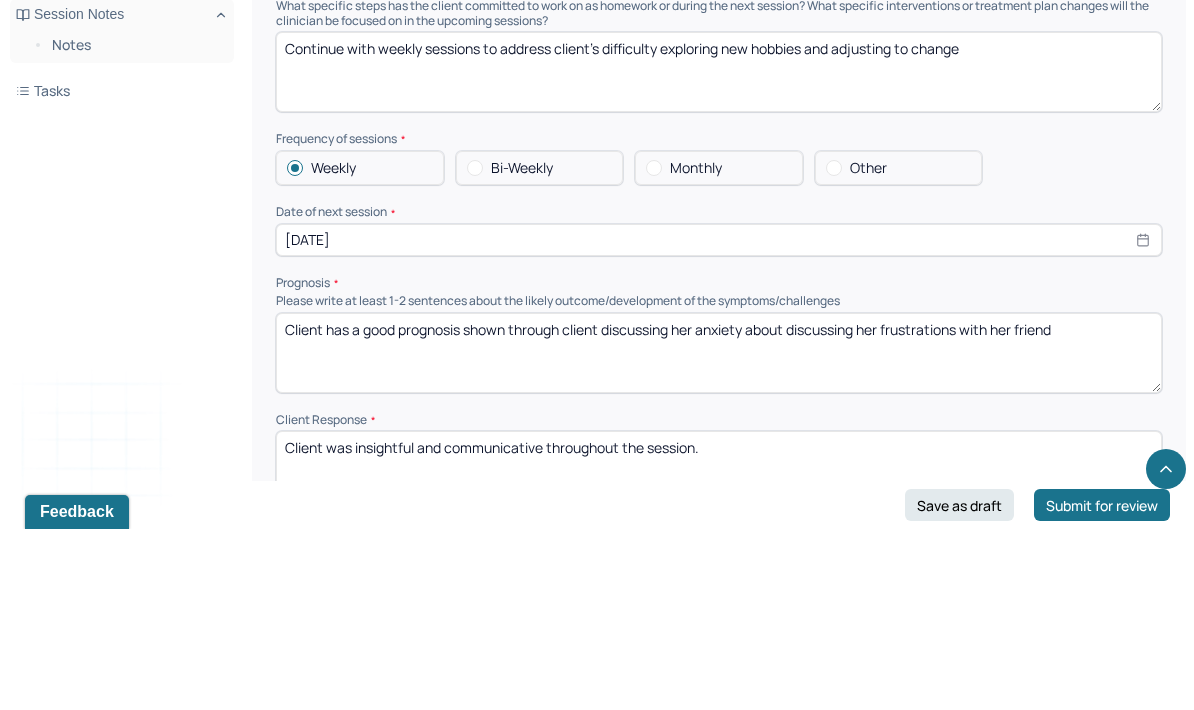 type on "Client has a good prognosis shown through client discussing her anxiety about discussing her frustrations with her friend" 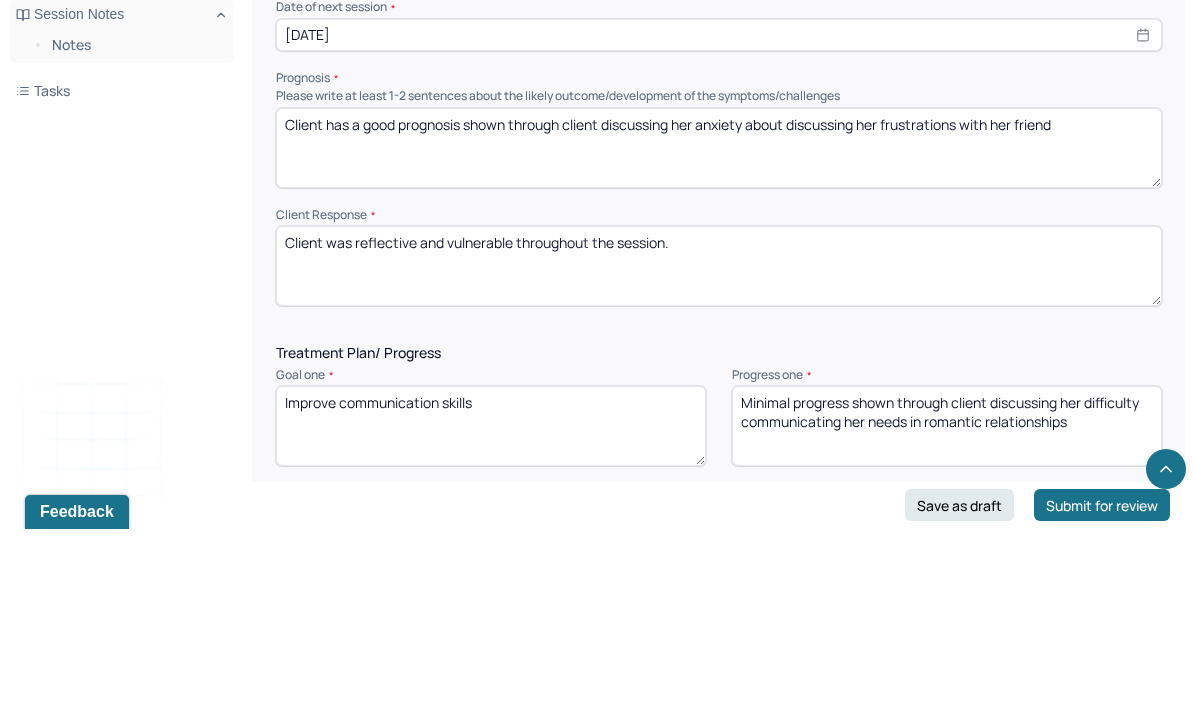 scroll, scrollTop: 2360, scrollLeft: 0, axis: vertical 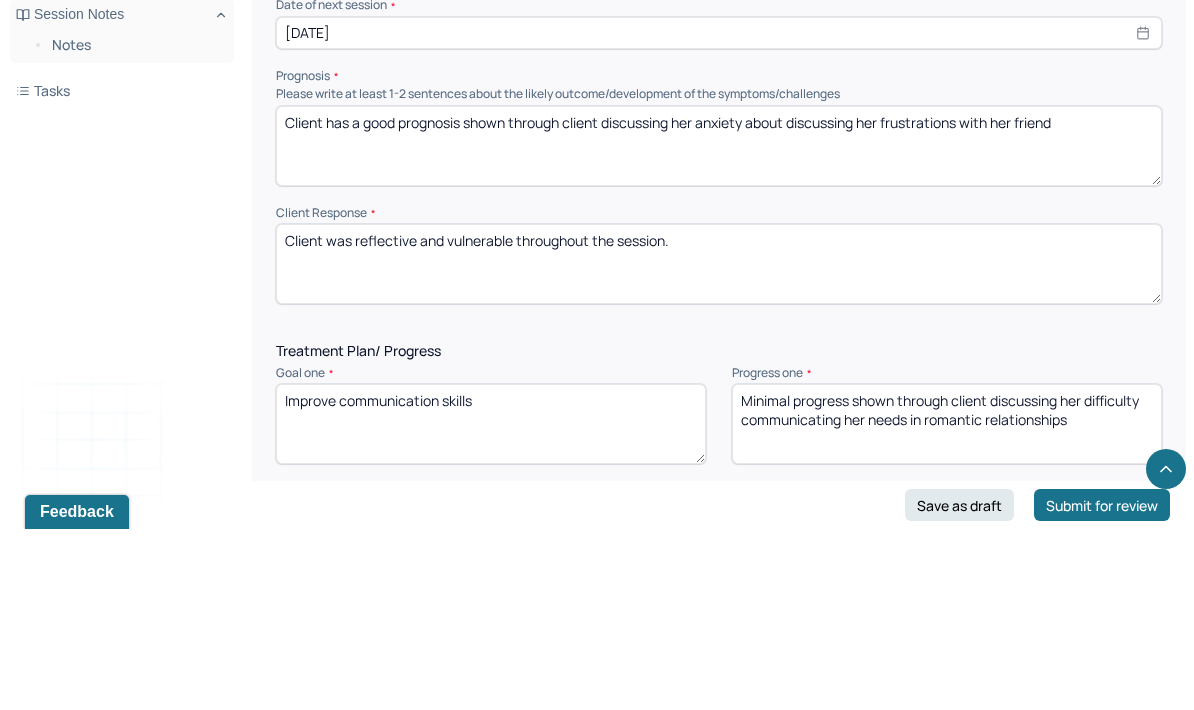 type on "Client was reflective and vulnerable throughout the session." 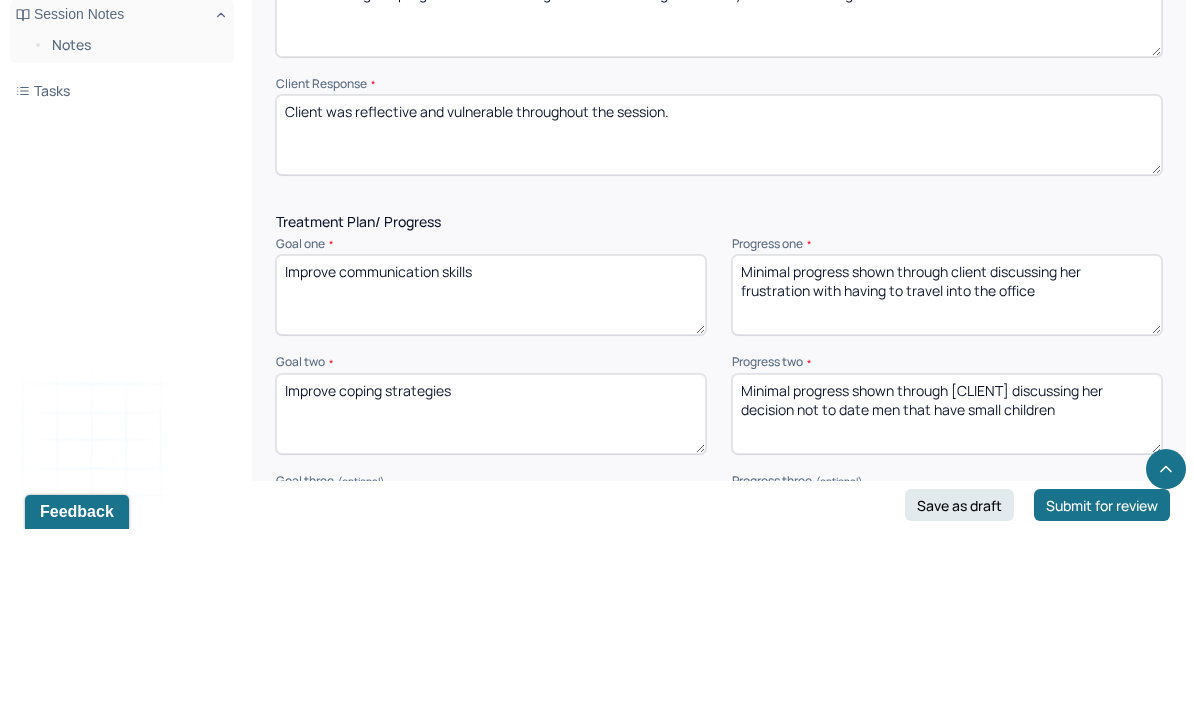 scroll, scrollTop: 2490, scrollLeft: 0, axis: vertical 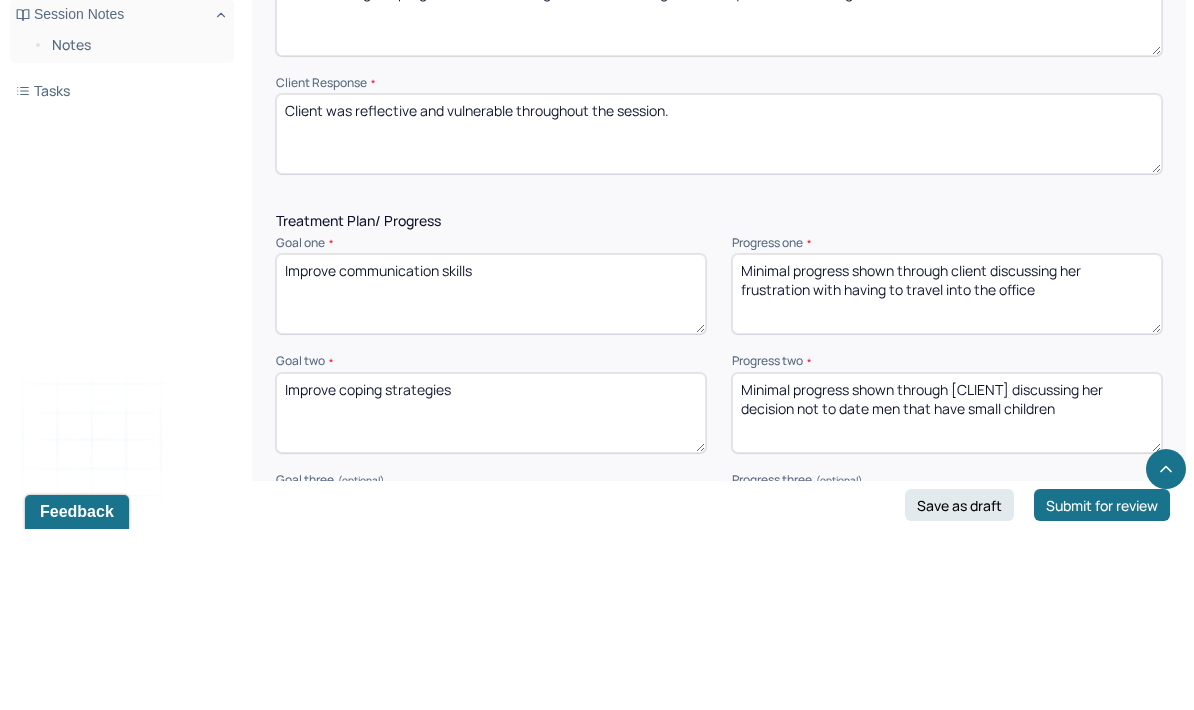 type on "Minimal progress shown through client discussing her frustration with having to travel into the office" 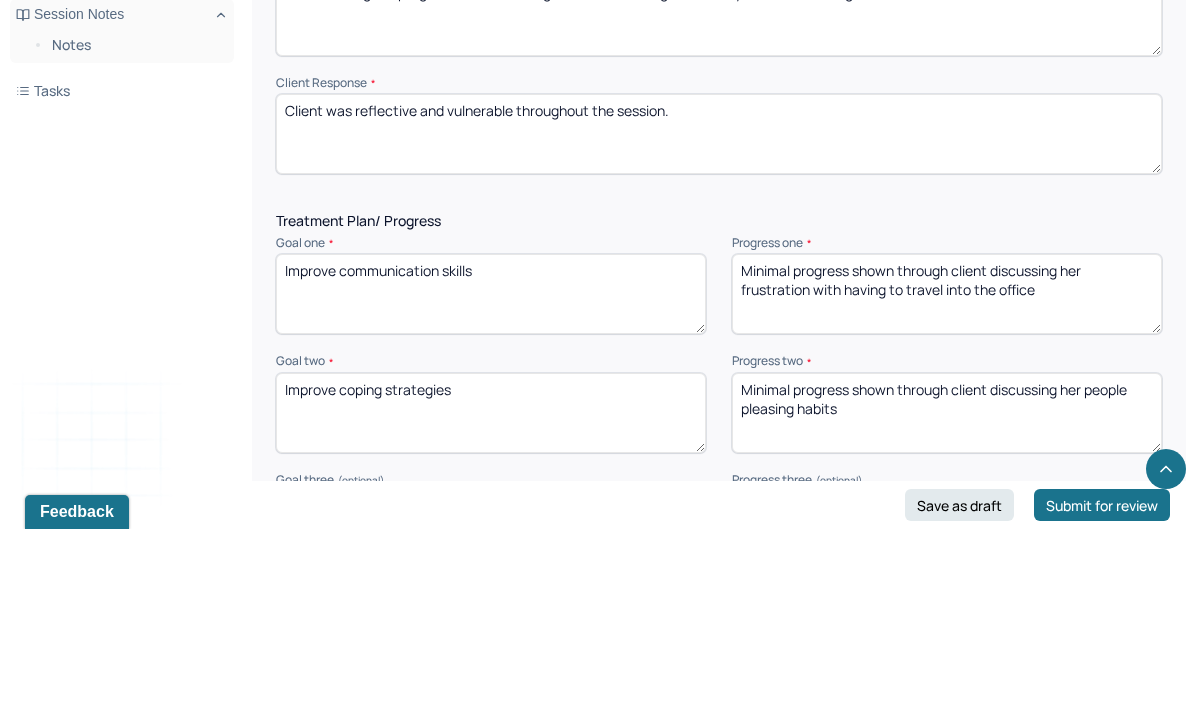 type on "Minimal progress shown through client discussing her people pleasing habits" 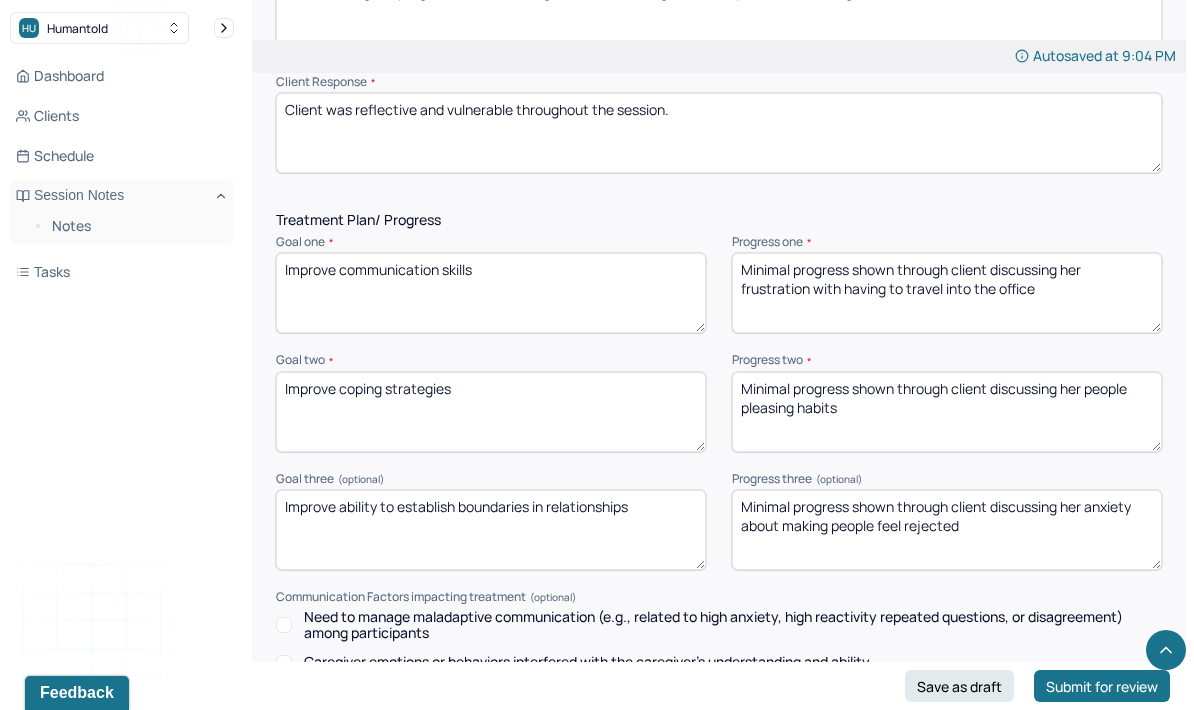 click on "Minimal progress shown through client discussing her anxiety about making people feel rejected" at bounding box center [947, 530] 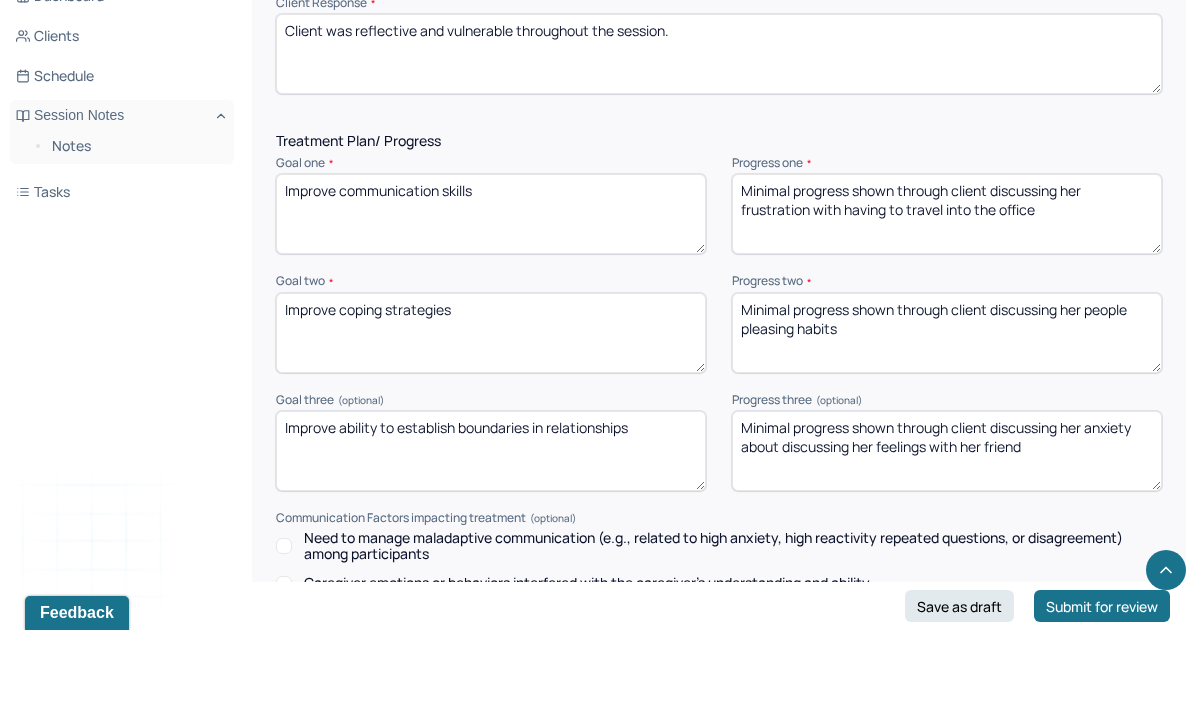 type on "Minimal progress shown through client discussing her anxiety about discussing her feelings with her friend" 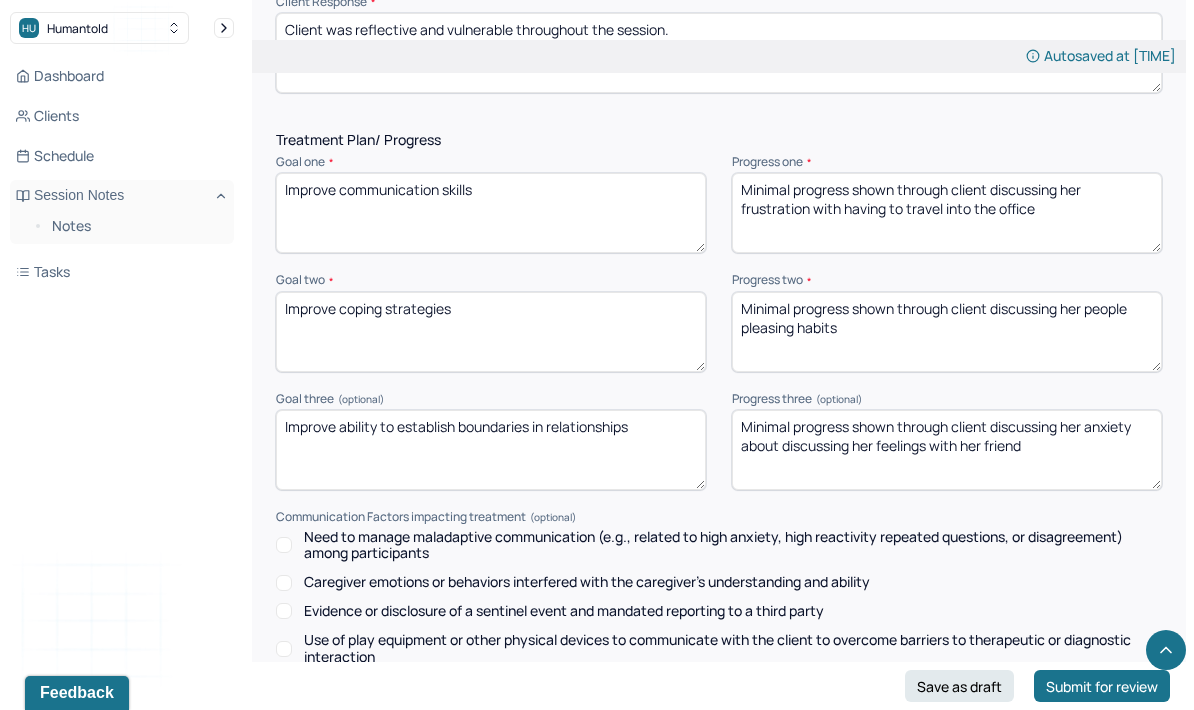 scroll, scrollTop: 2990, scrollLeft: 0, axis: vertical 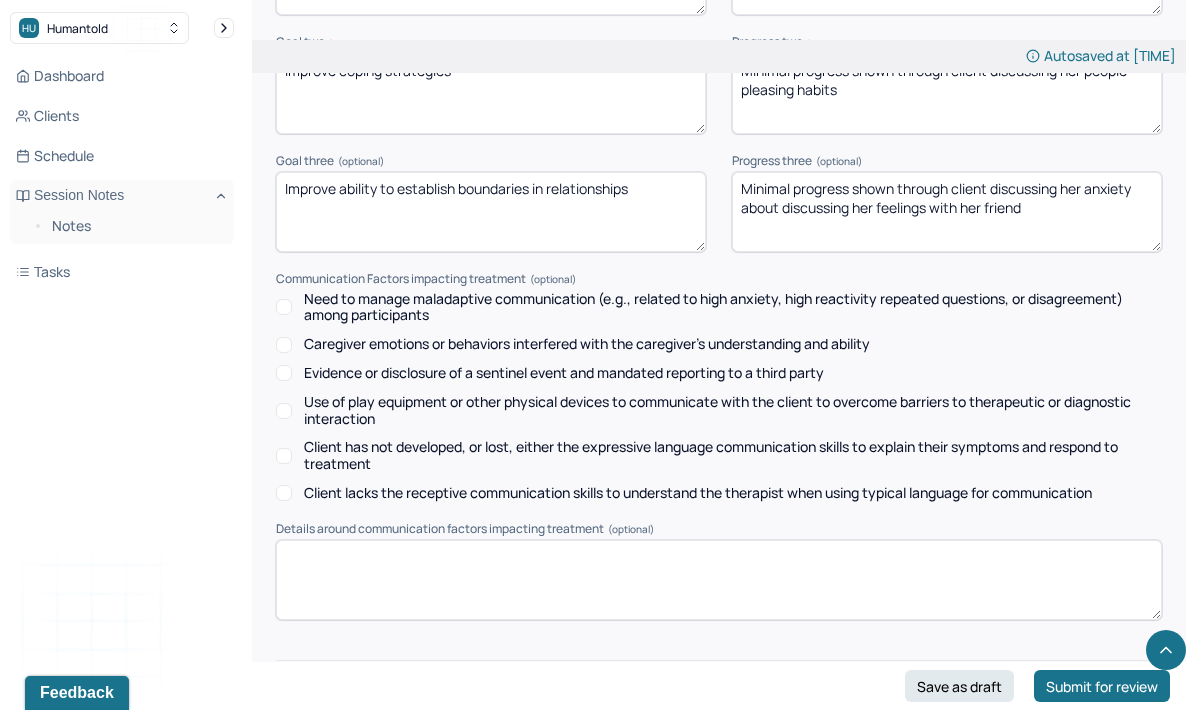 click at bounding box center (719, 744) 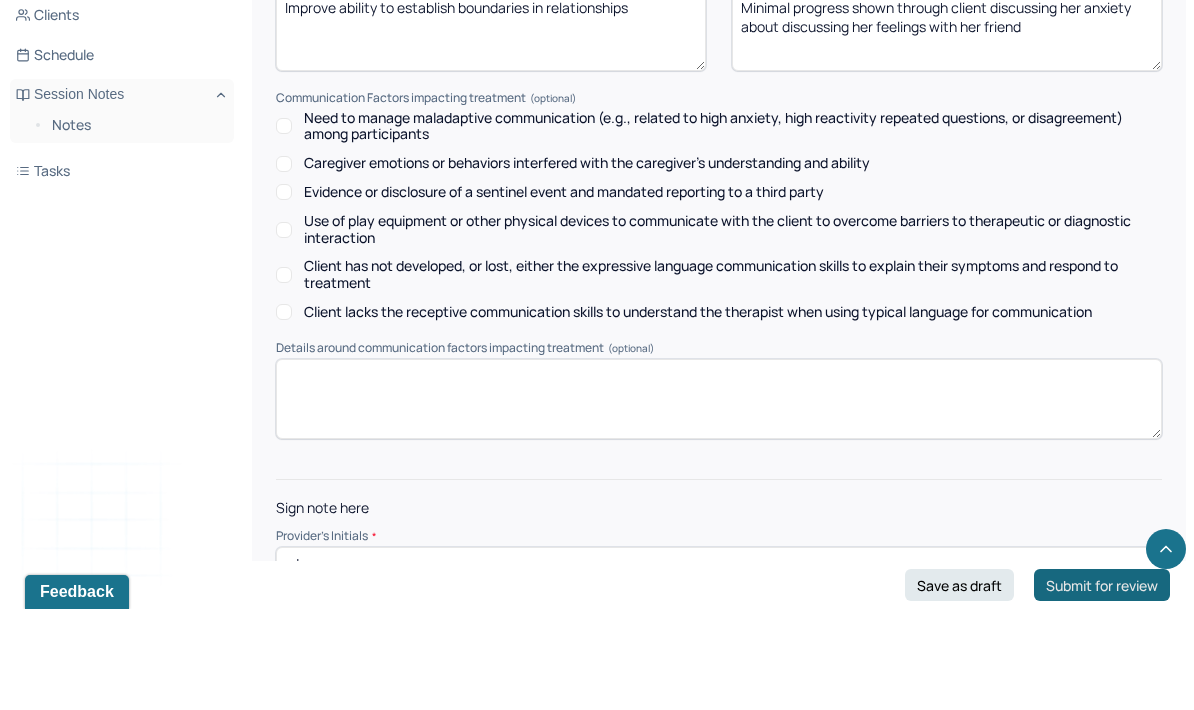 type on "zd" 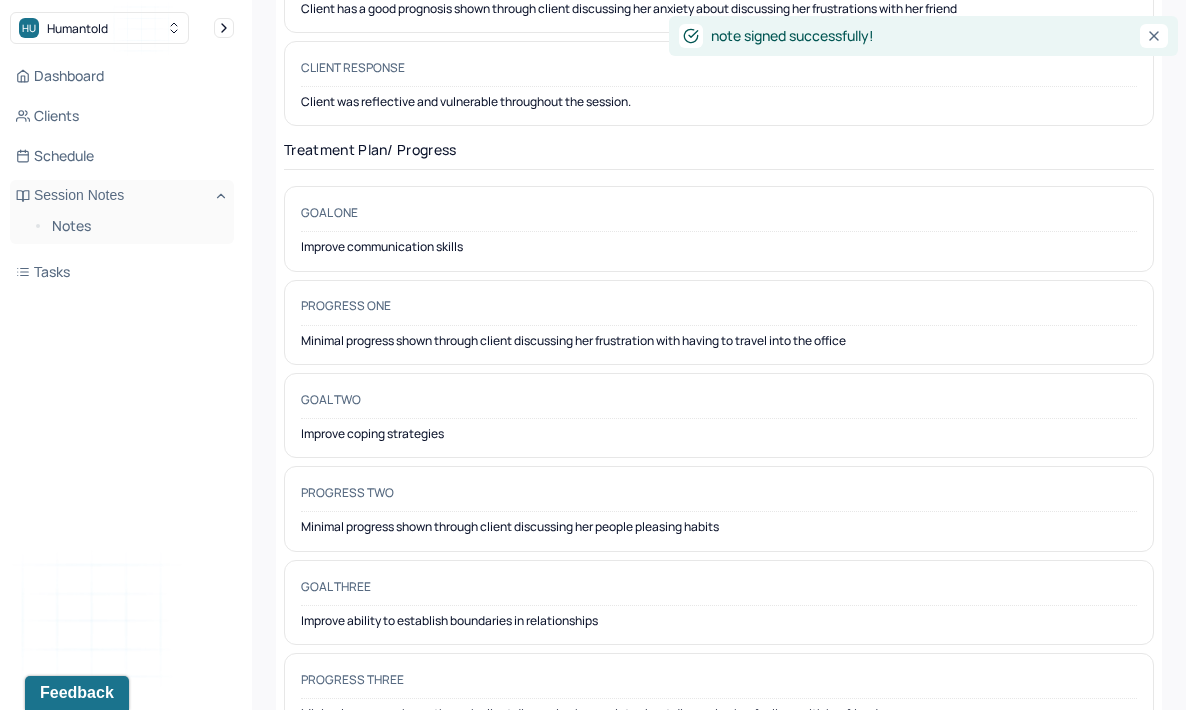 scroll, scrollTop: 80, scrollLeft: 0, axis: vertical 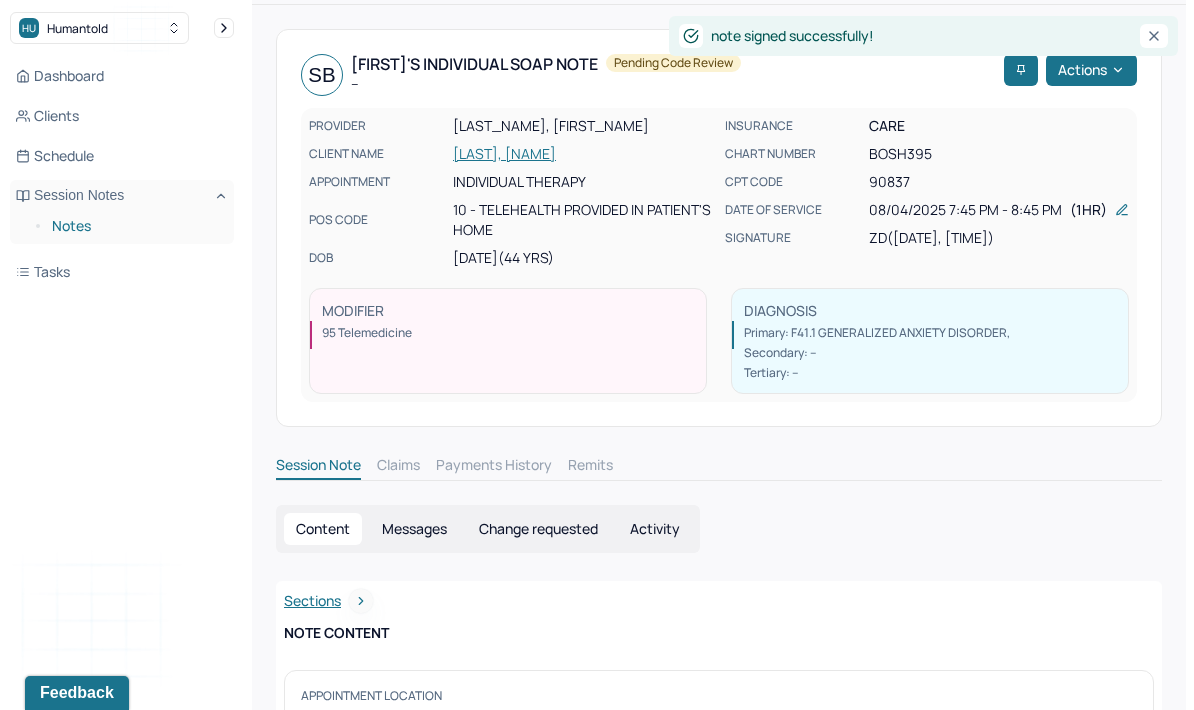 click on "Notes" at bounding box center [135, 226] 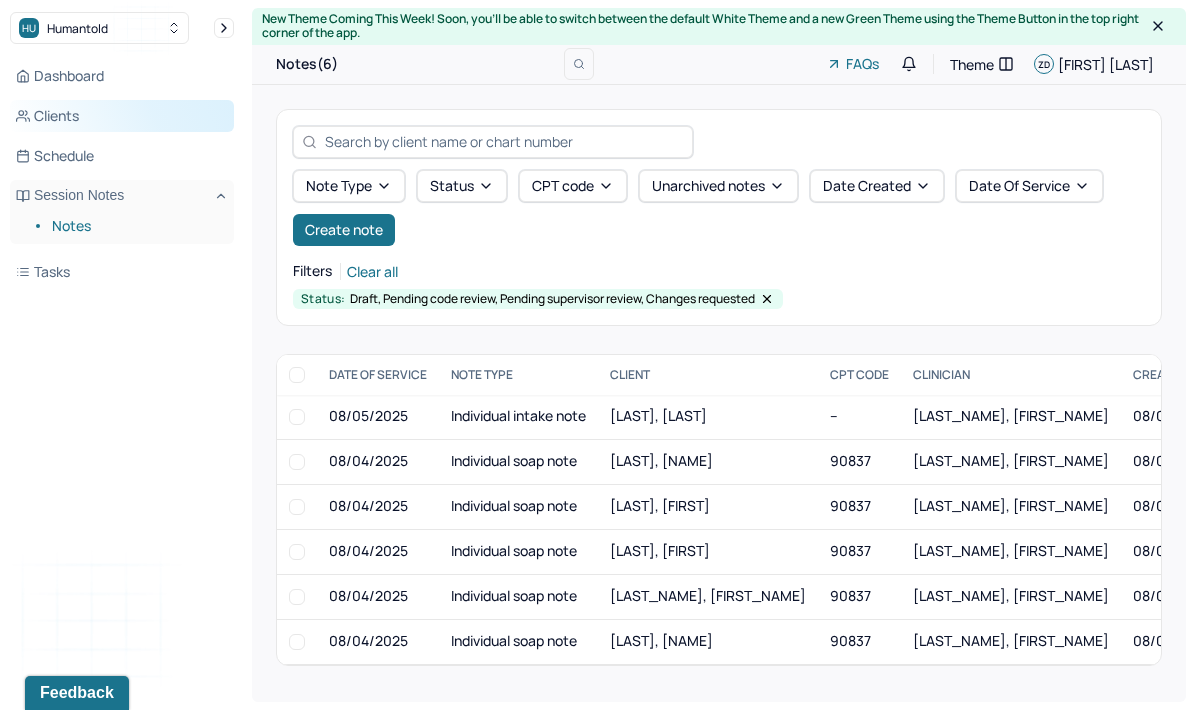 click on "Clients" at bounding box center [122, 116] 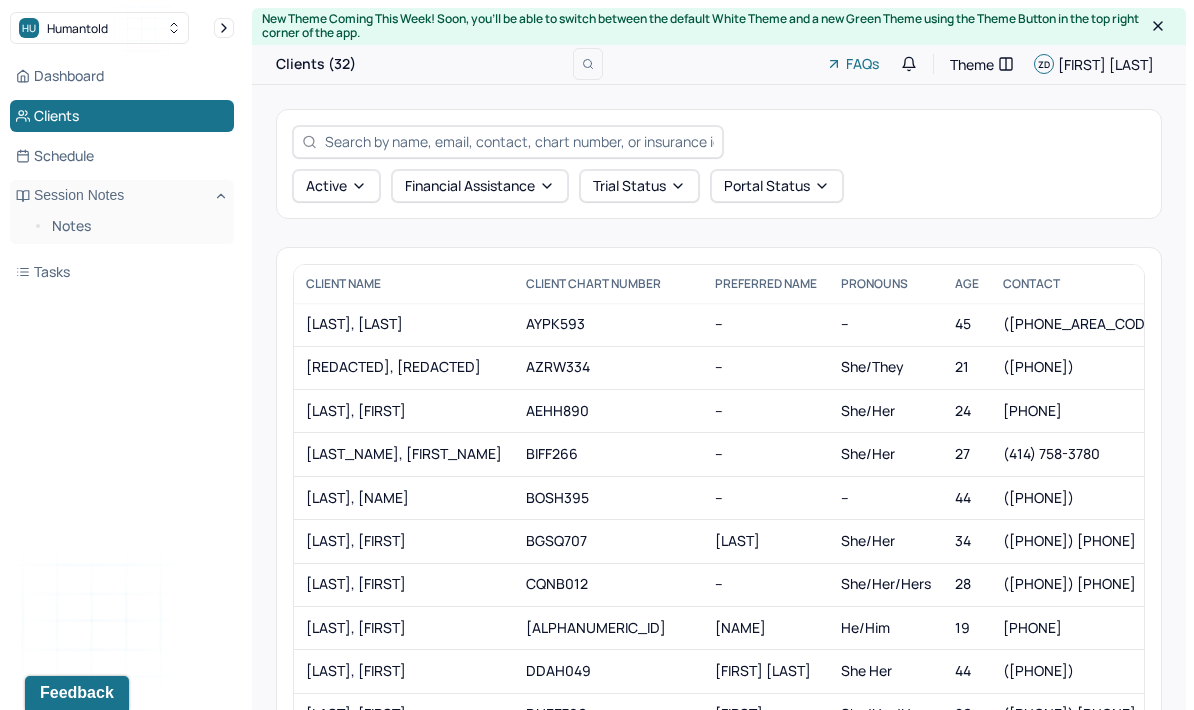 click at bounding box center [519, 141] 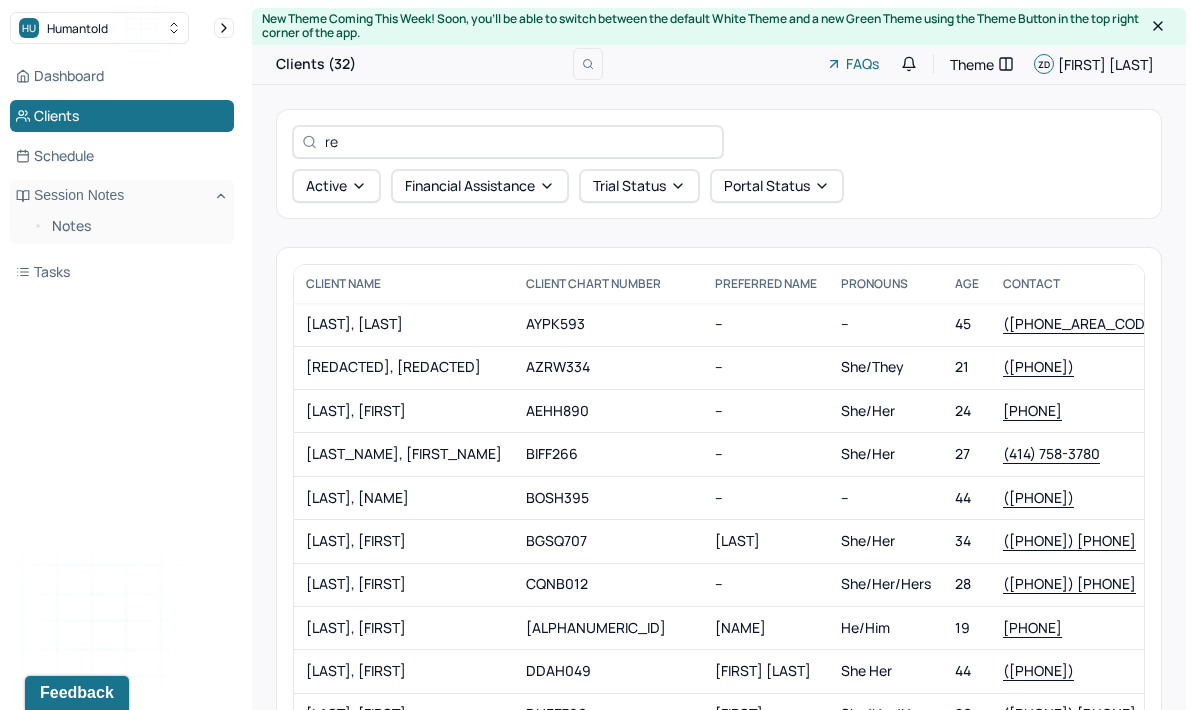 type on "reb" 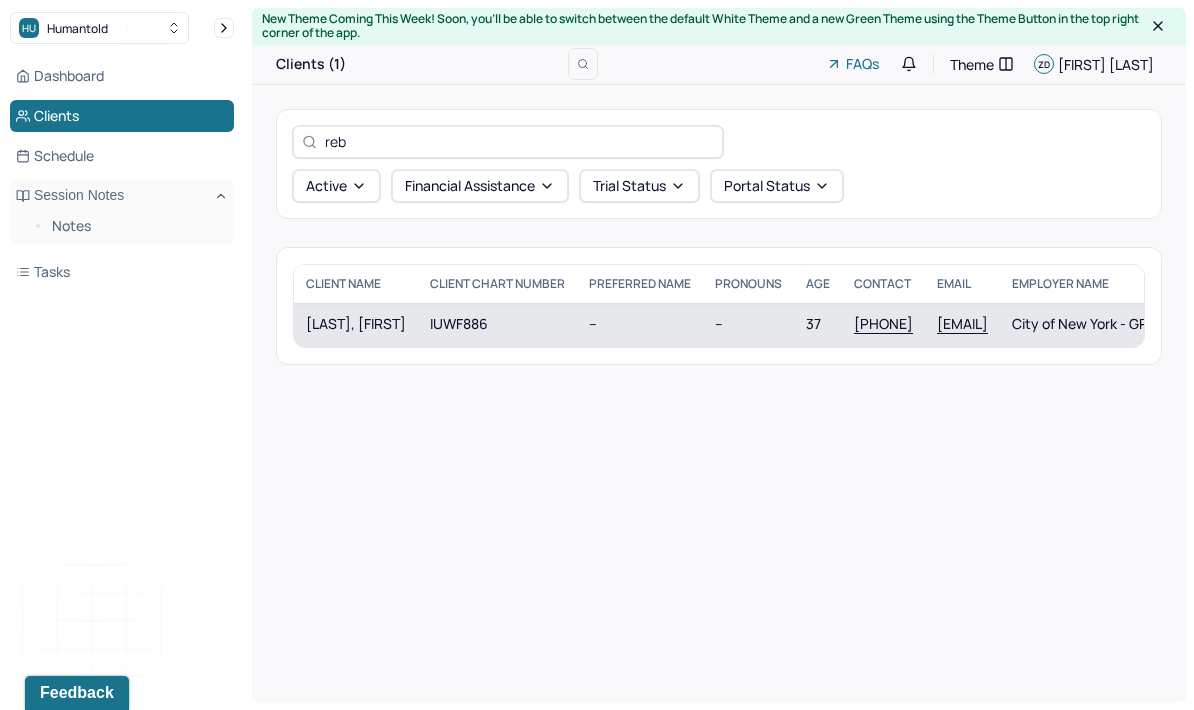 click on "IUWF886" at bounding box center (497, 324) 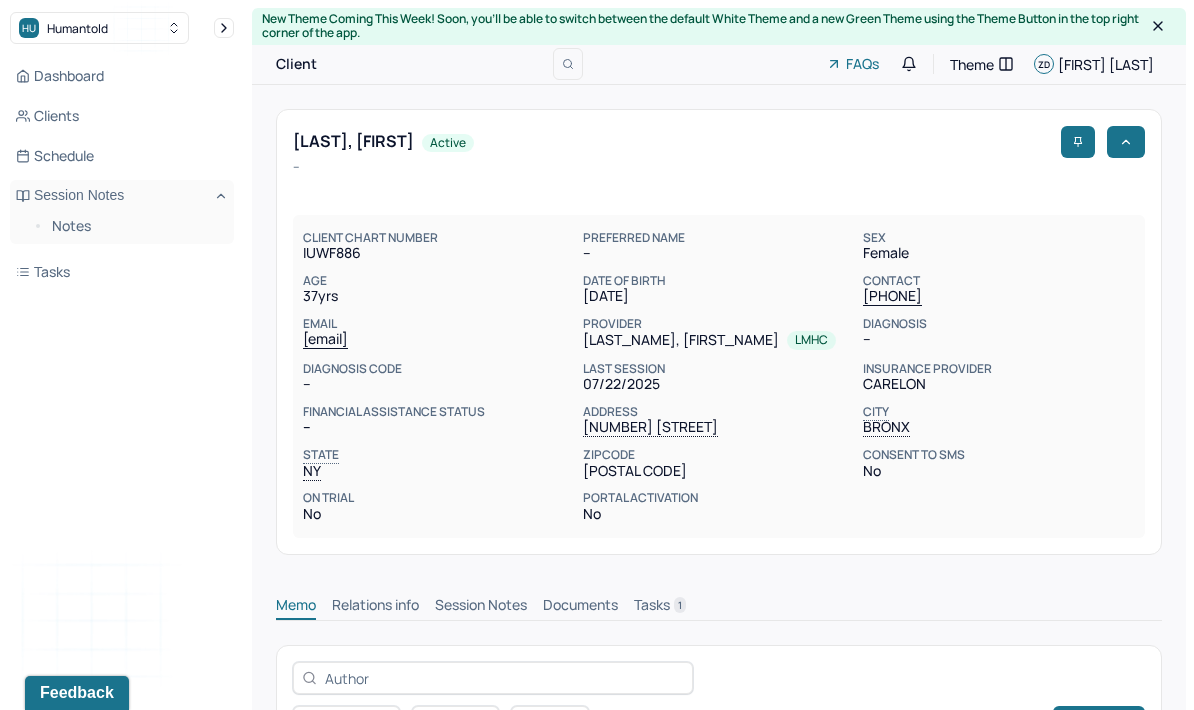 click on "Session Notes" at bounding box center [481, 607] 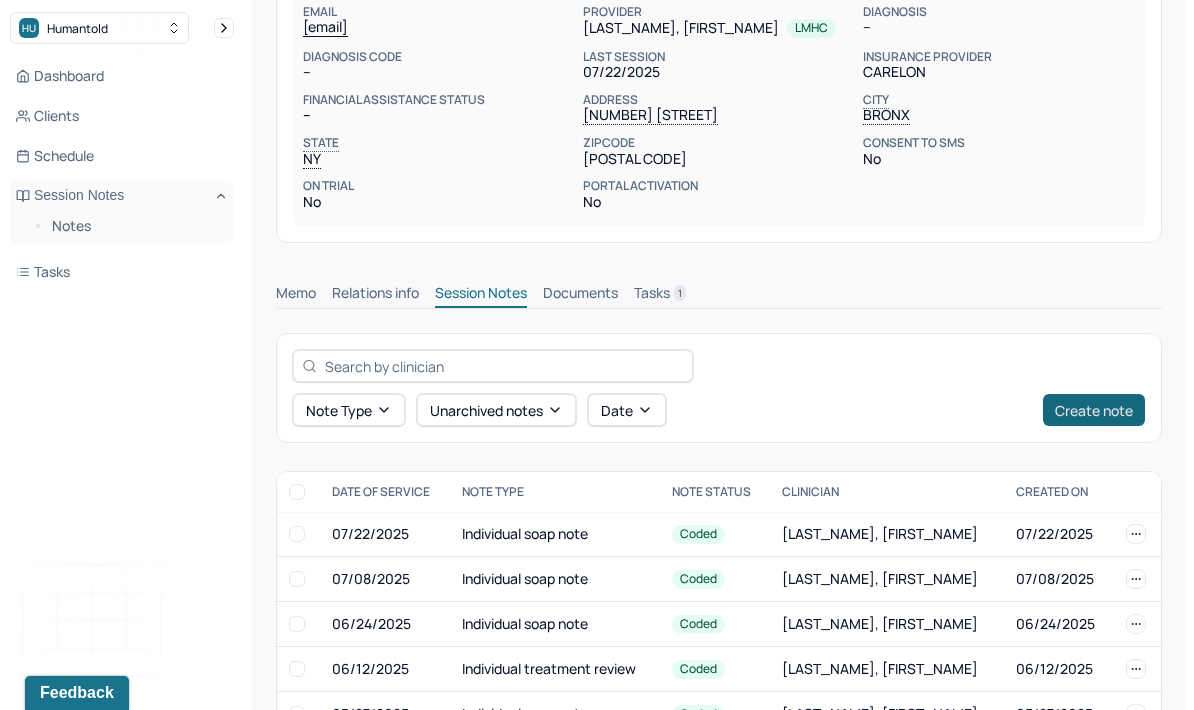 click on "Create note" at bounding box center (1094, 410) 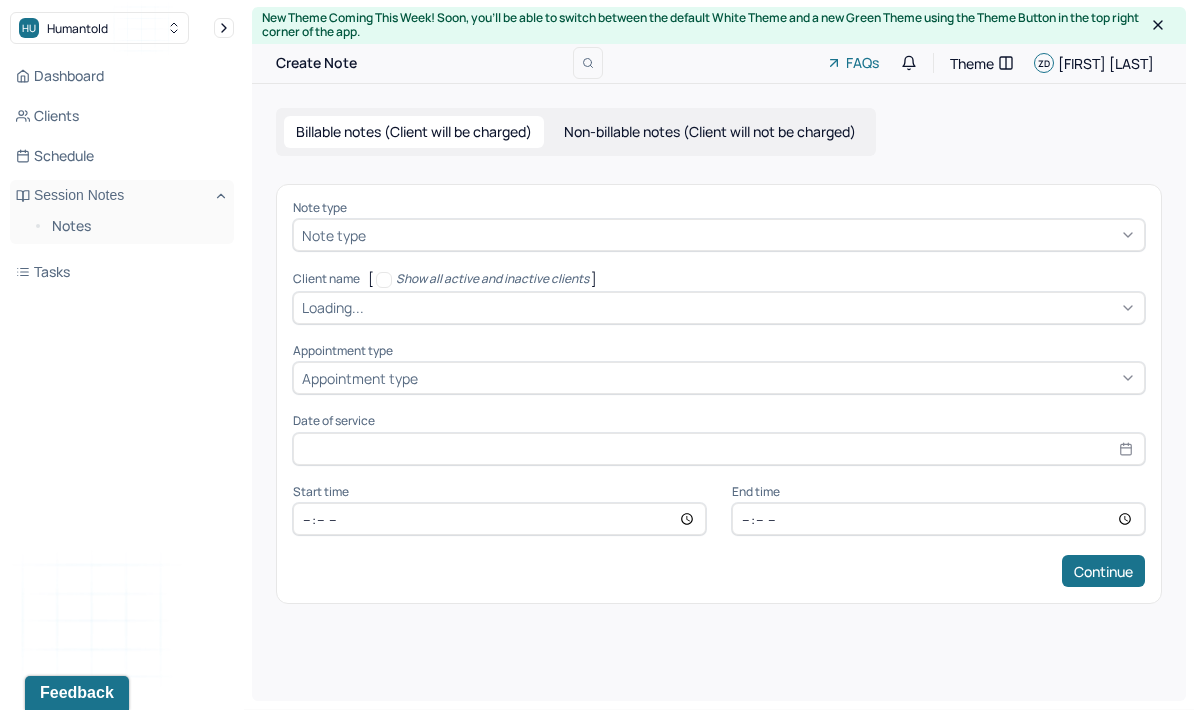 scroll, scrollTop: 0, scrollLeft: 0, axis: both 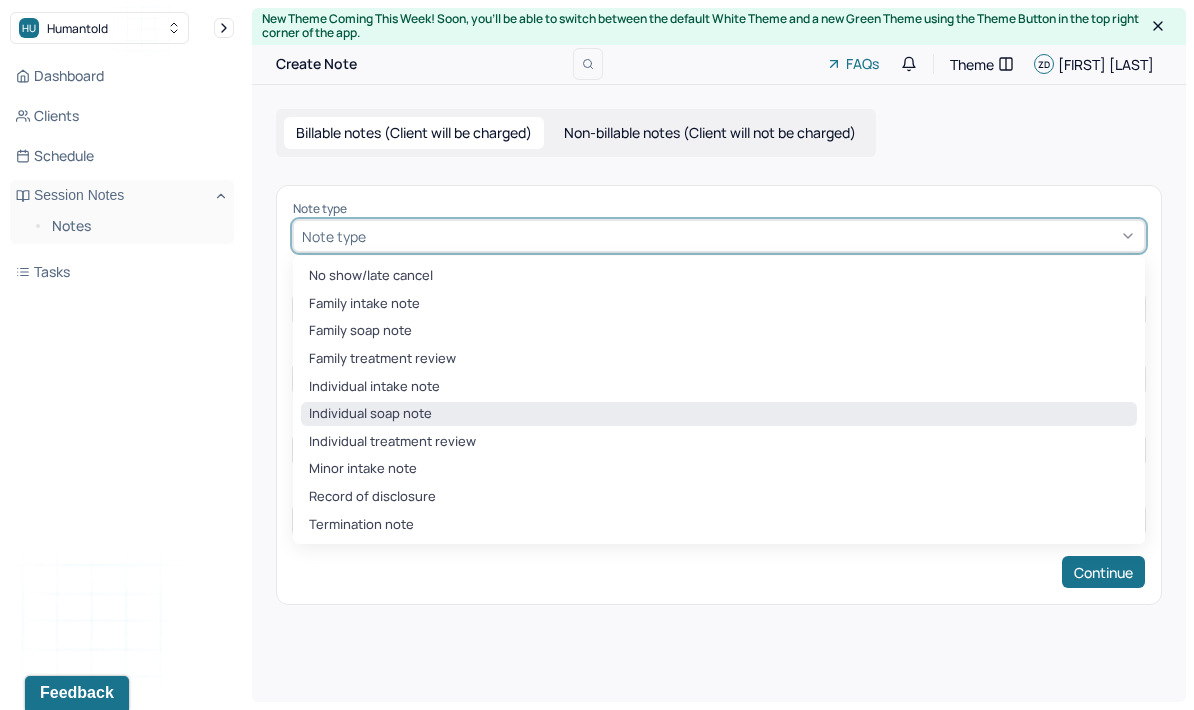 click on "Individual soap note" at bounding box center (719, 414) 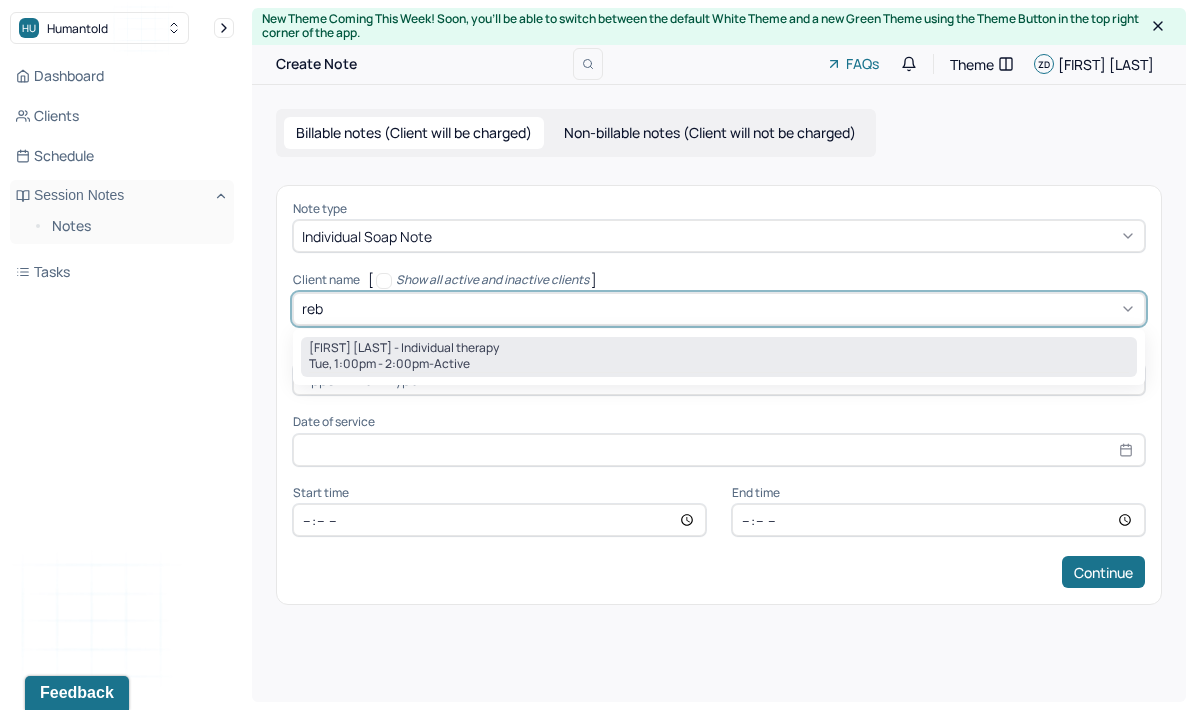click on "[FIRST] [LAST] - Individual therapy" at bounding box center (719, 348) 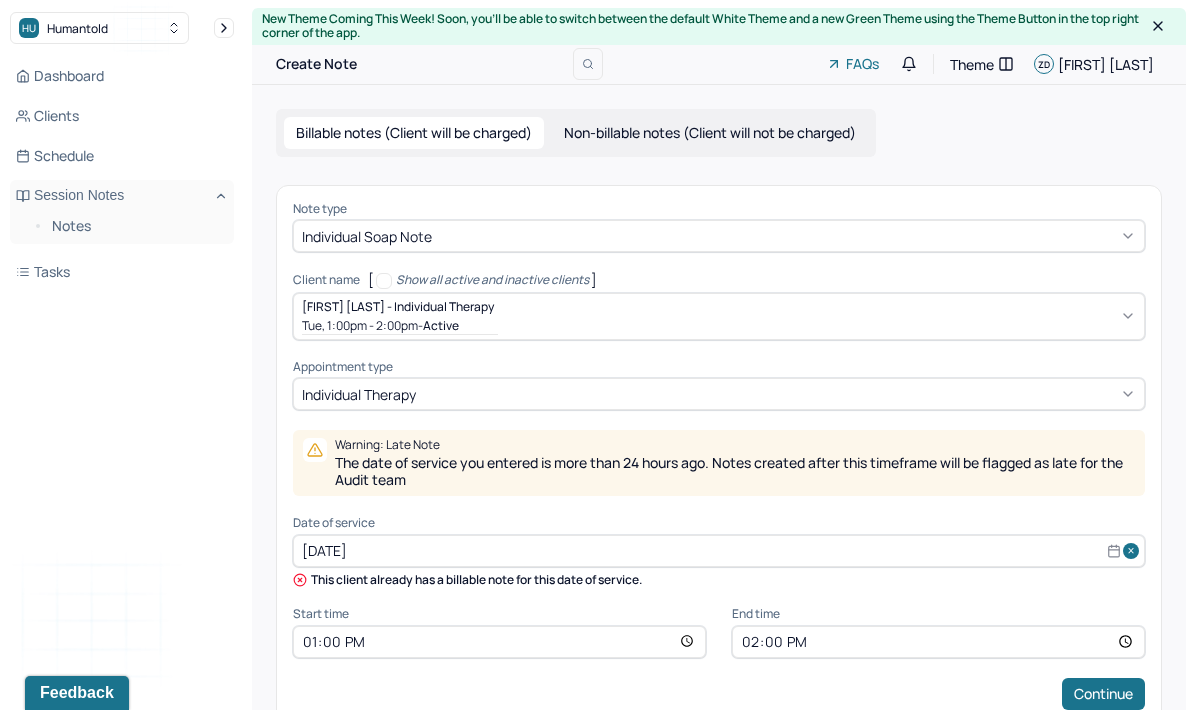click on "[DATE]" at bounding box center [719, 551] 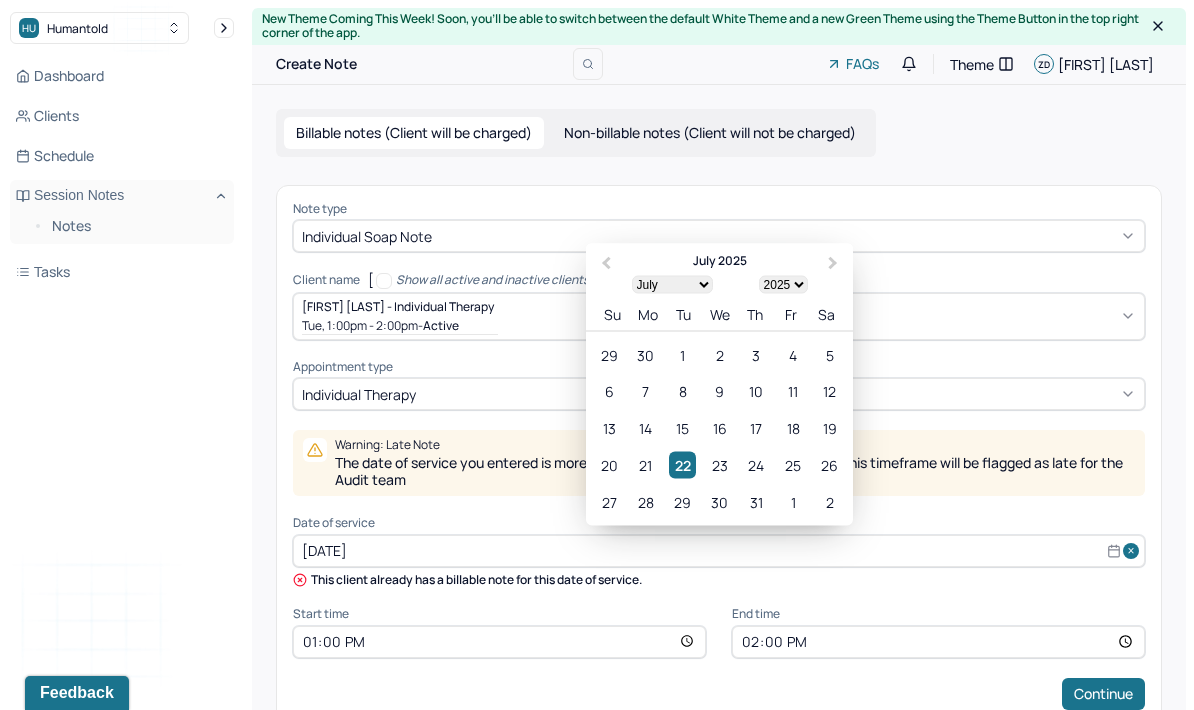 scroll, scrollTop: 41, scrollLeft: 0, axis: vertical 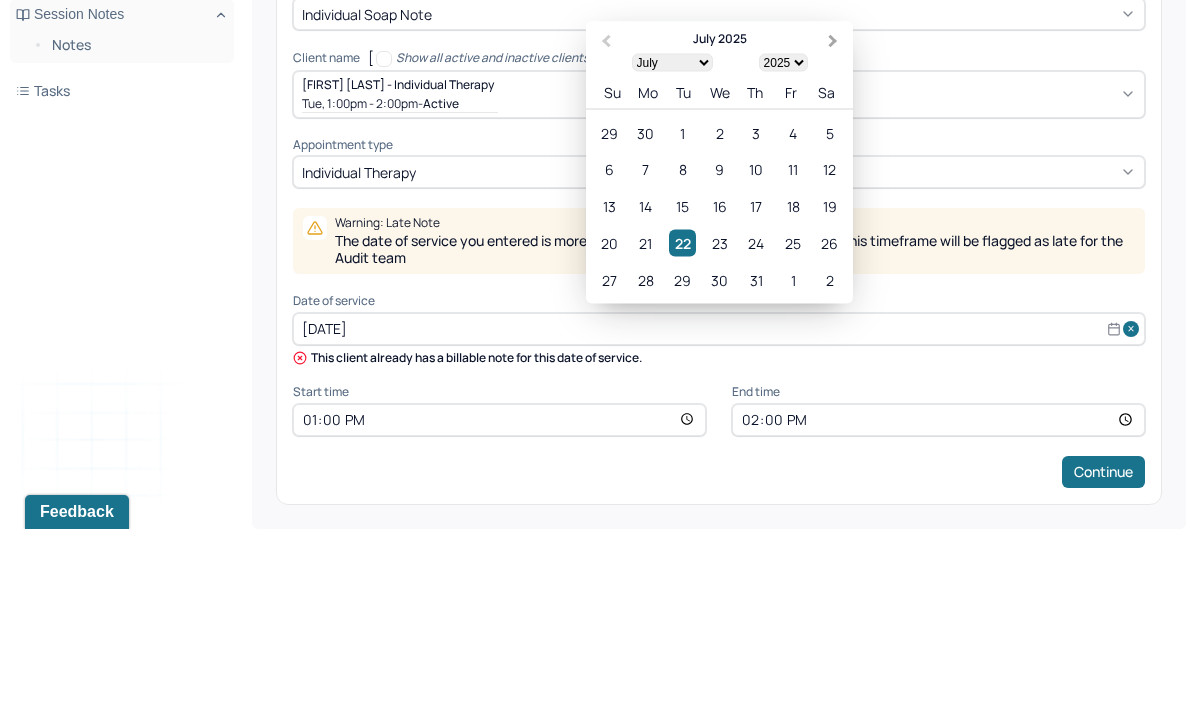 click on "Next Month" at bounding box center (835, 223) 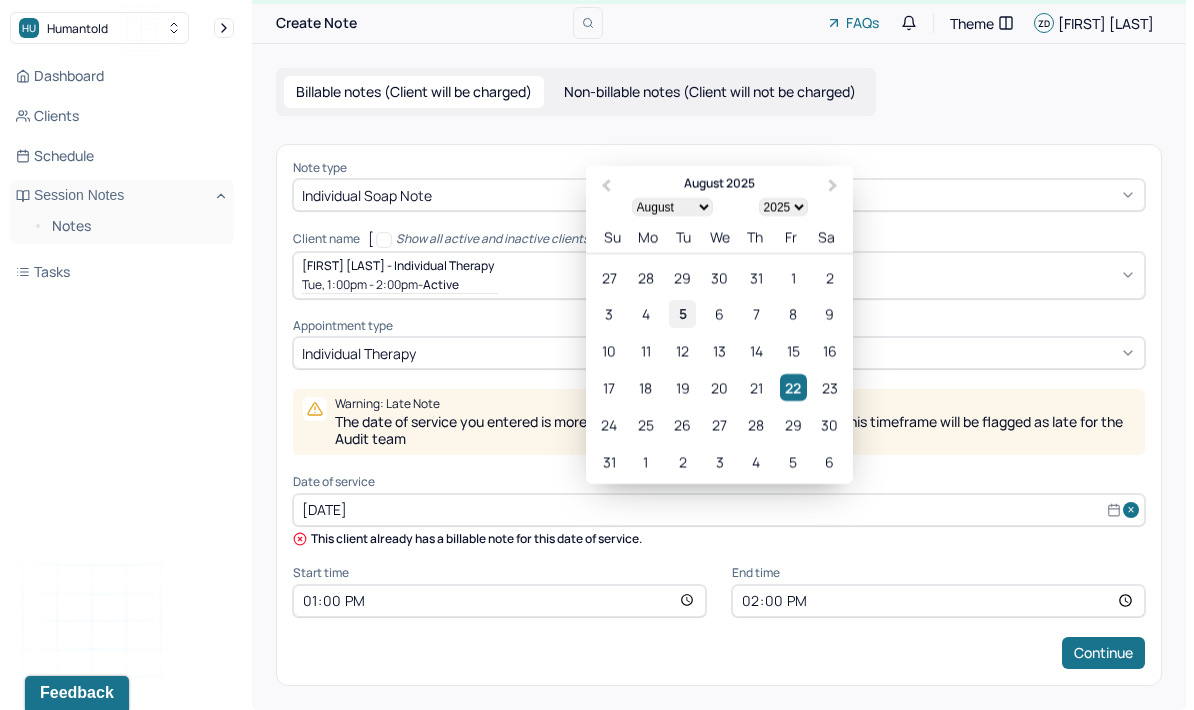 click on "5" at bounding box center [682, 313] 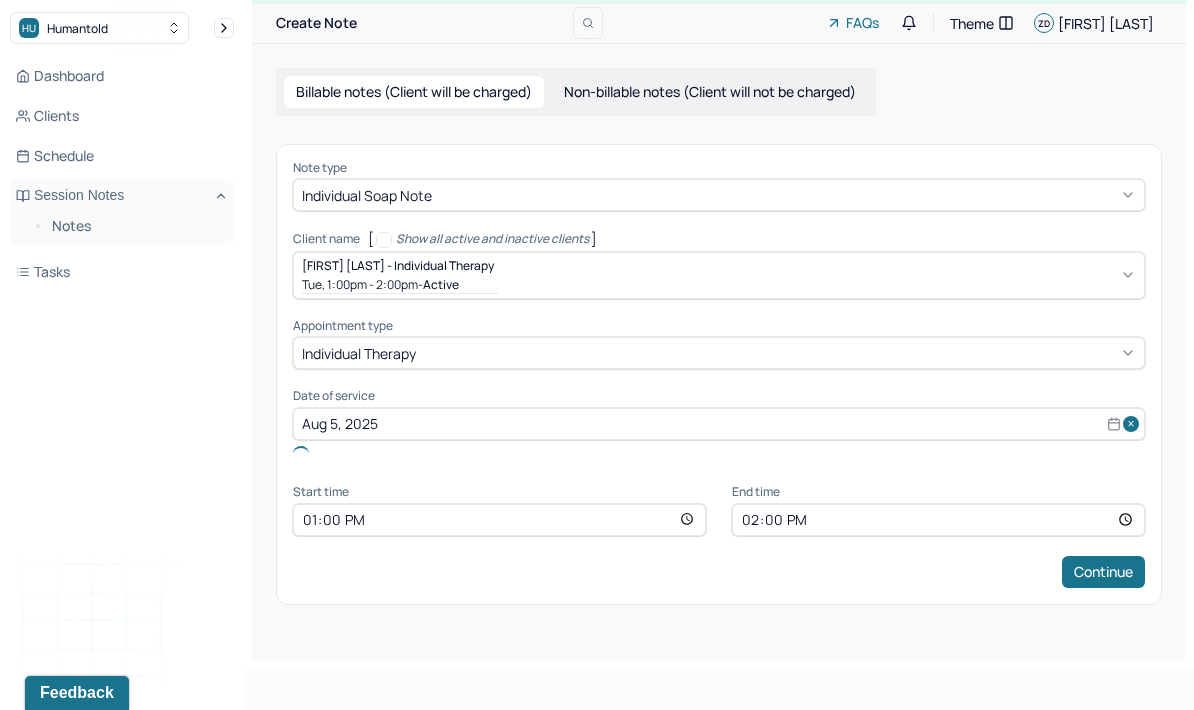 scroll, scrollTop: 0, scrollLeft: 0, axis: both 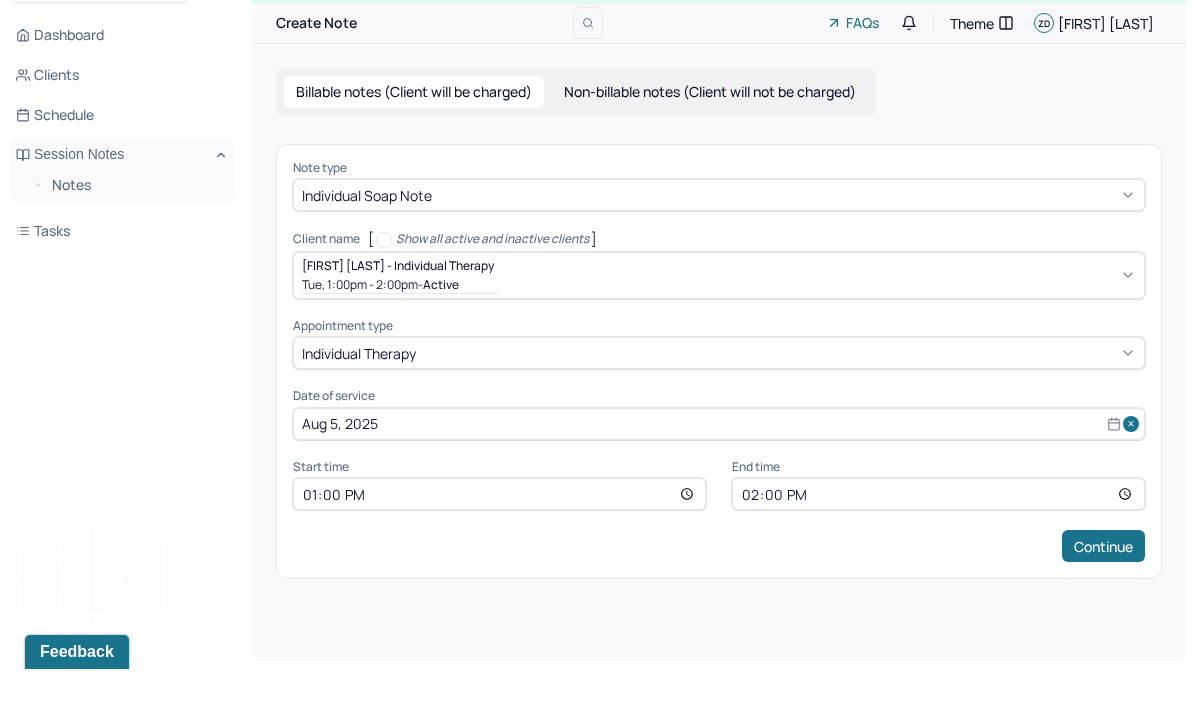 click on "Billable notes (Client will be charged) Non-billable notes (Client will not be charged) Note type Individual soap note Client name [ Show all active and inactive clients ] [FIRST] [LAST] - Individual therapy Tue, 1:00pm - 2:00pm  -  active Supervisee name [FIRST] [LAST] Appointment type individual therapy Date of service Aug 5, 2025 Start time 13:00 End time 14:00 Continue" at bounding box center (719, 364) 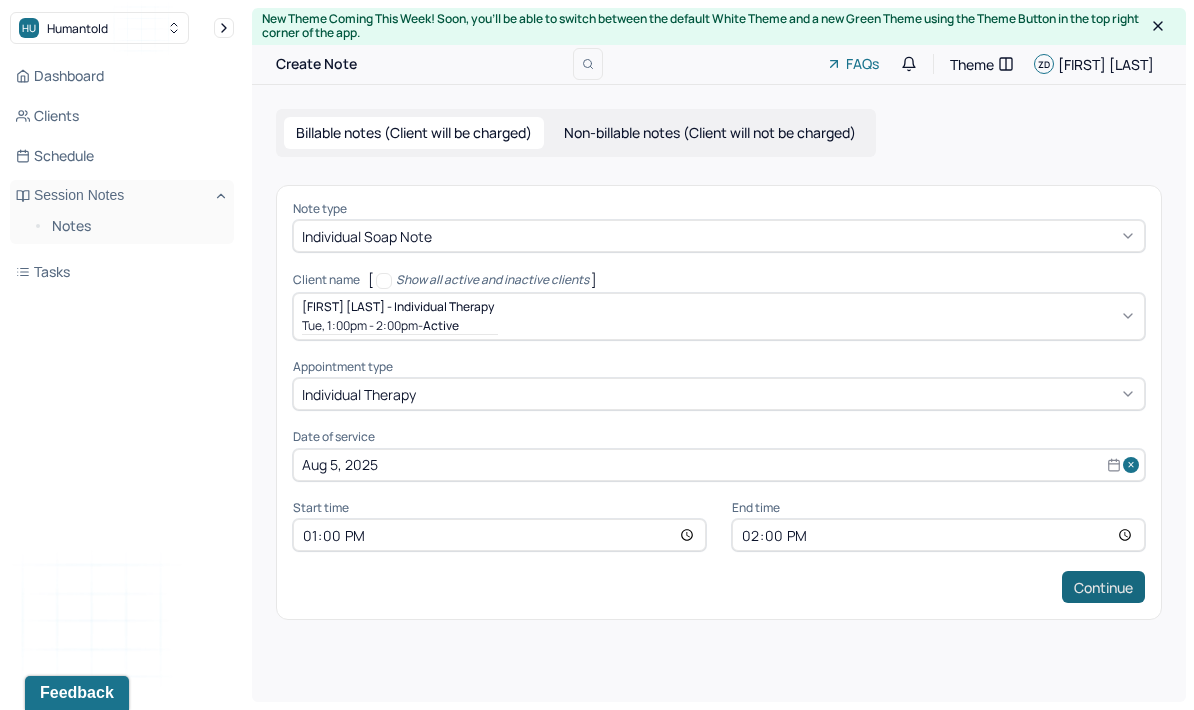 click on "Continue" at bounding box center [1103, 587] 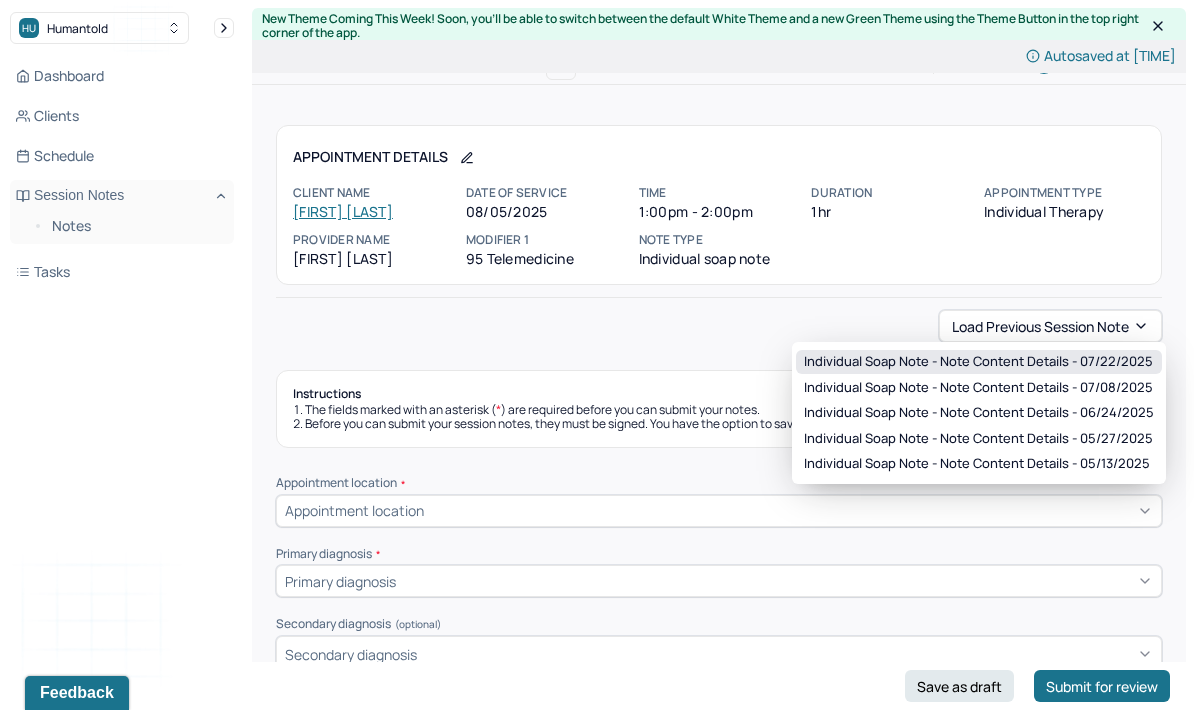 click on "Individual soap note   - Note content Details -   07/22/2025" at bounding box center (978, 362) 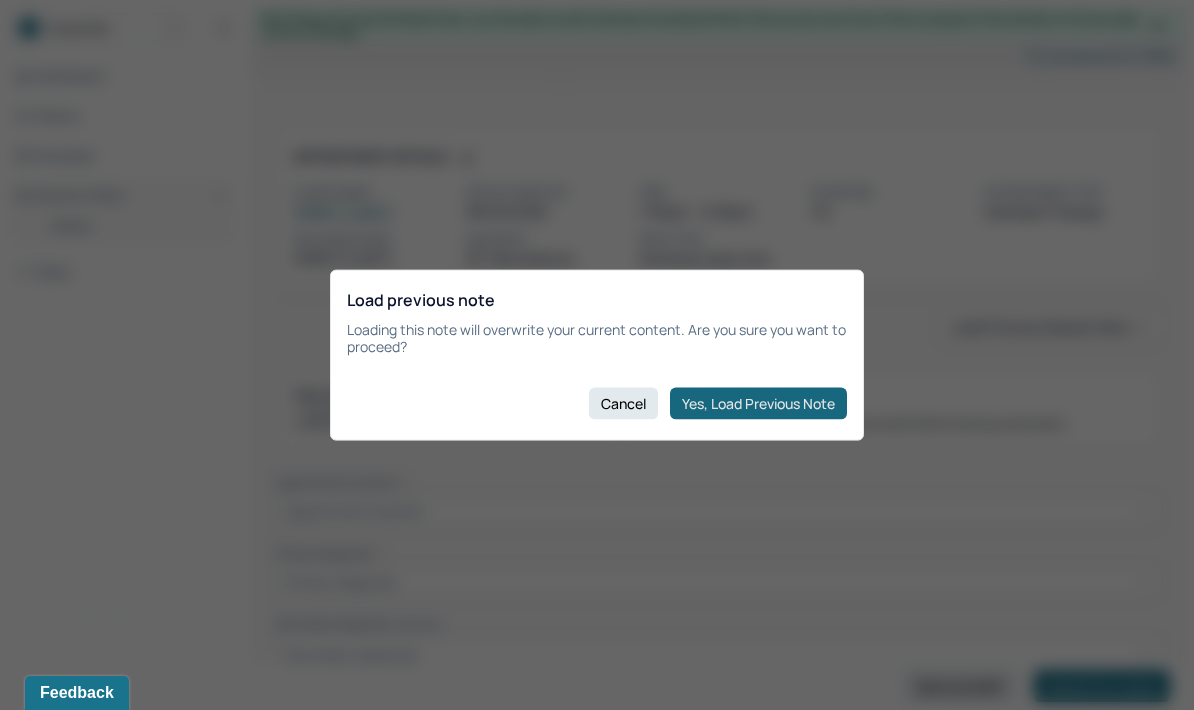 click on "Yes, Load Previous Note" at bounding box center (758, 403) 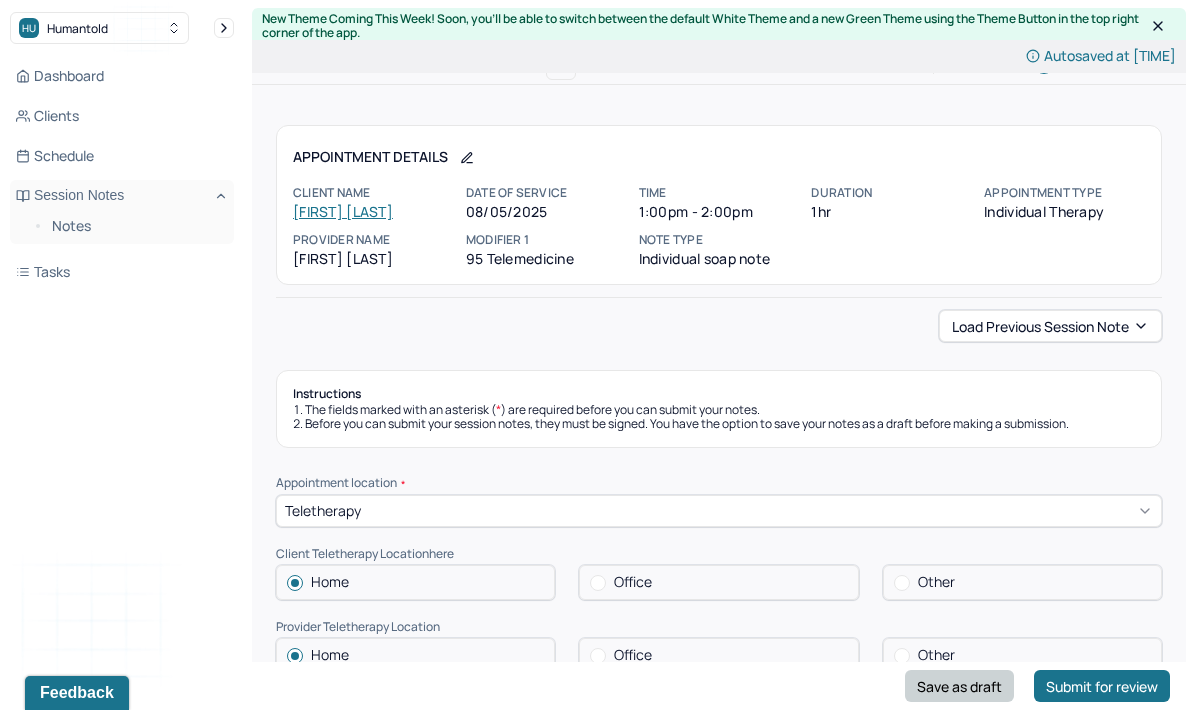 click on "Save as draft" at bounding box center [959, 686] 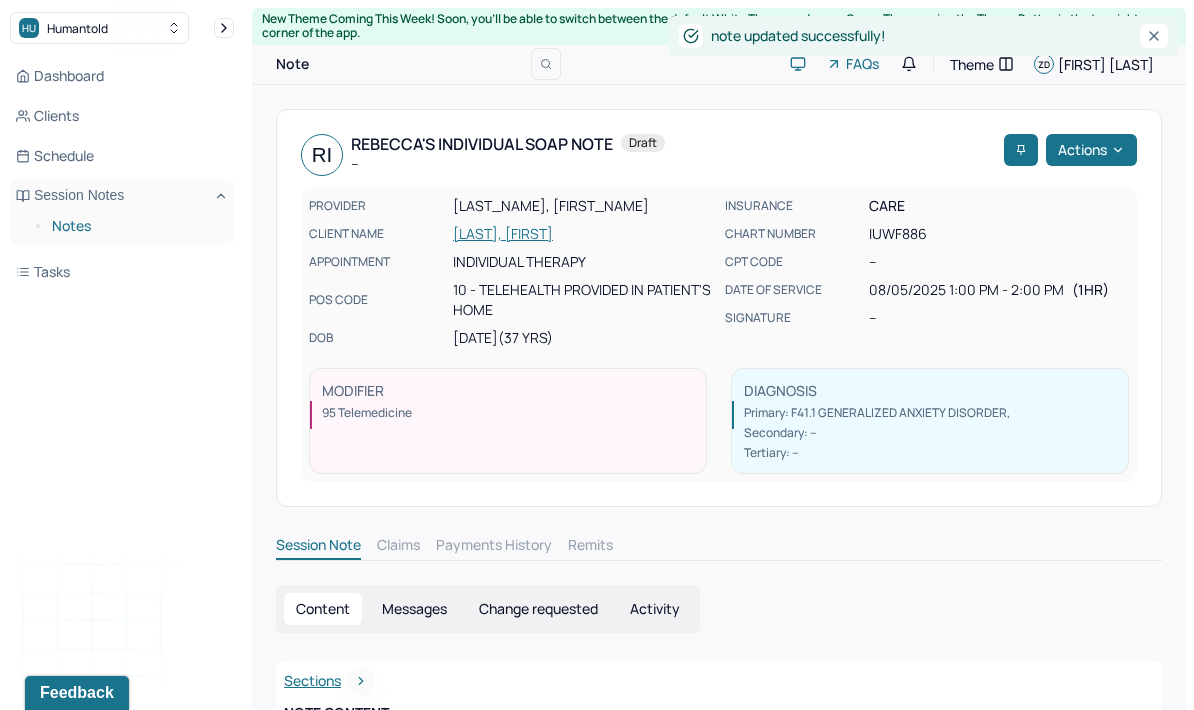click on "Notes" at bounding box center [135, 226] 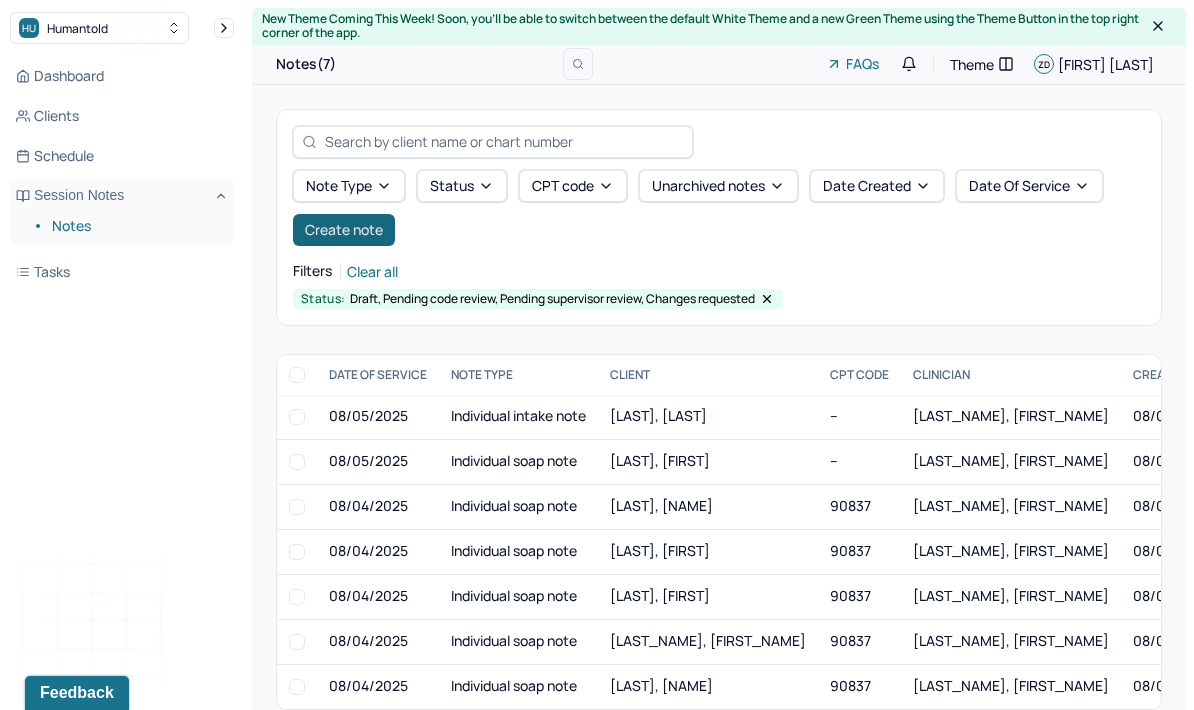 click on "Create note" at bounding box center [344, 230] 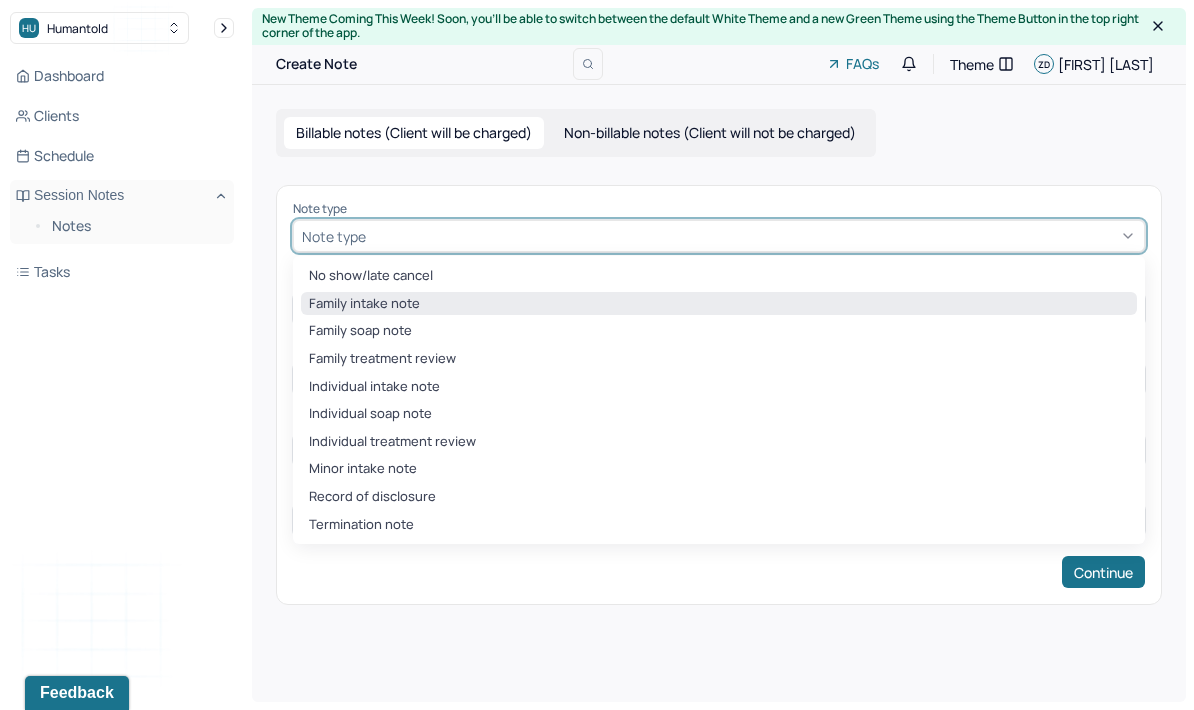 click on "Family intake note" at bounding box center (719, 304) 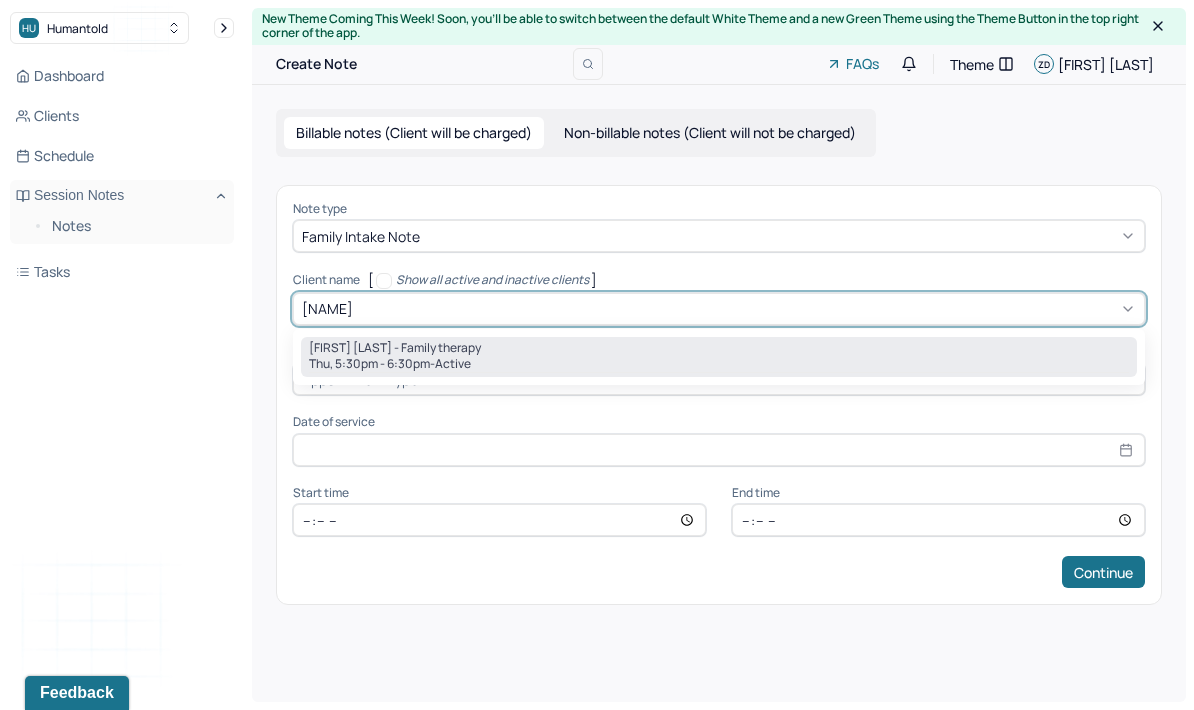click on "[FIRST] [LAST] - Family therapy" at bounding box center (719, 348) 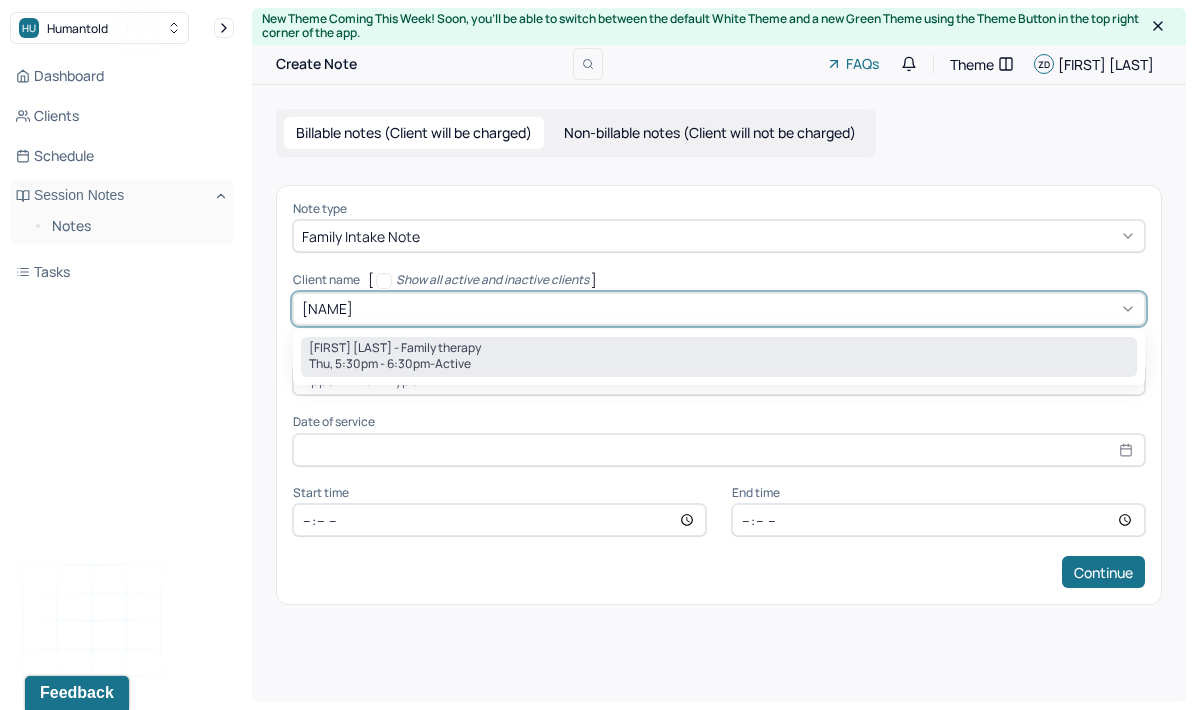 type on "[NAME]" 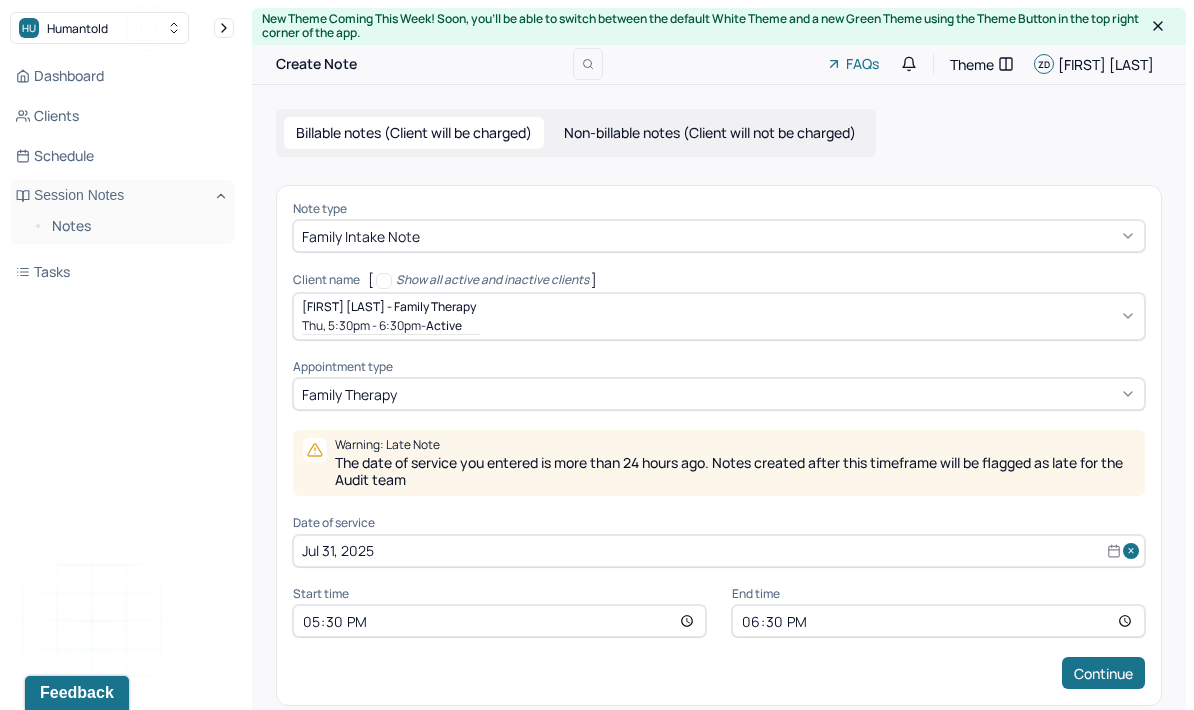 click on "Jul 31, 2025" at bounding box center (719, 551) 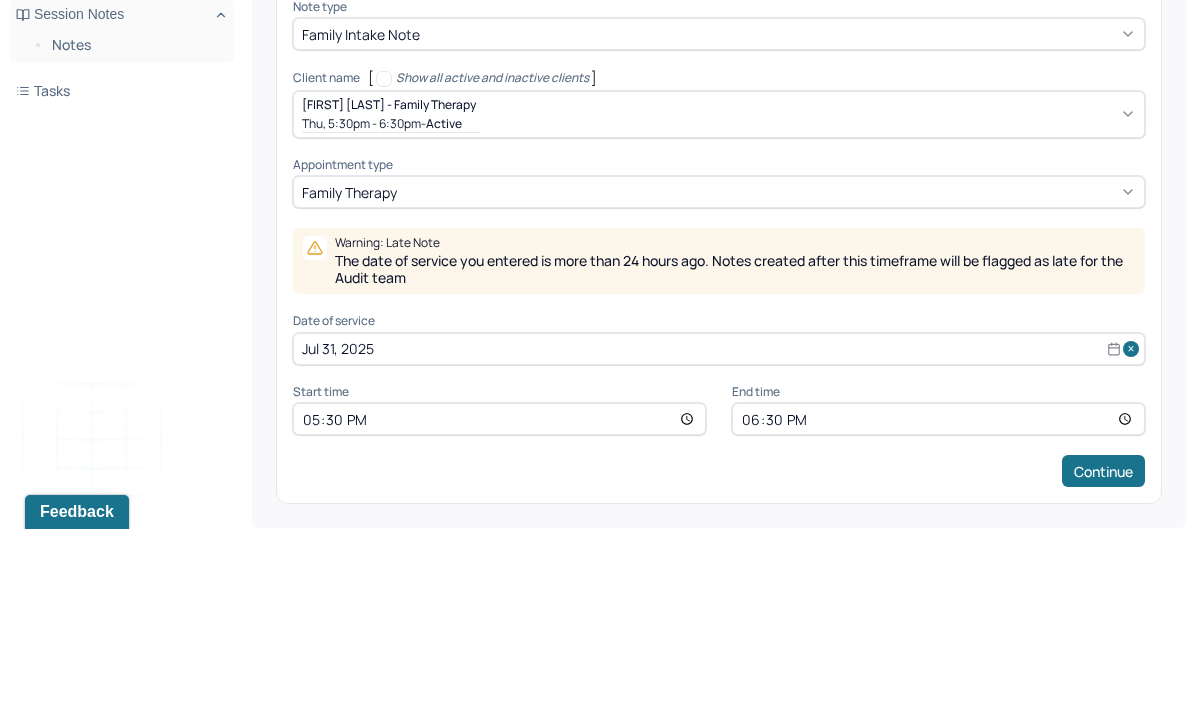 select on "6" 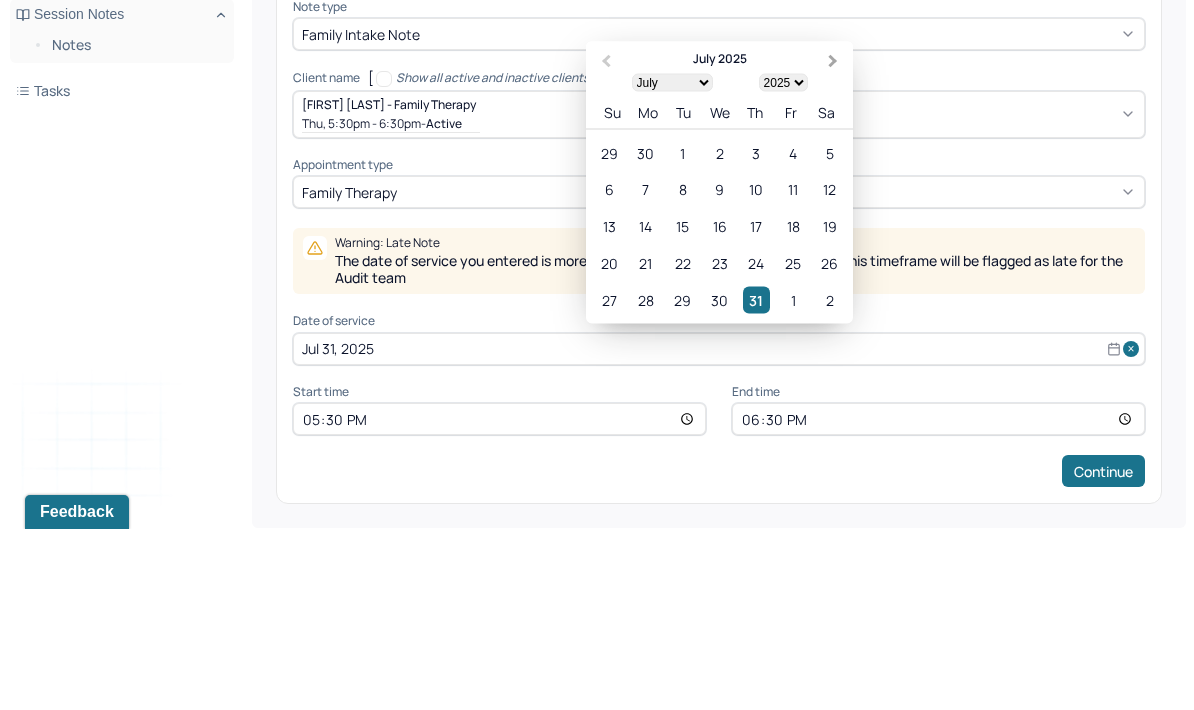 click on "Next Month" at bounding box center [835, 243] 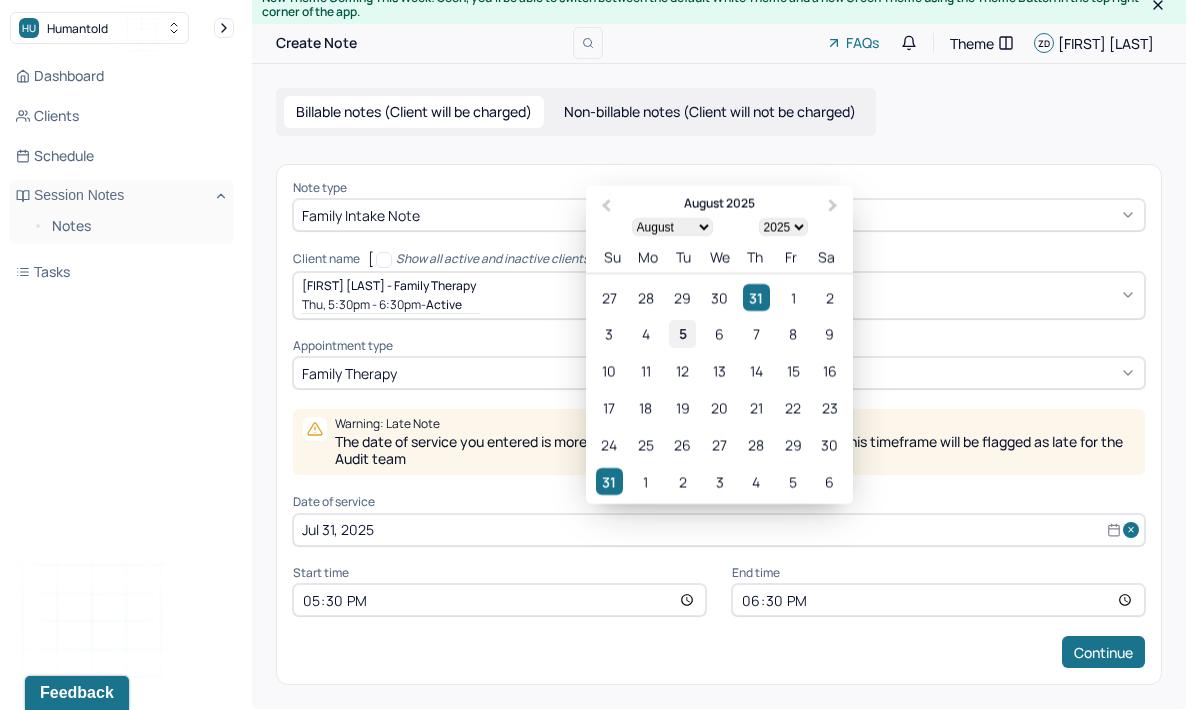 click on "5" at bounding box center [682, 333] 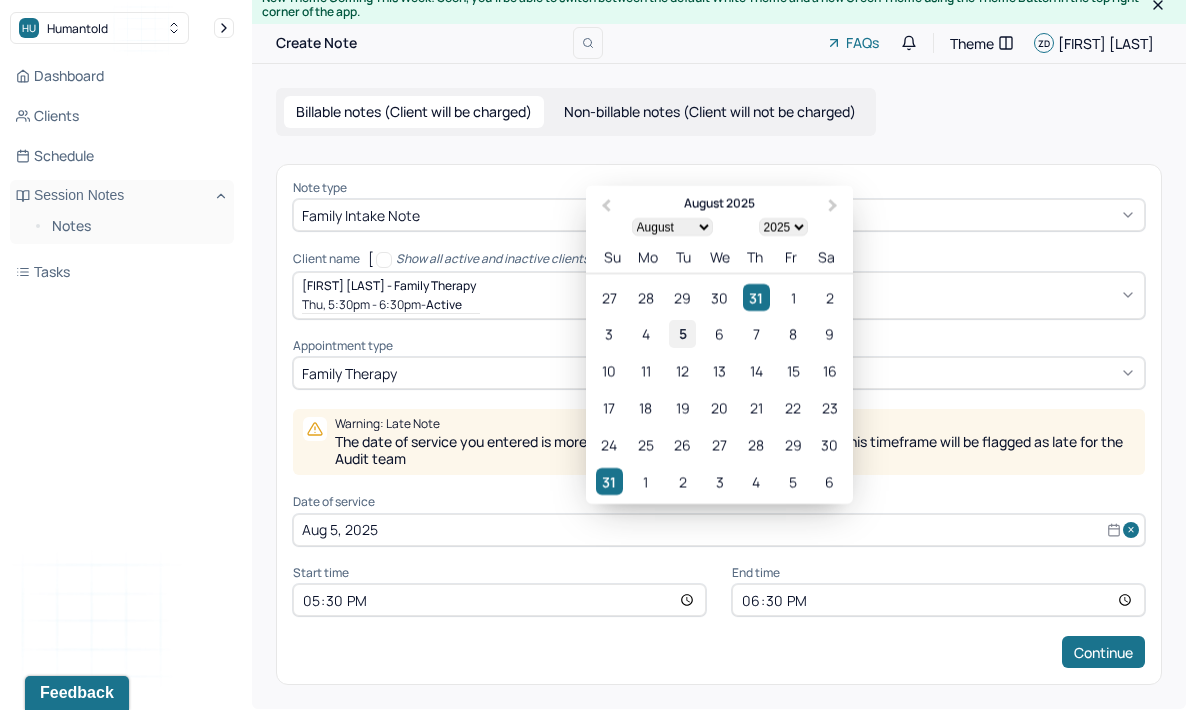 scroll, scrollTop: 0, scrollLeft: 0, axis: both 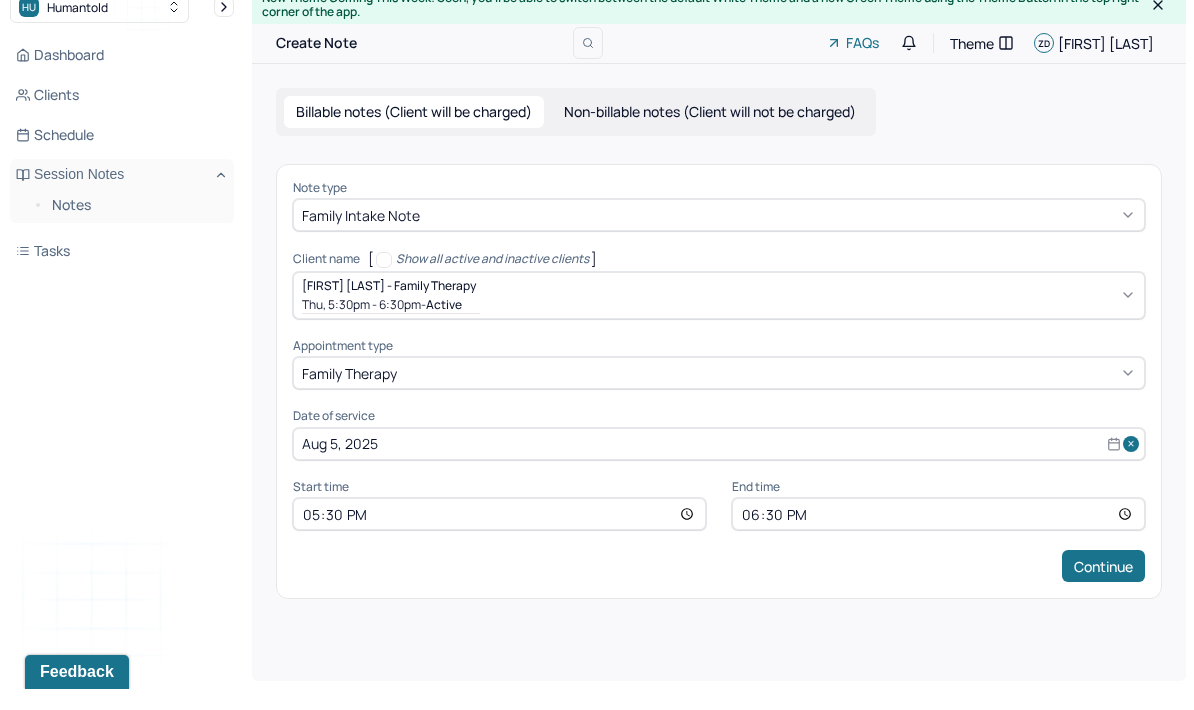 click on "Billable notes (Client will be charged) Non-billable notes (Client will not be charged) Note type Family intake note Client name [ Show all active and inactive clients ] [NAME] - Family therapy Thu, 5:30pm - 6:30pm - active Supervisee name [NAME] Appointment type family therapy Date of service Aug 5, 2025 Start time 17:30 End time 18:30 Continue" at bounding box center [719, 364] 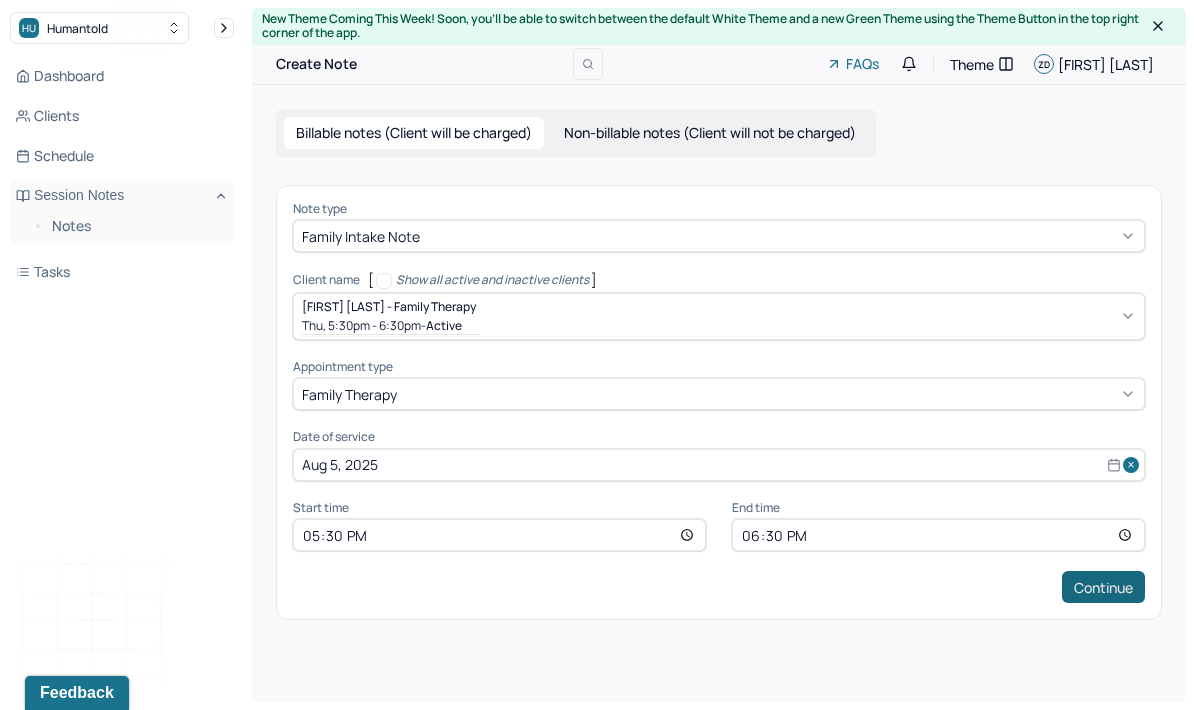 click on "Continue" at bounding box center [1103, 587] 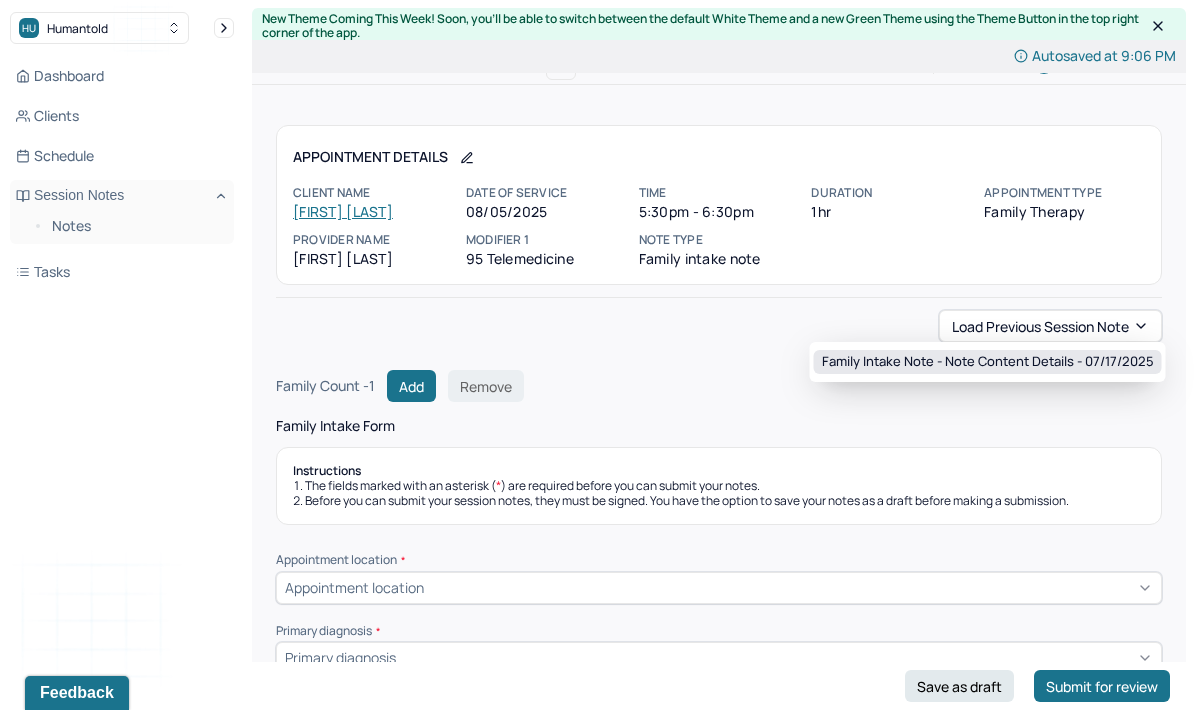 click on "Family intake note   - Note content Details -   [DATE]" at bounding box center [988, 362] 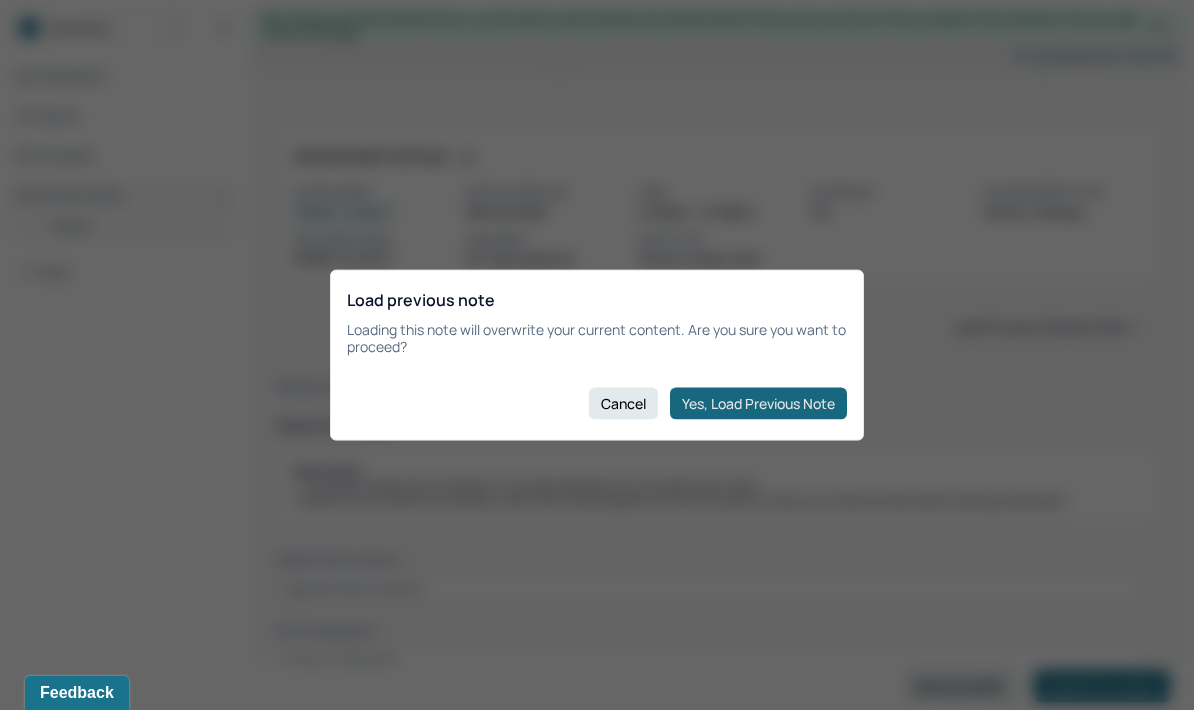 click on "Yes, Load Previous Note" at bounding box center [758, 403] 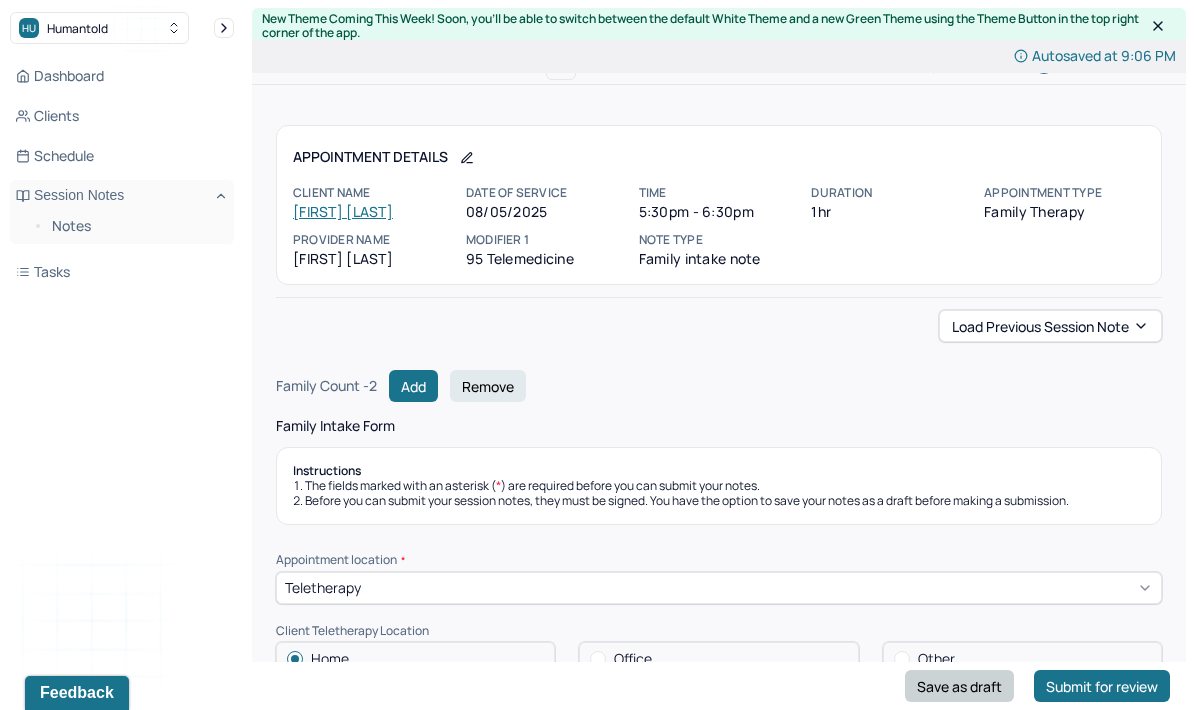 click on "Save as draft" at bounding box center (959, 686) 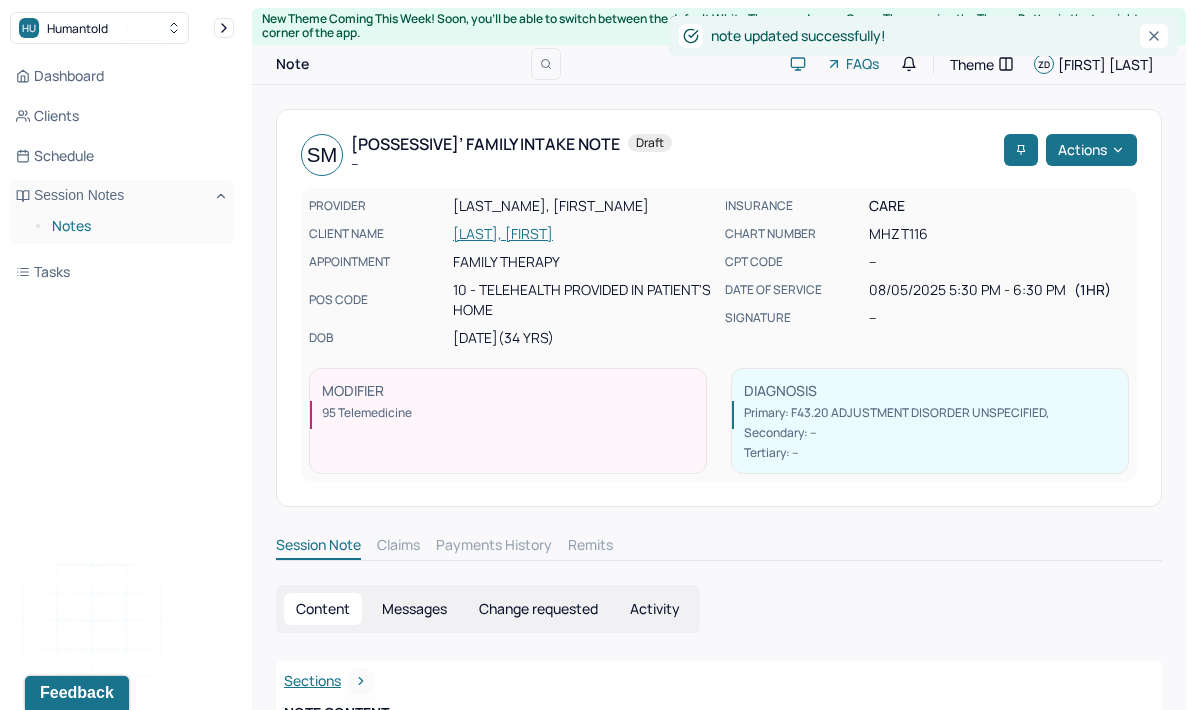click on "Notes" at bounding box center (135, 226) 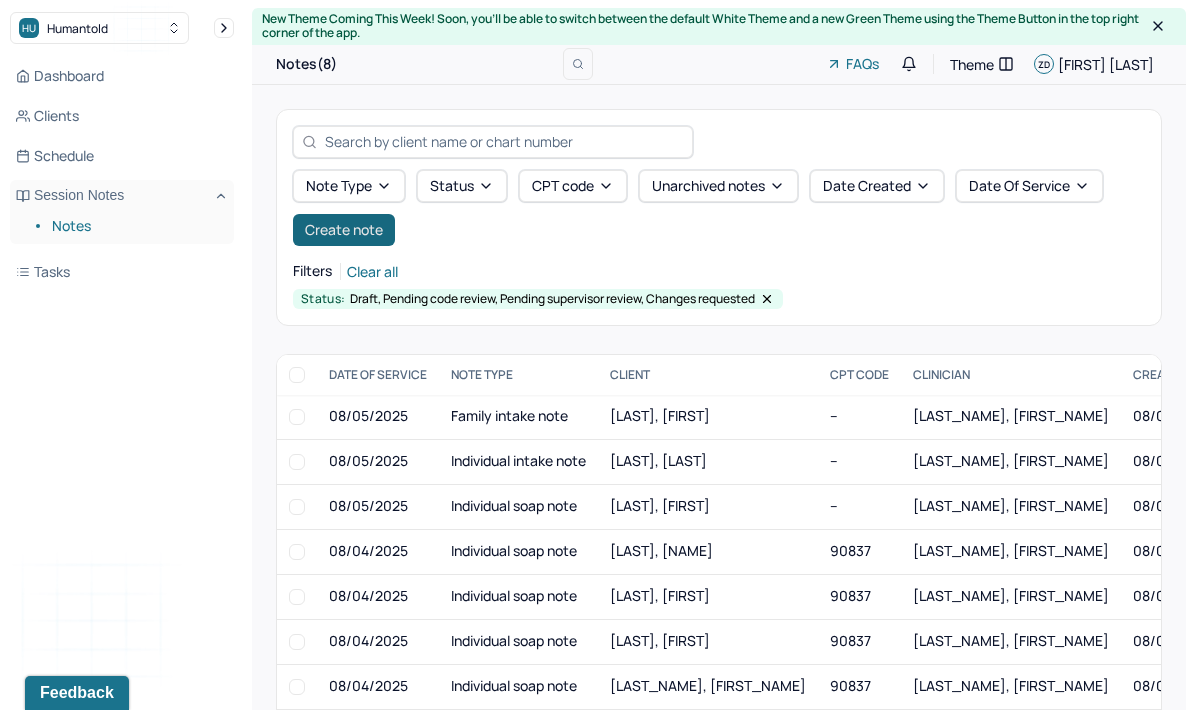 click on "Create note" at bounding box center (344, 230) 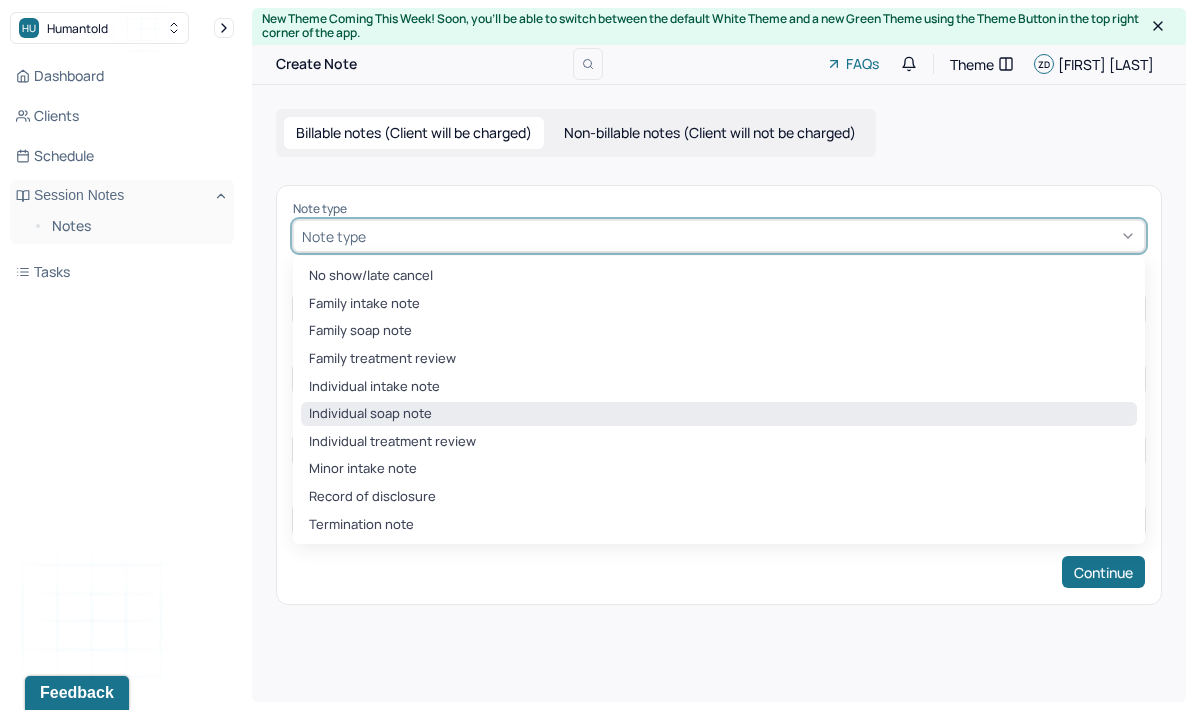 click on "Individual soap note" at bounding box center (719, 414) 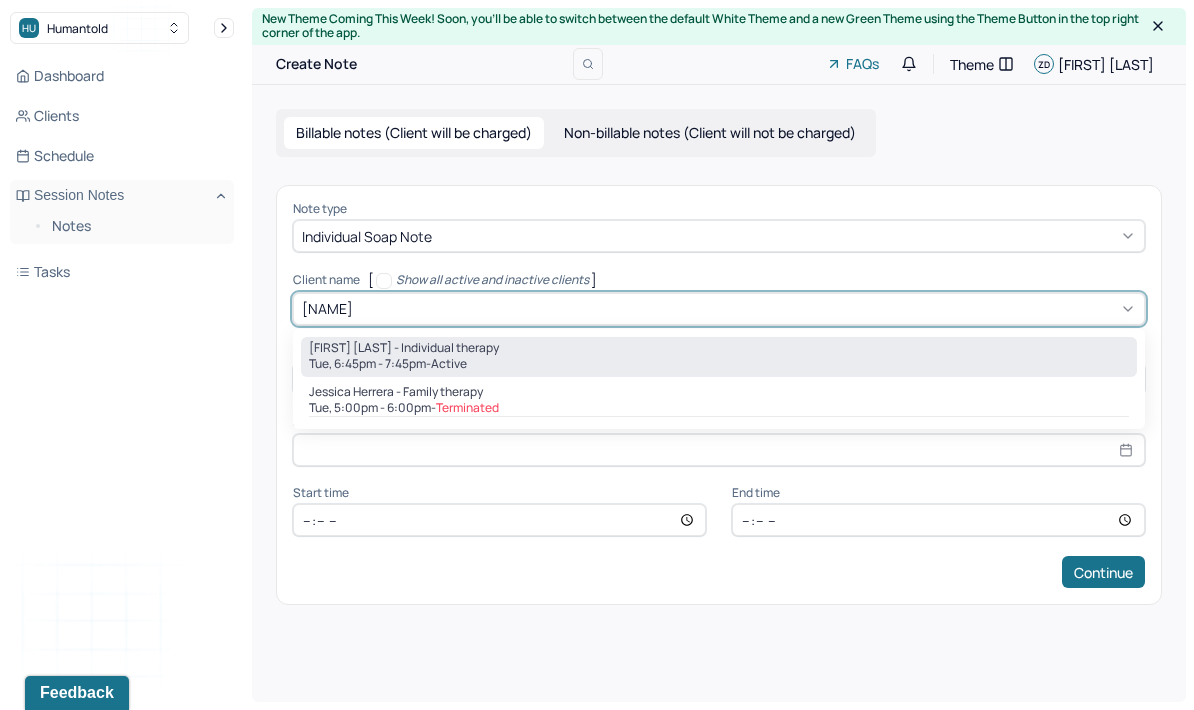 click on "[FIRST] [LAST] - Individual therapy" at bounding box center (719, 348) 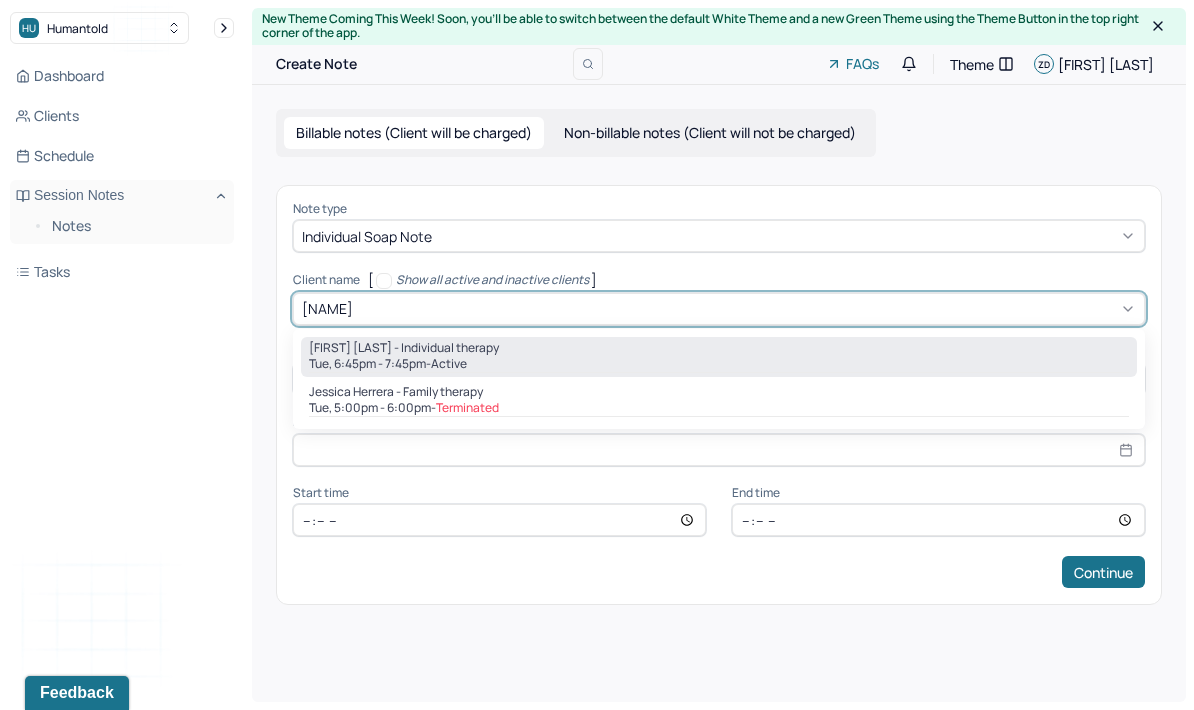 type on "[NAME]" 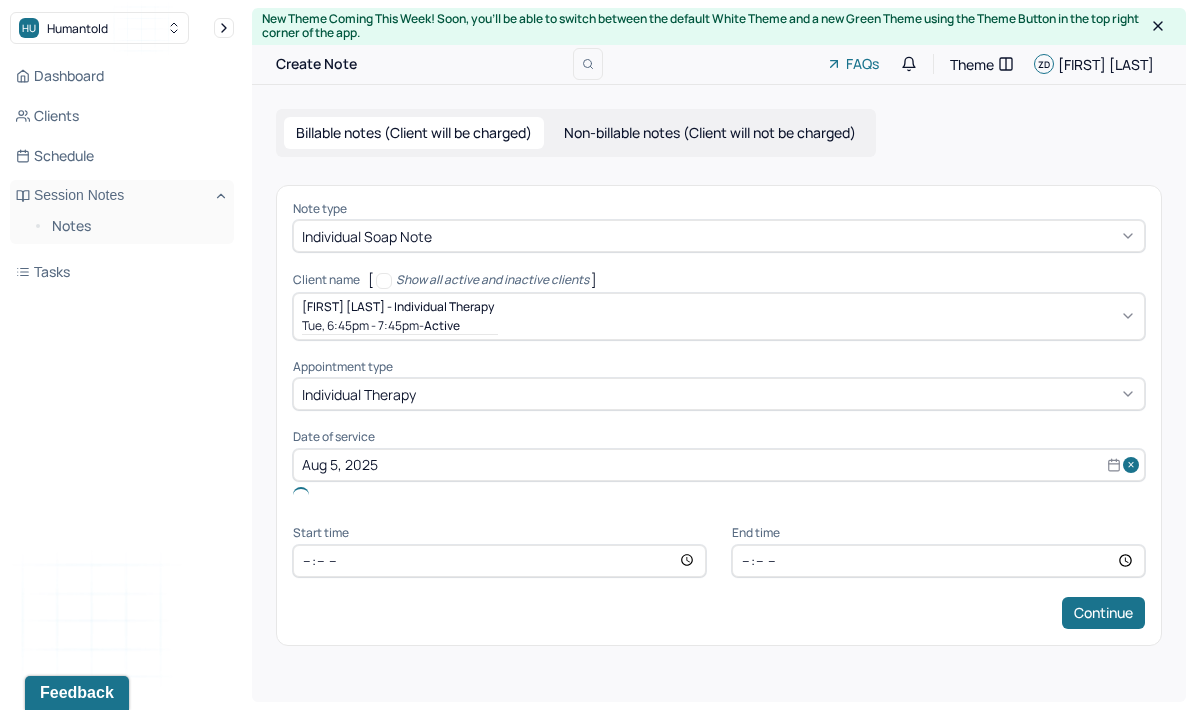 type 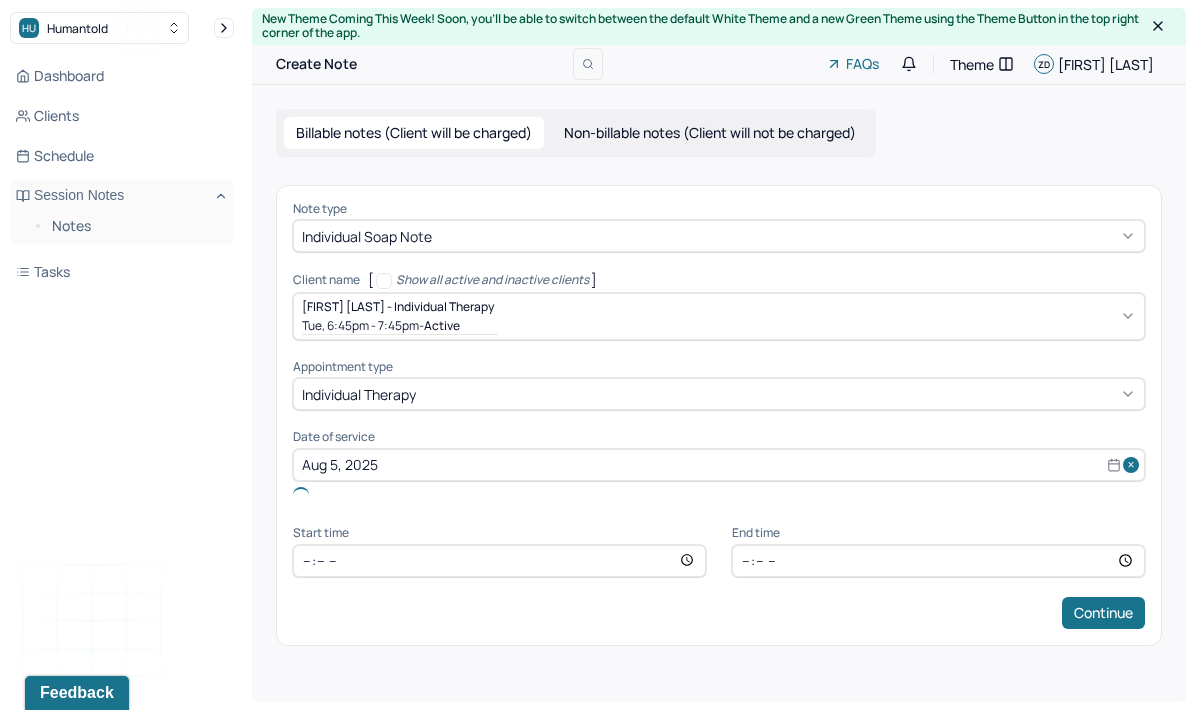 type on "Aug 5, 2025" 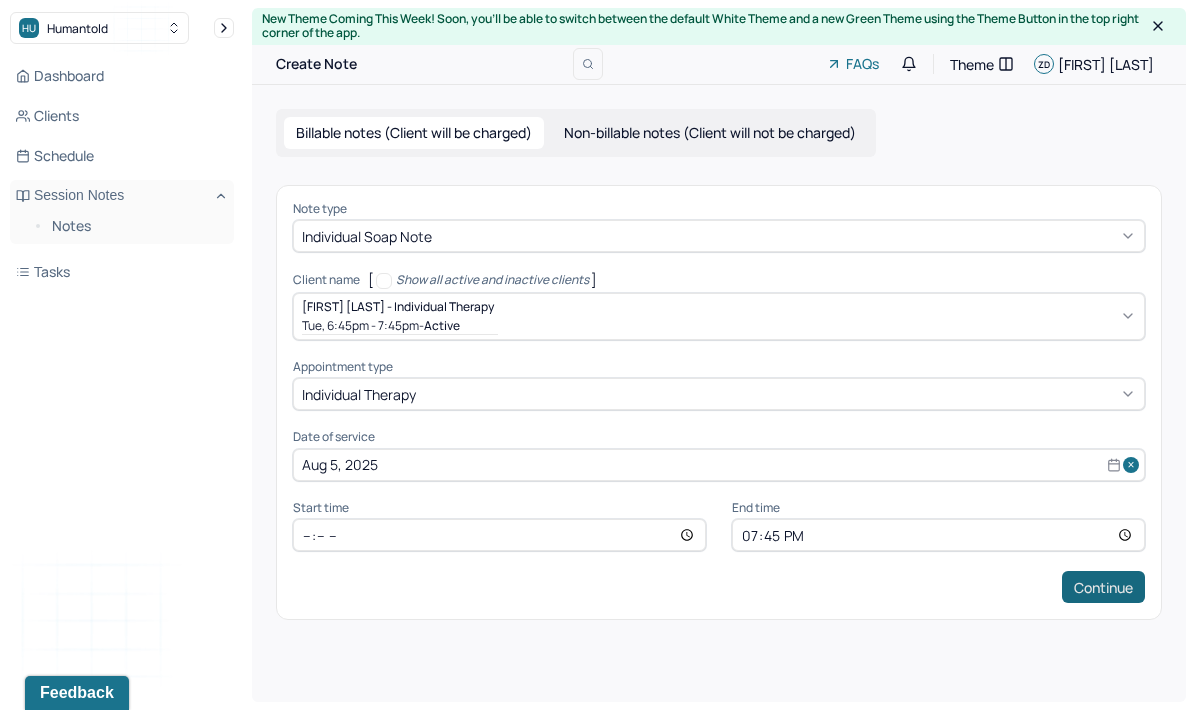 click on "Continue" at bounding box center (1103, 587) 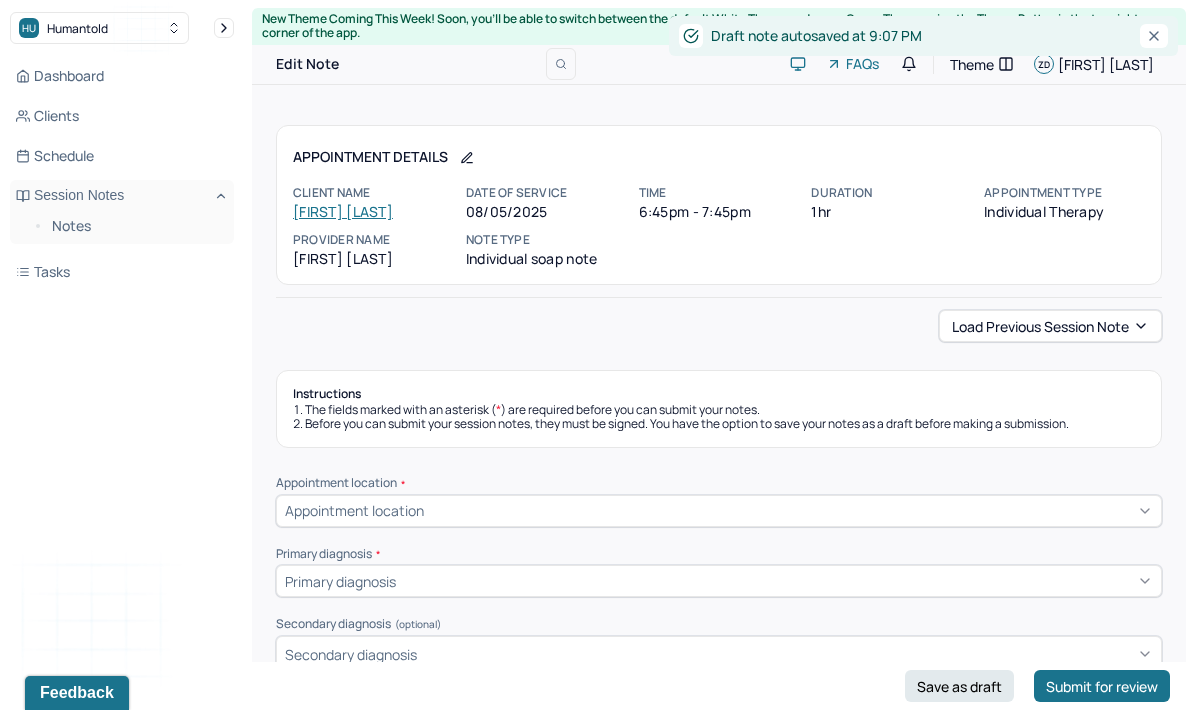 click on "Load previous session note" at bounding box center [1050, 326] 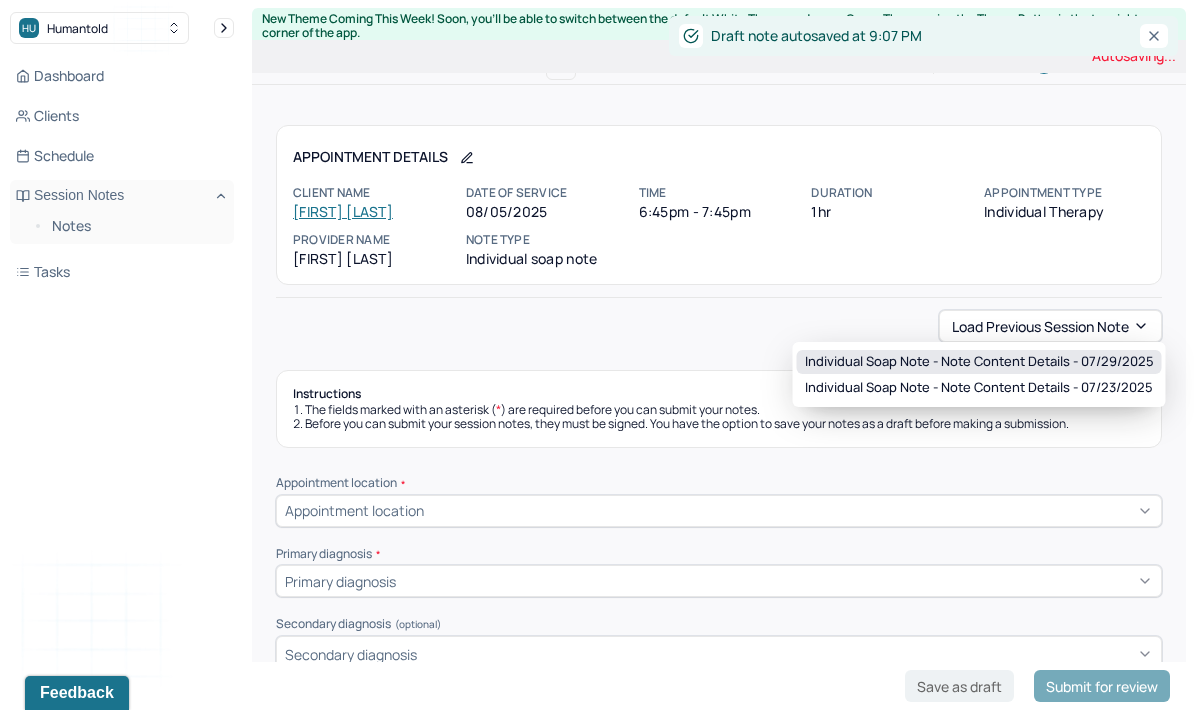 click on "Individual soap note   - Note content Details -   [DATE]" at bounding box center [979, 362] 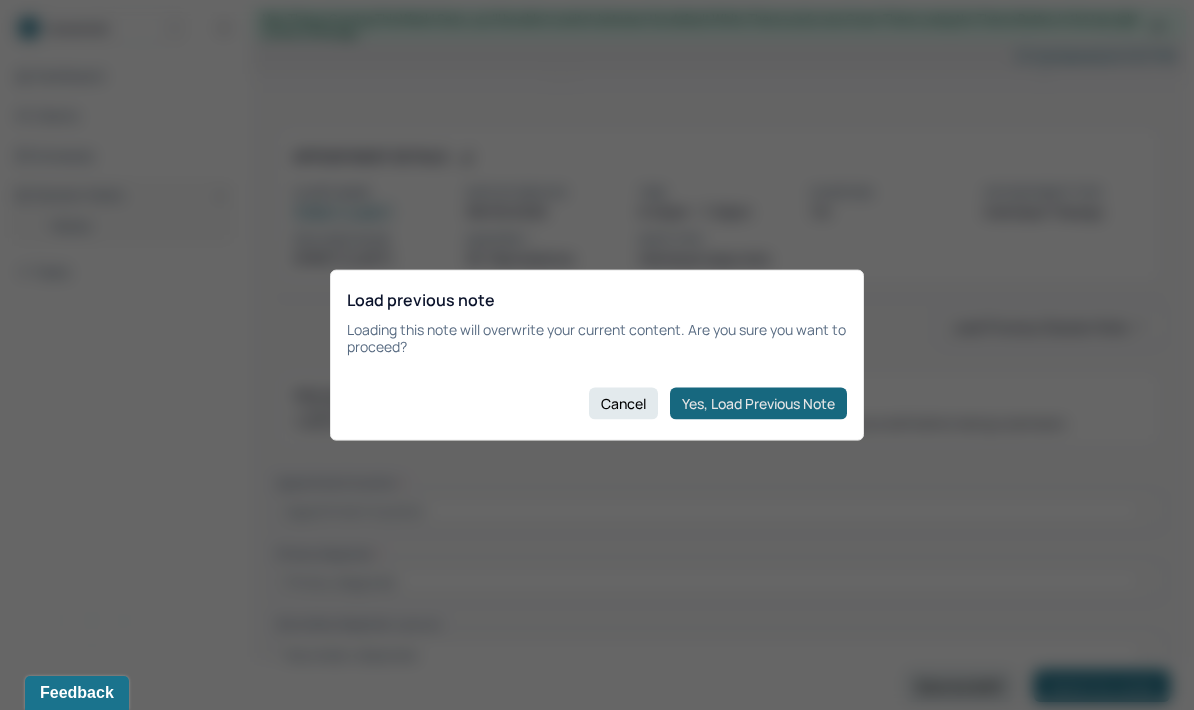 click on "Yes, Load Previous Note" at bounding box center [758, 403] 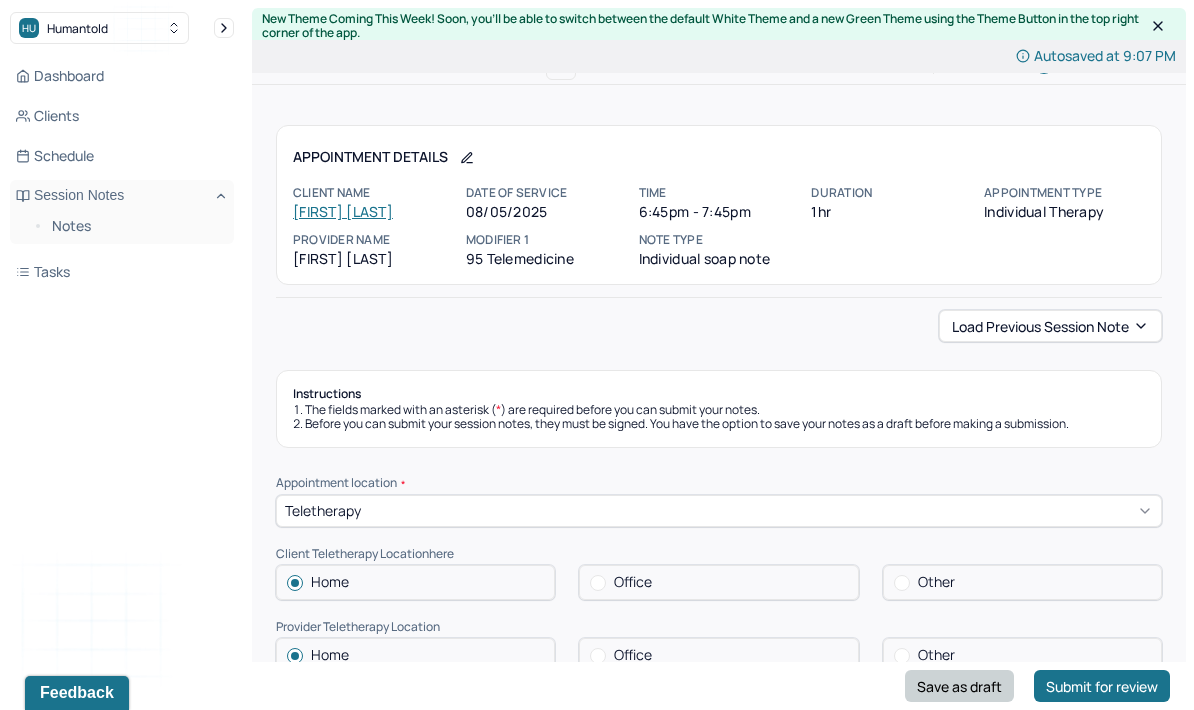 click on "Save as draft" at bounding box center [959, 686] 